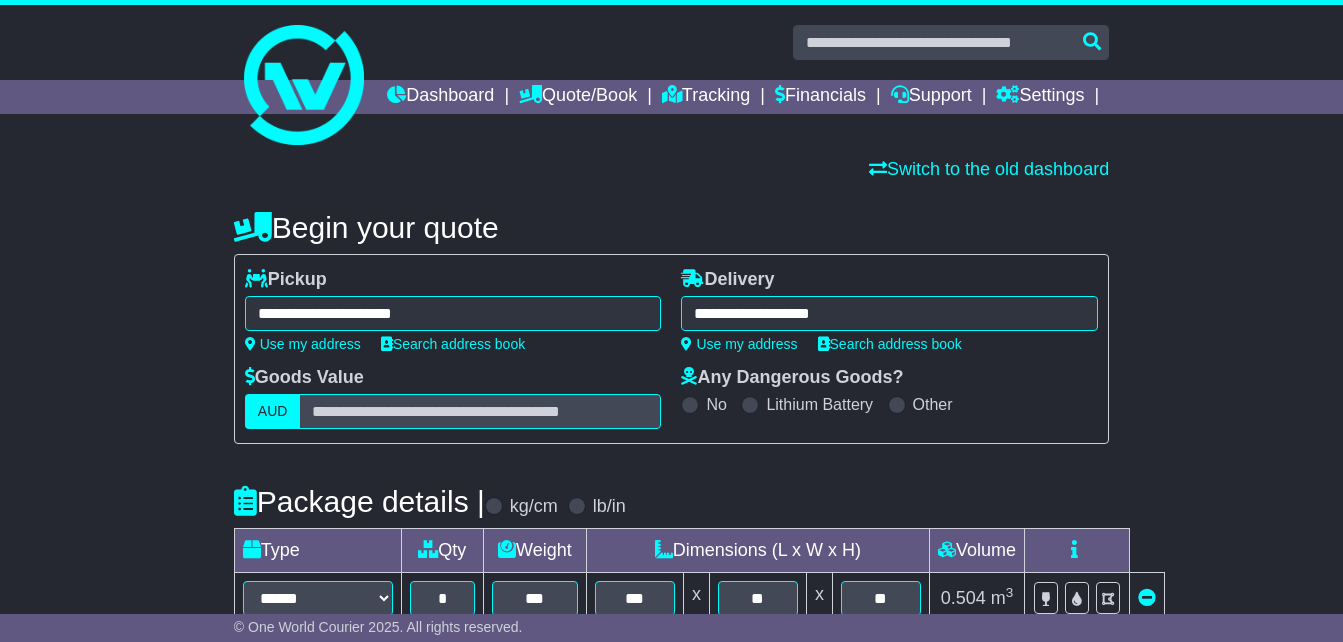 select on "*****" 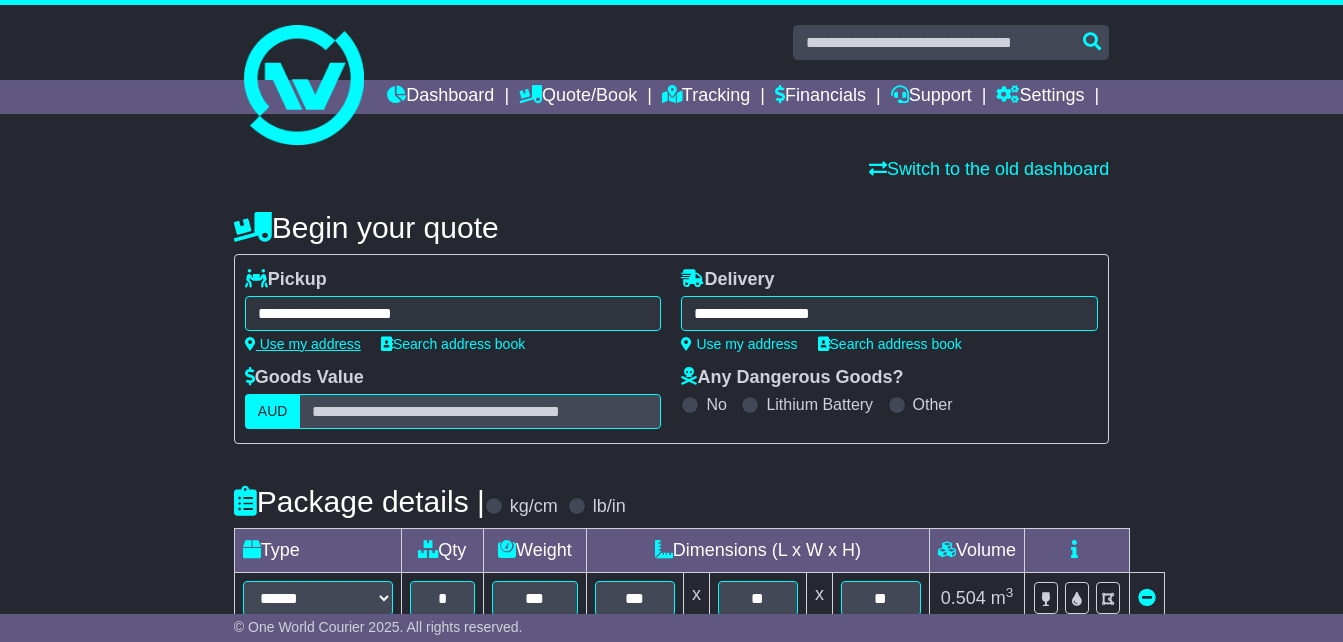 scroll, scrollTop: 0, scrollLeft: 0, axis: both 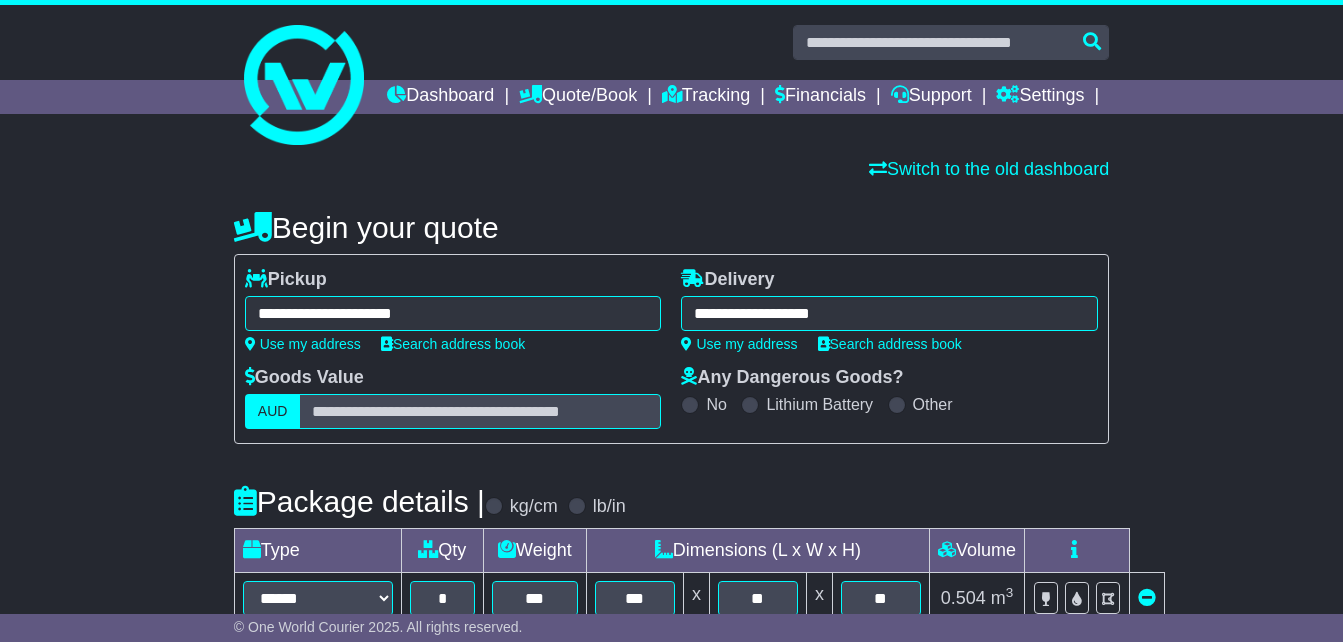 click on "**********" at bounding box center (453, 313) 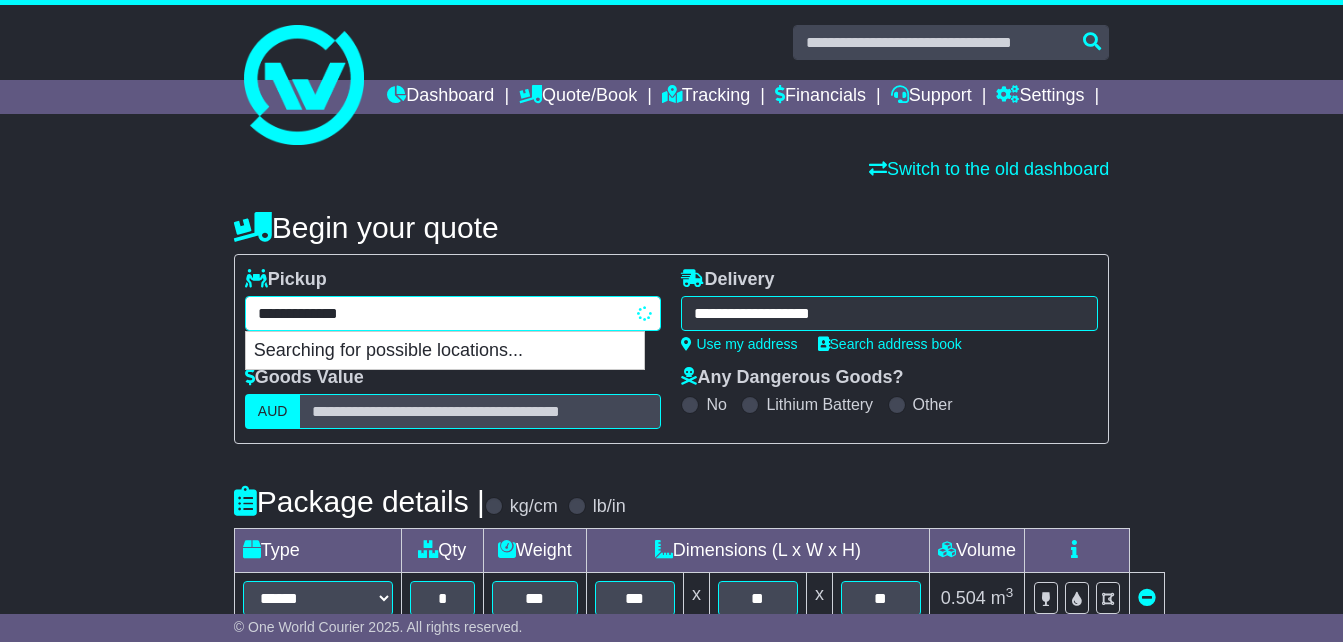 drag, startPoint x: 468, startPoint y: 351, endPoint x: 0, endPoint y: 316, distance: 469.30695 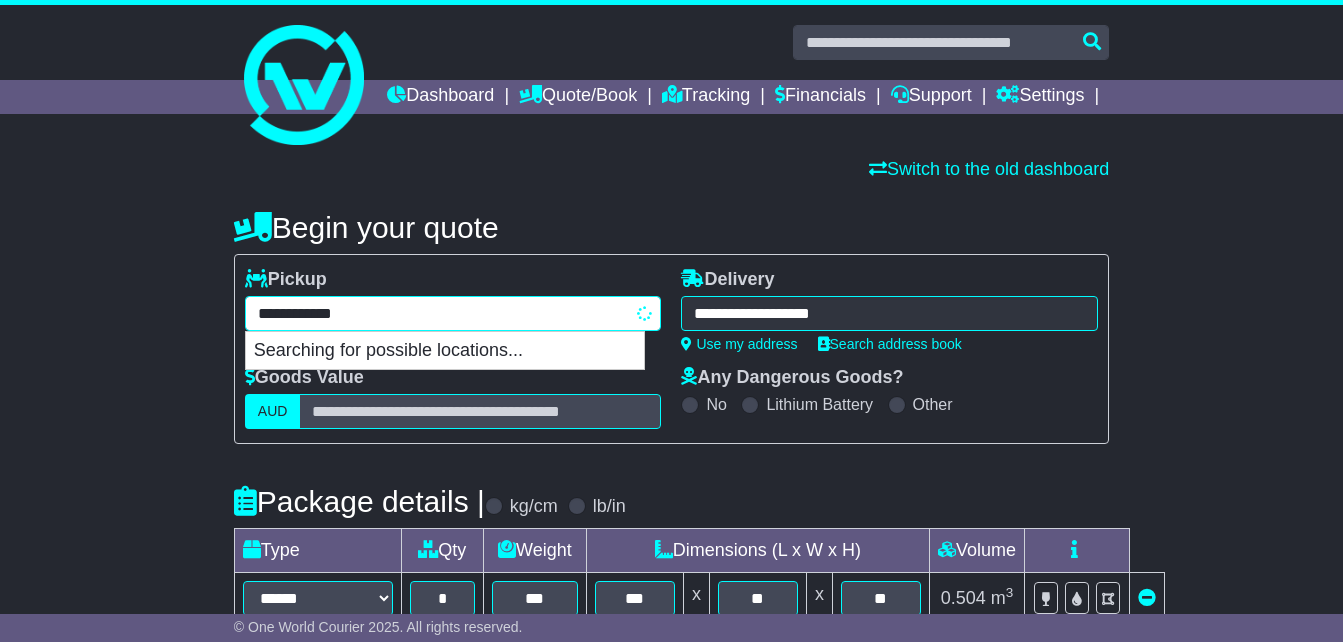 type on "**********" 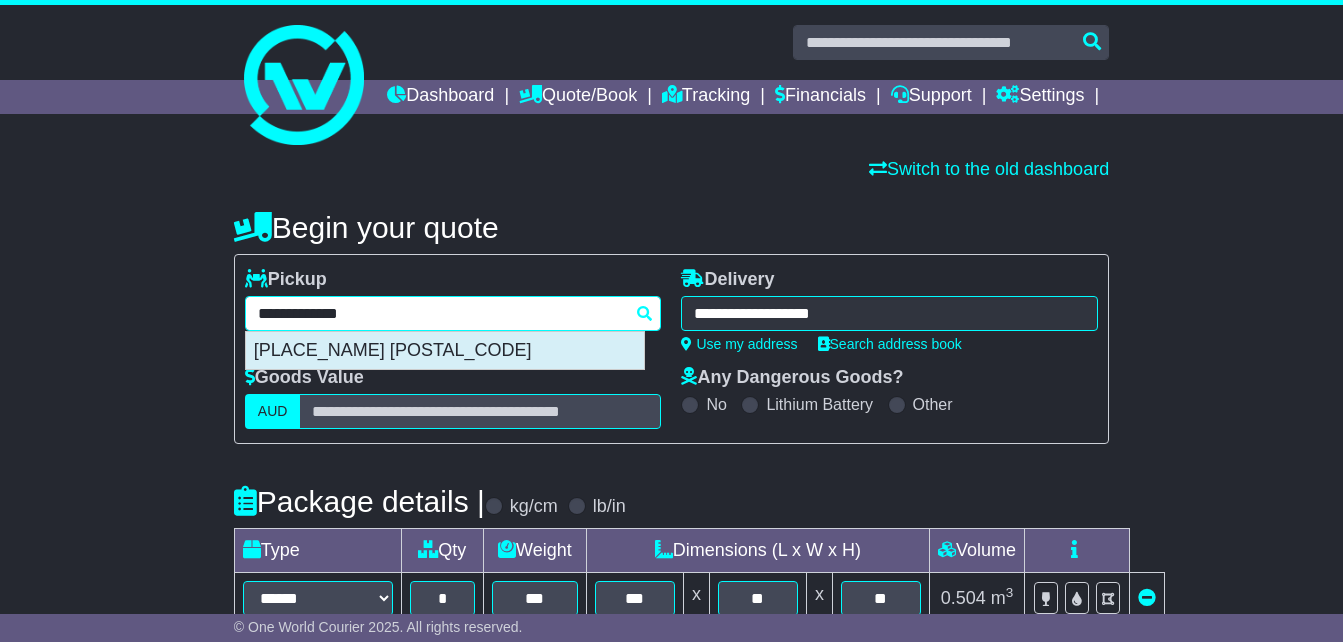 click on "SUNSHINE WEST 3020" at bounding box center [445, 351] 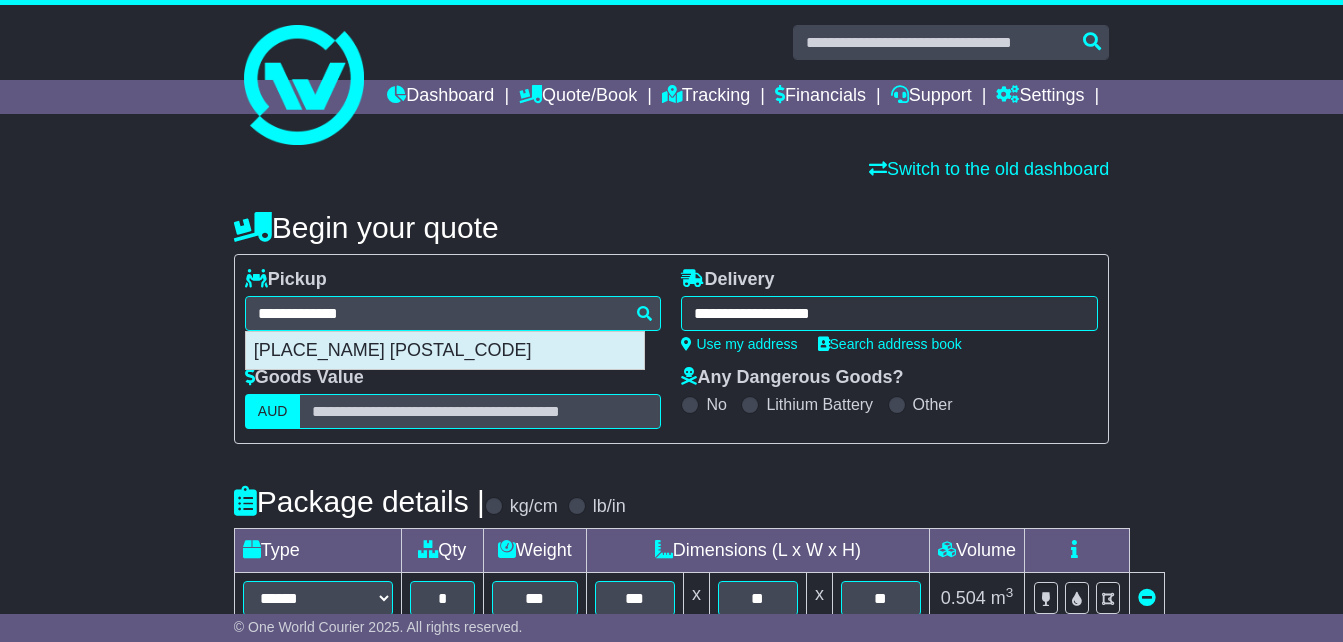 type on "**********" 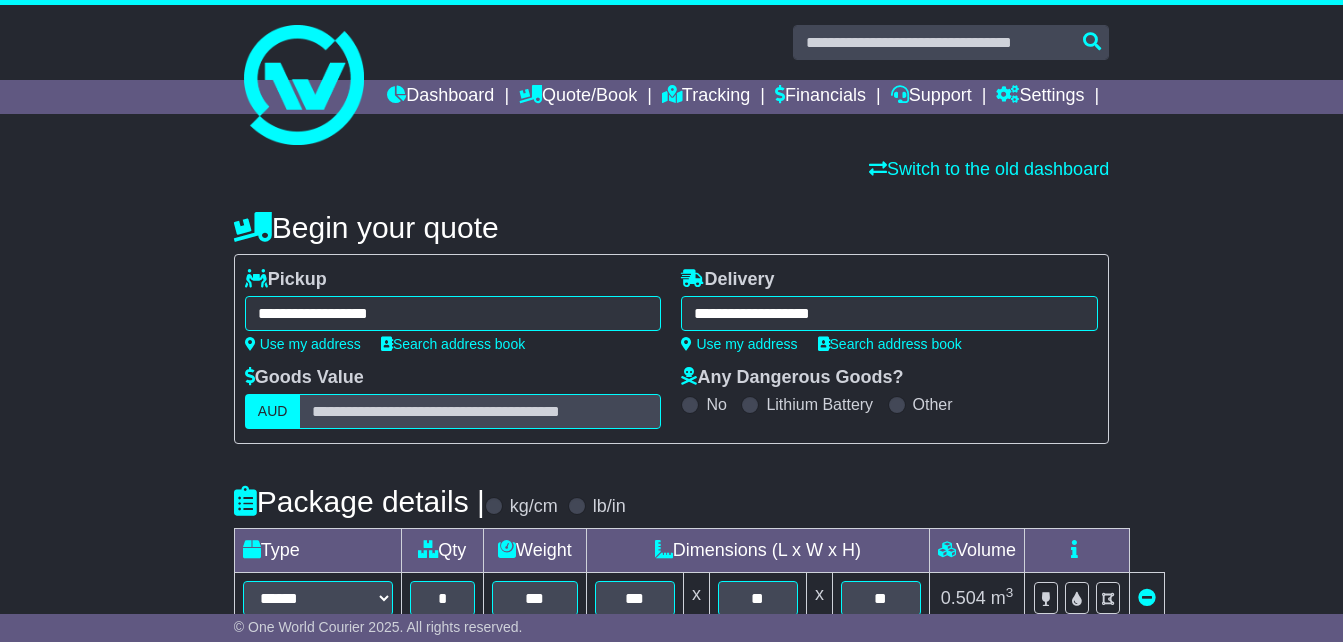 click on "**********" at bounding box center (889, 313) 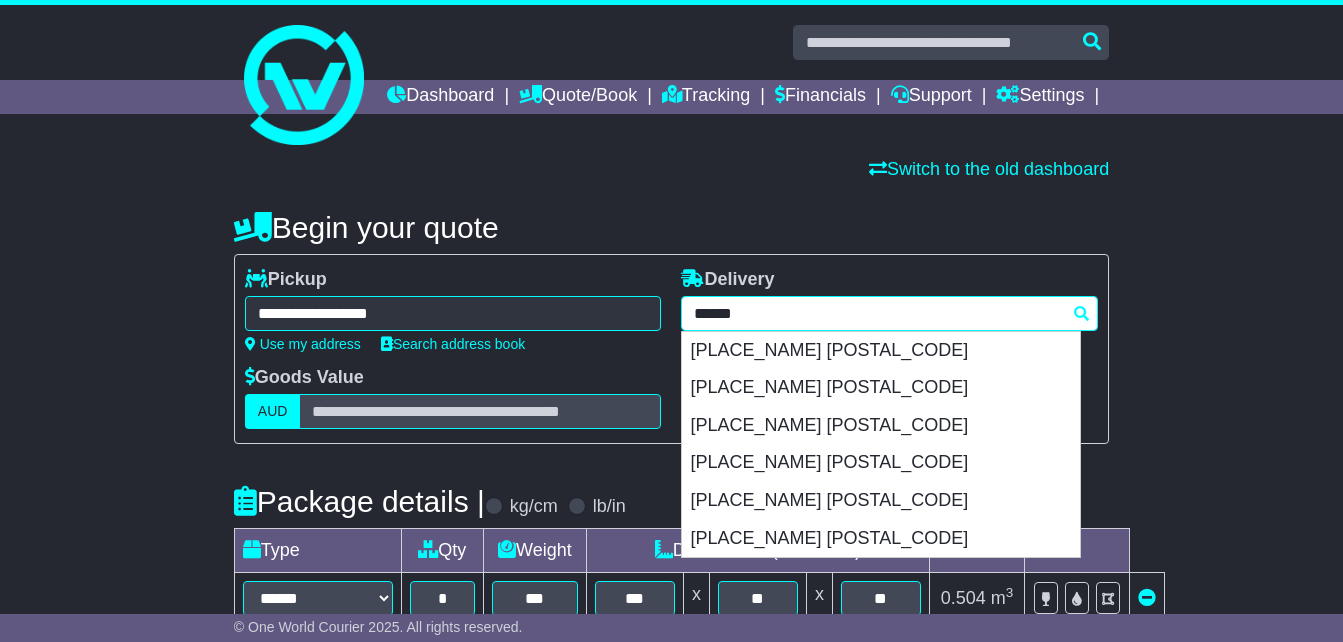 drag, startPoint x: 845, startPoint y: 347, endPoint x: 296, endPoint y: 332, distance: 549.2049 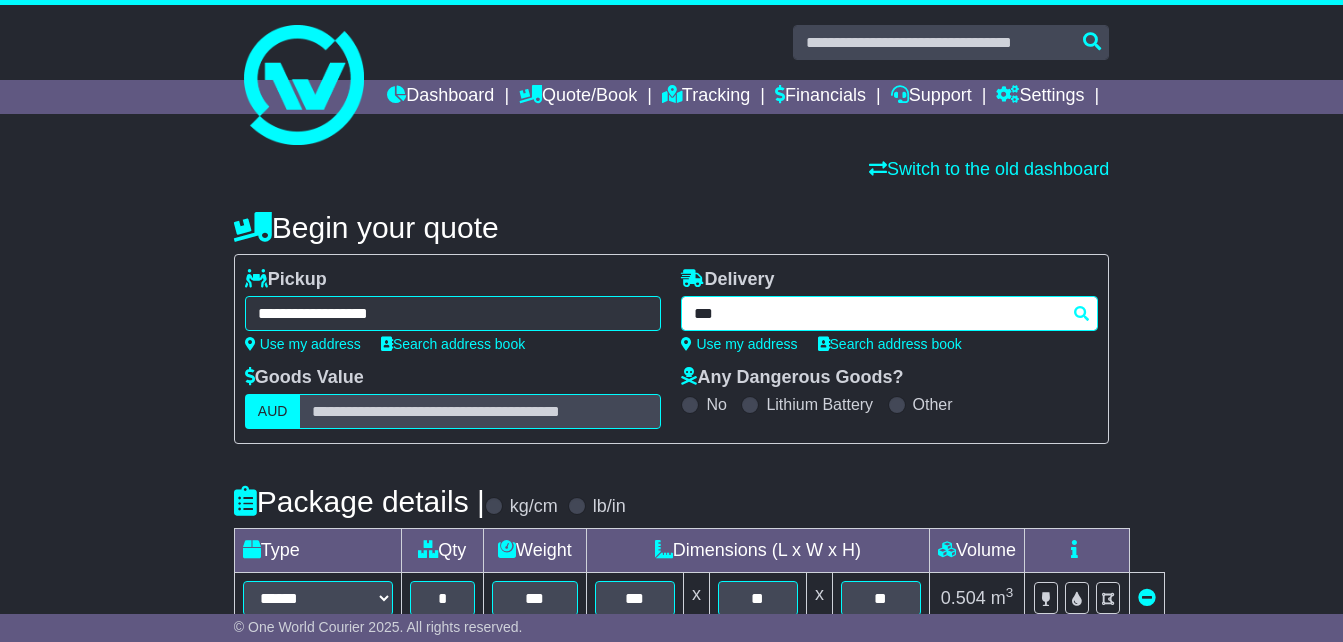 type on "****" 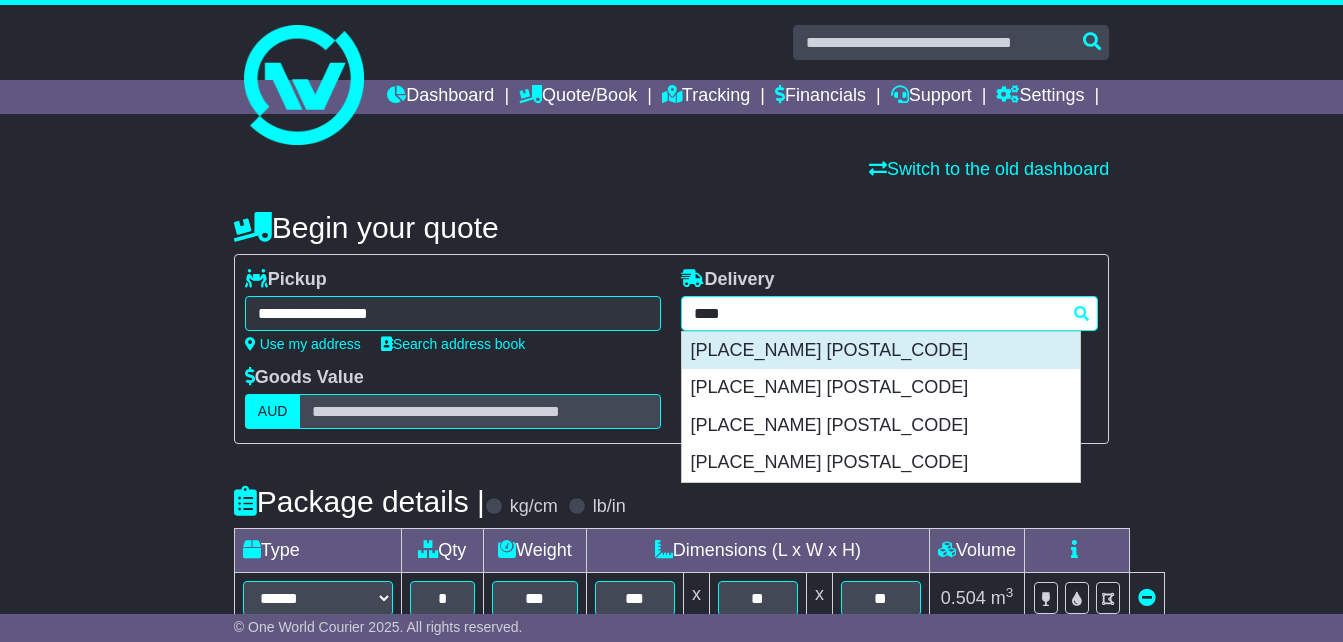 click on "[CITY] 5121" at bounding box center (881, 351) 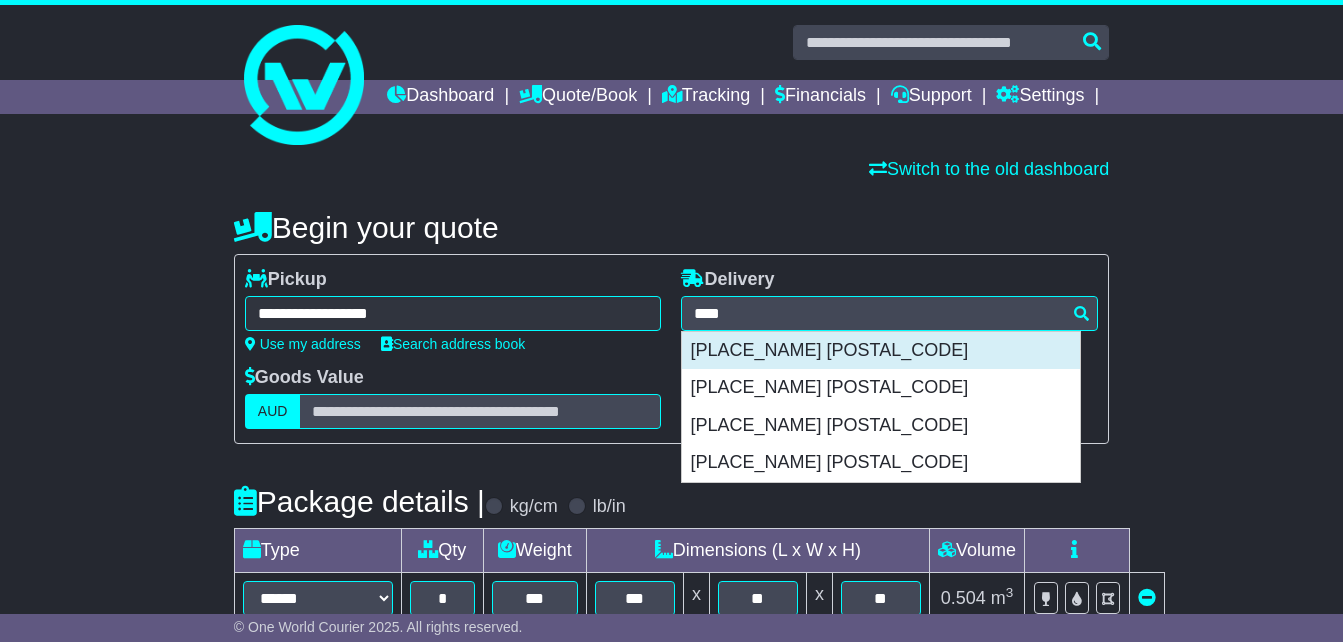 type on "*********" 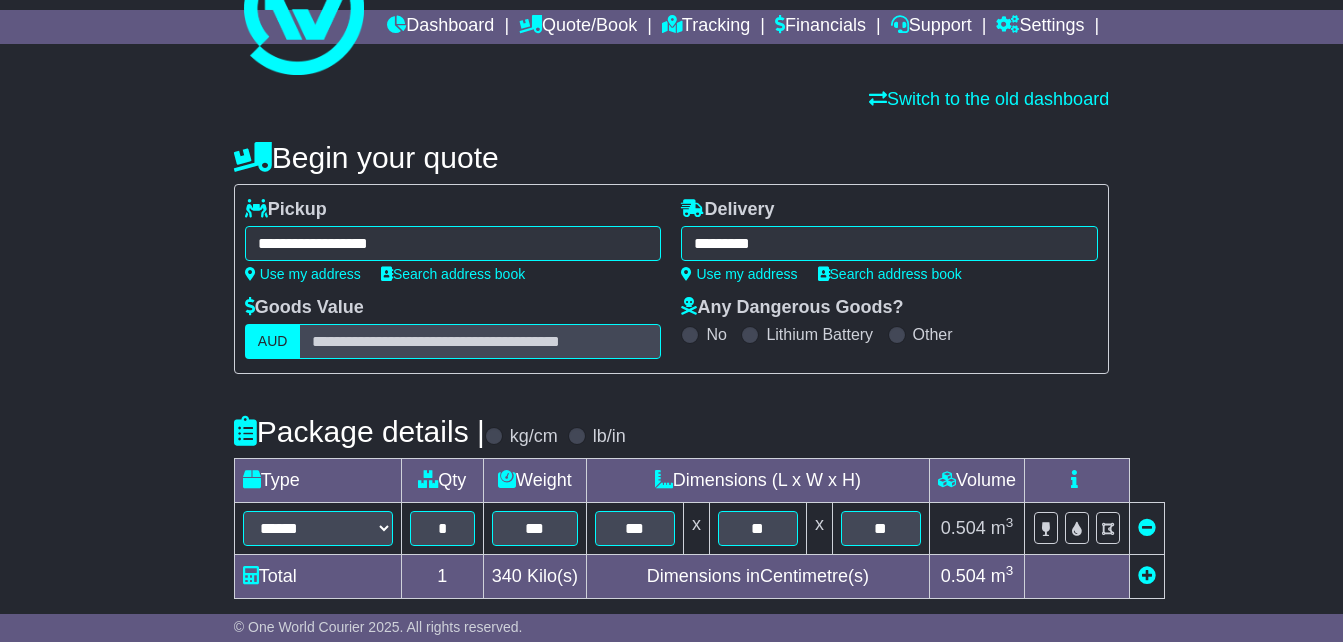 scroll, scrollTop: 200, scrollLeft: 0, axis: vertical 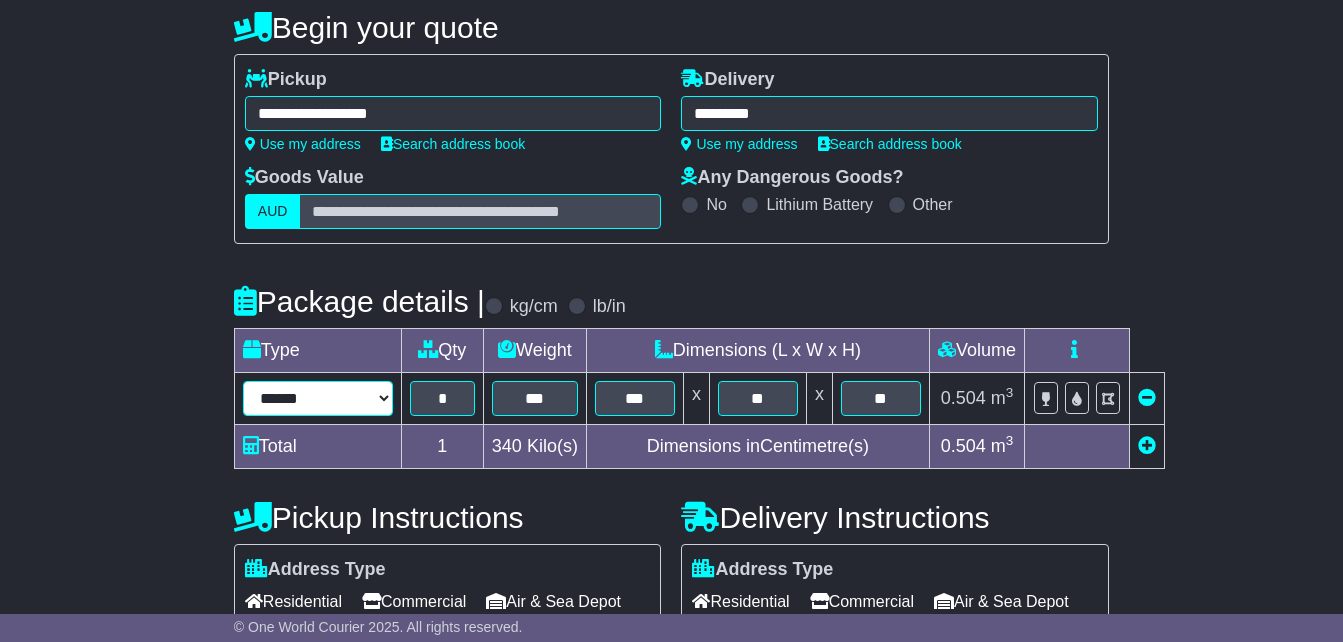 click on "**********" at bounding box center (318, 398) 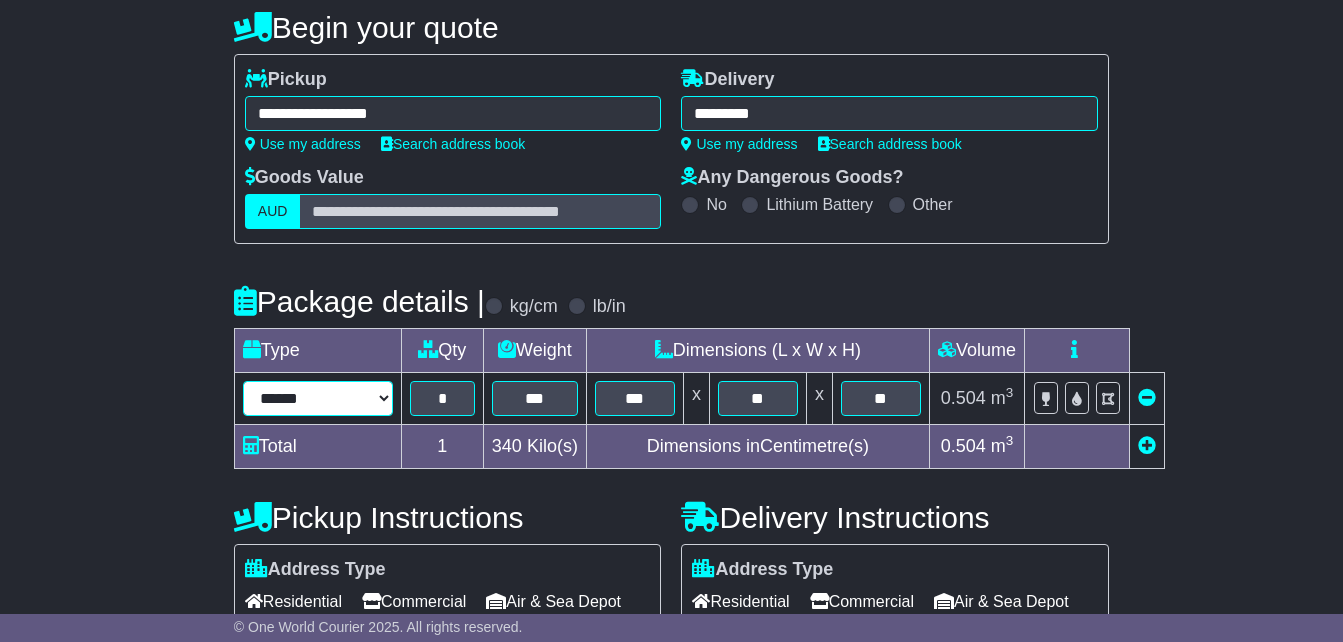select on "*****" 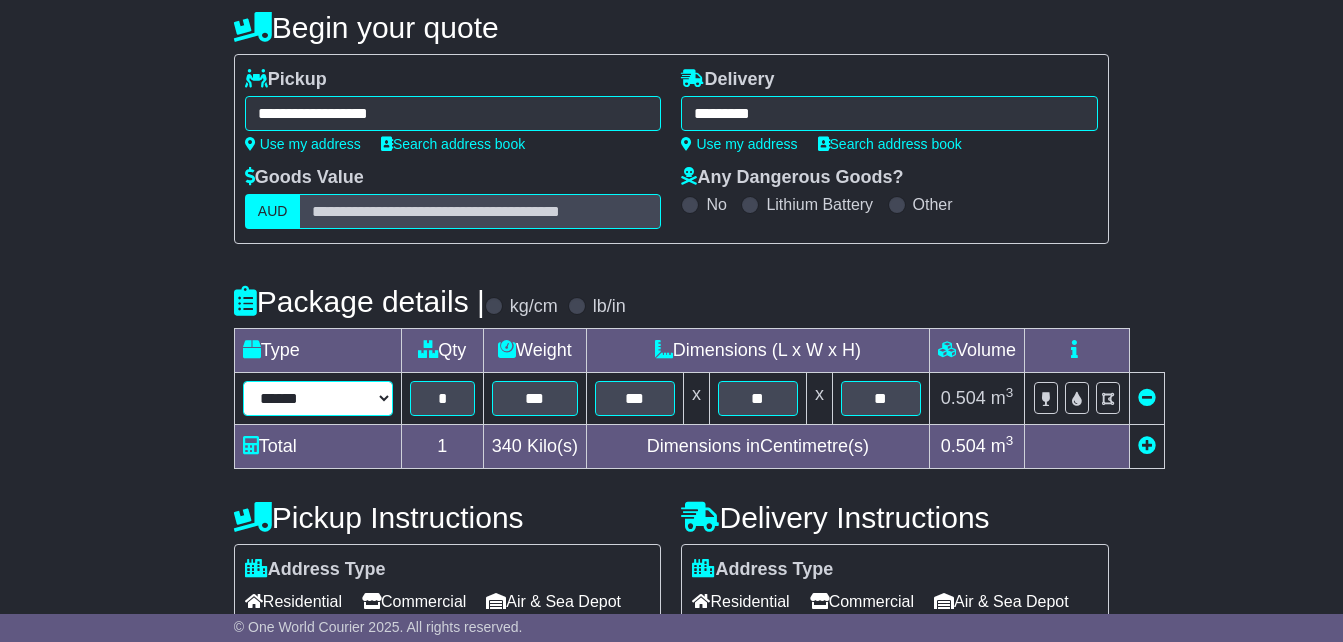 click on "**********" at bounding box center (318, 398) 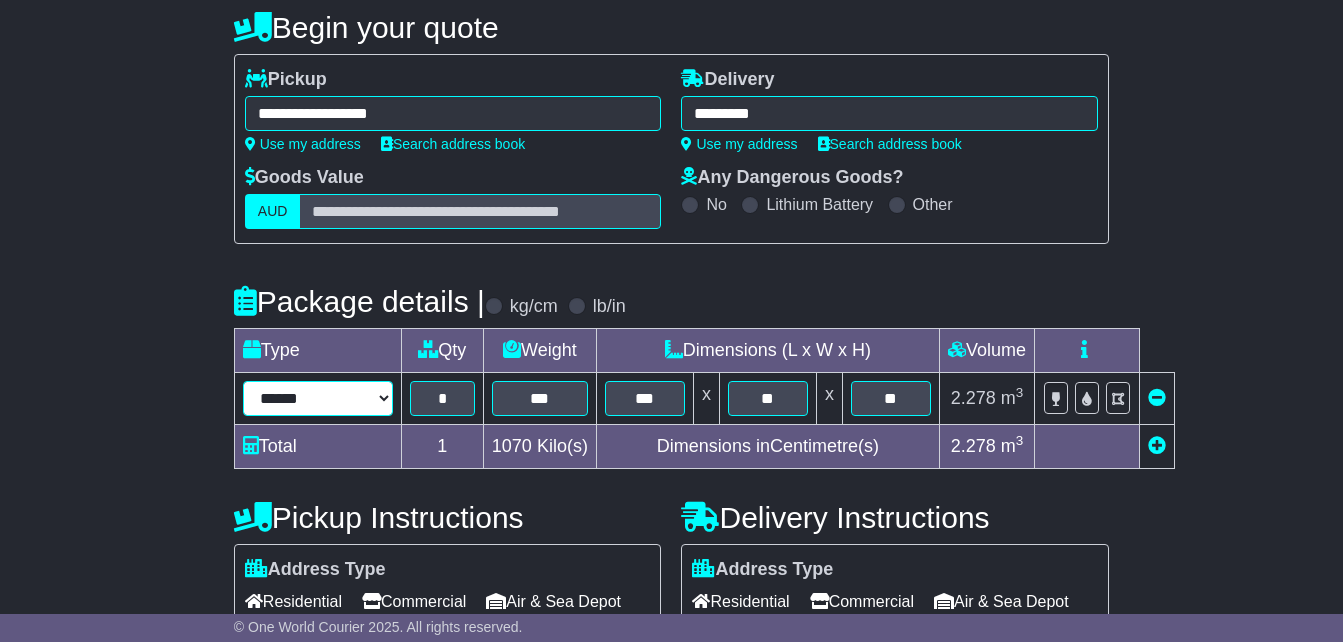 type on "****" 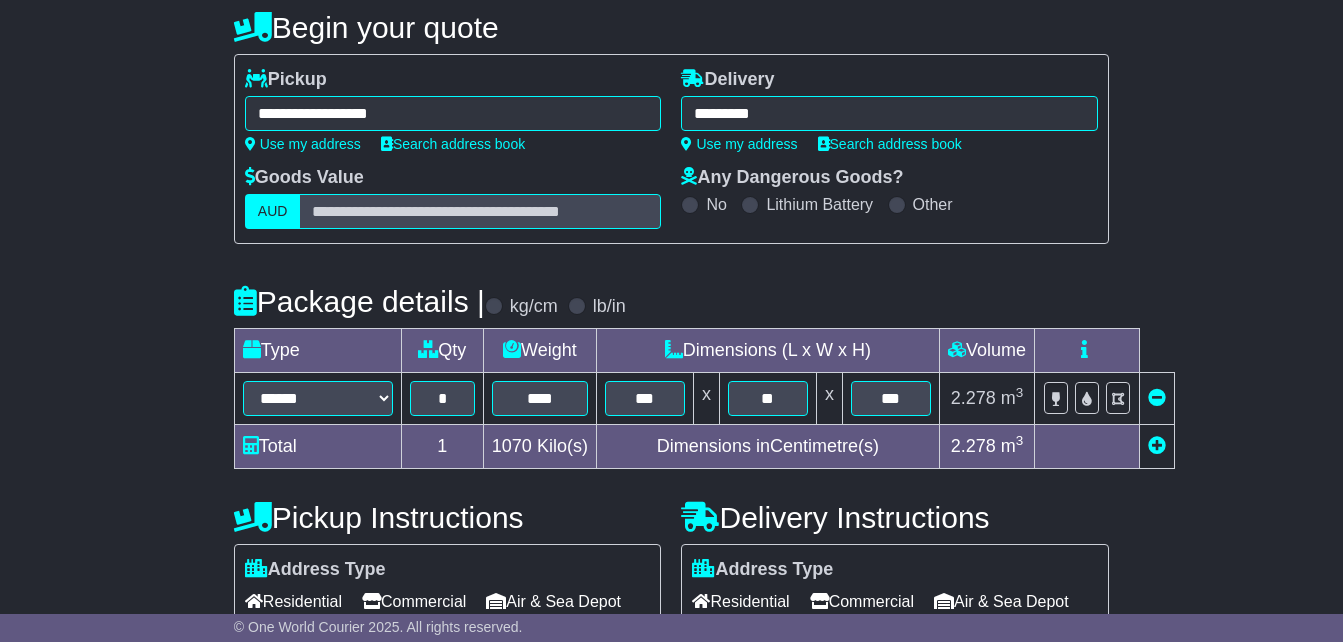 click at bounding box center [1157, 445] 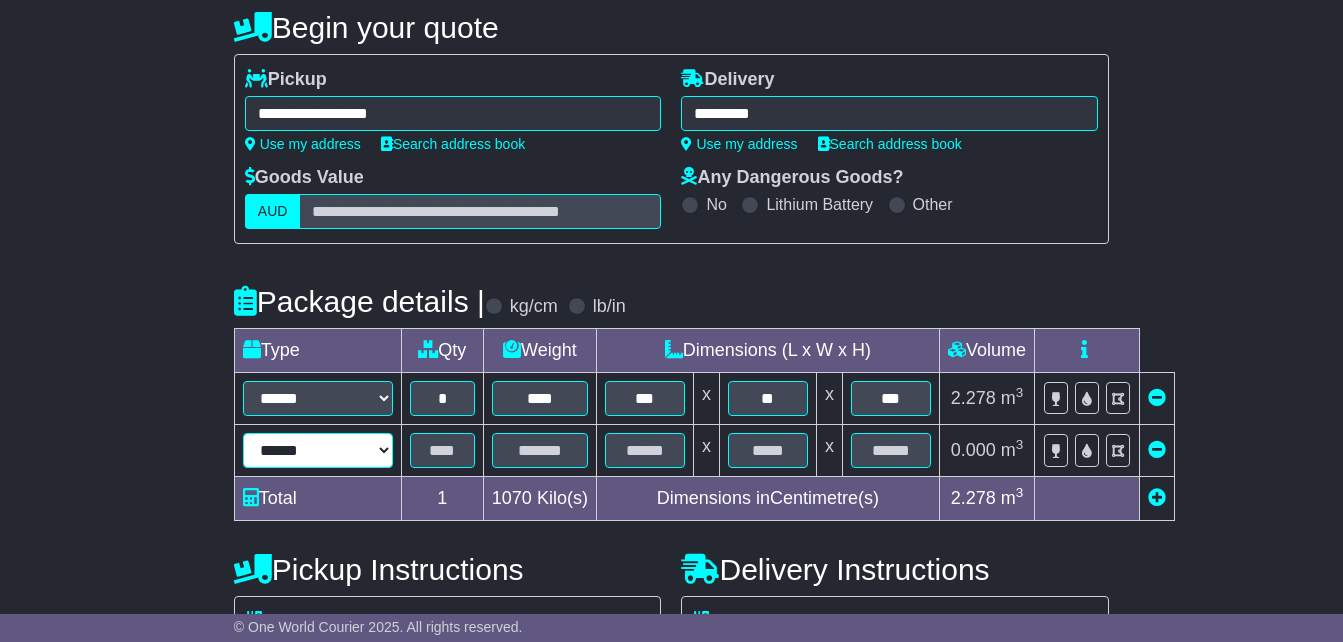 click on "**********" at bounding box center (318, 450) 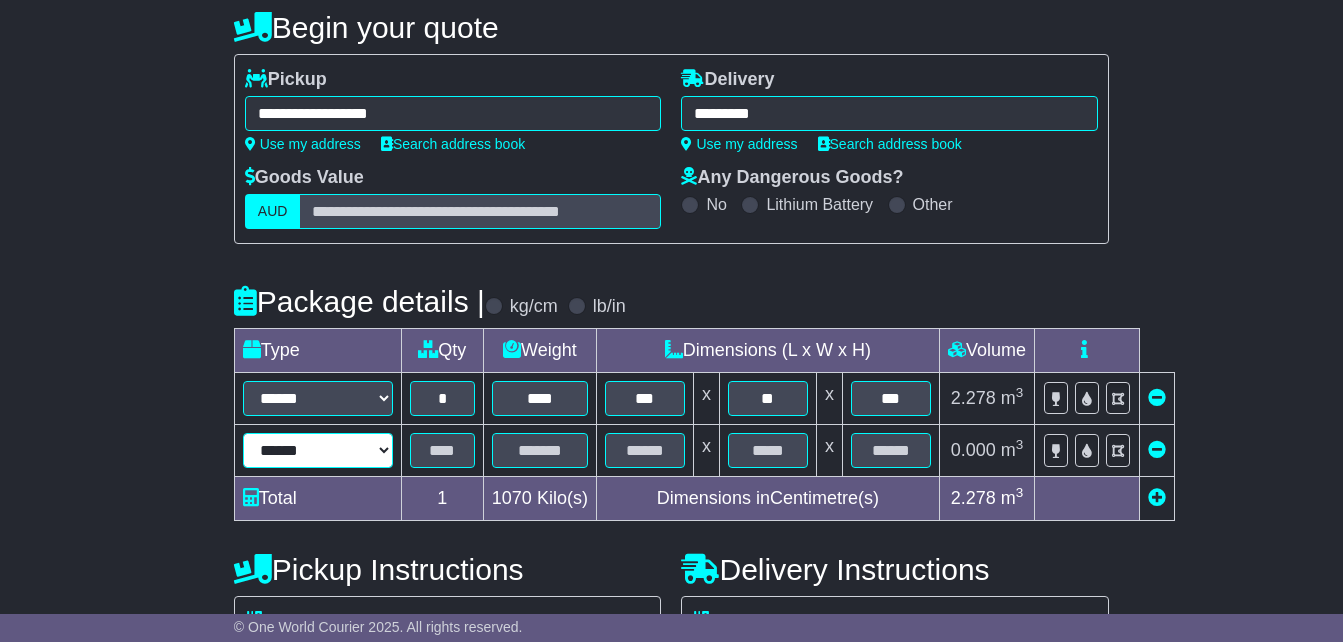 click on "**********" at bounding box center (318, 450) 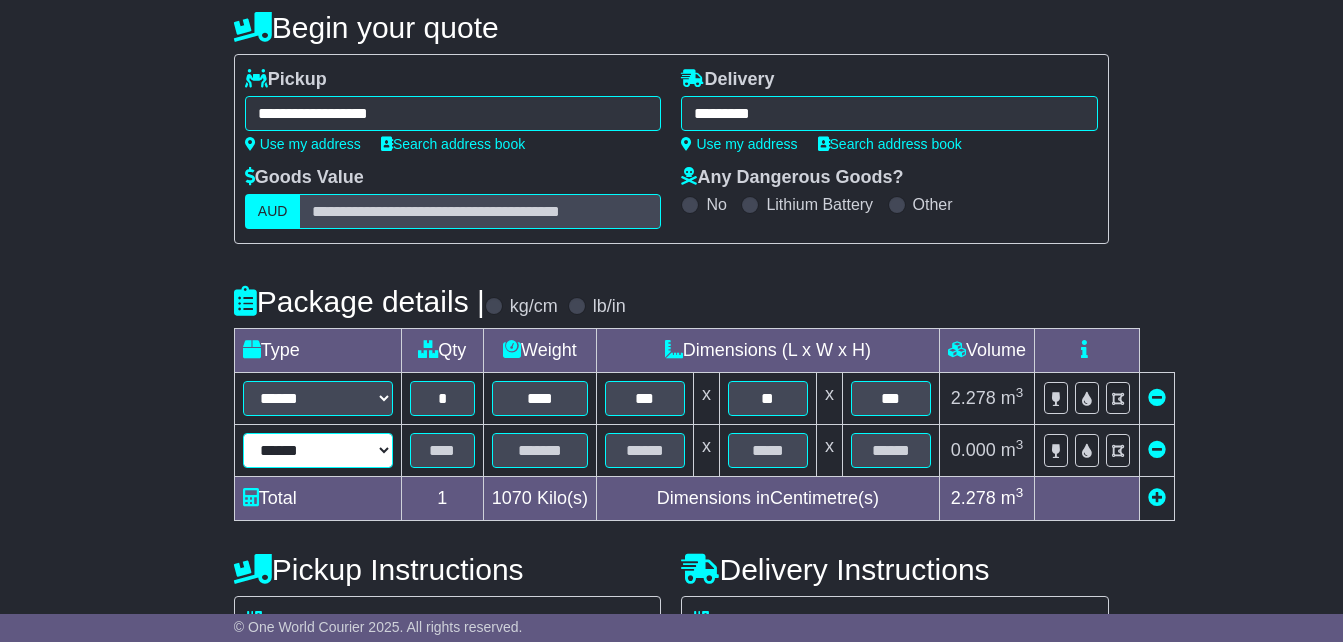 select on "*****" 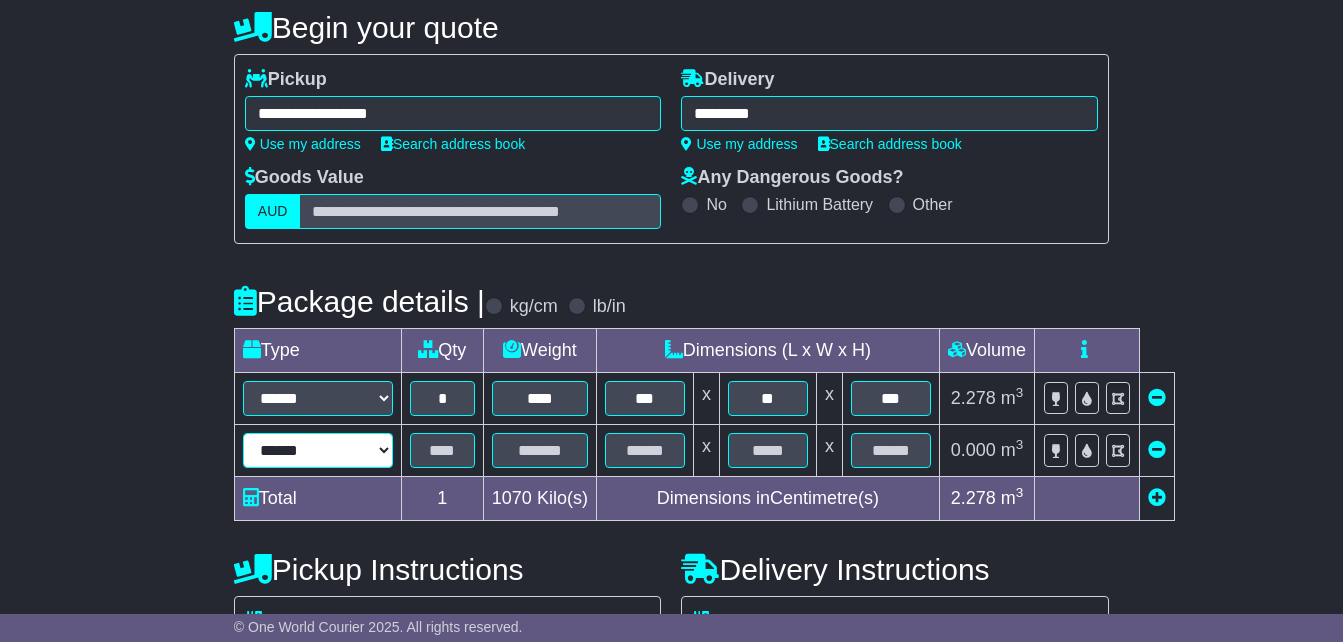 click on "**********" at bounding box center (318, 450) 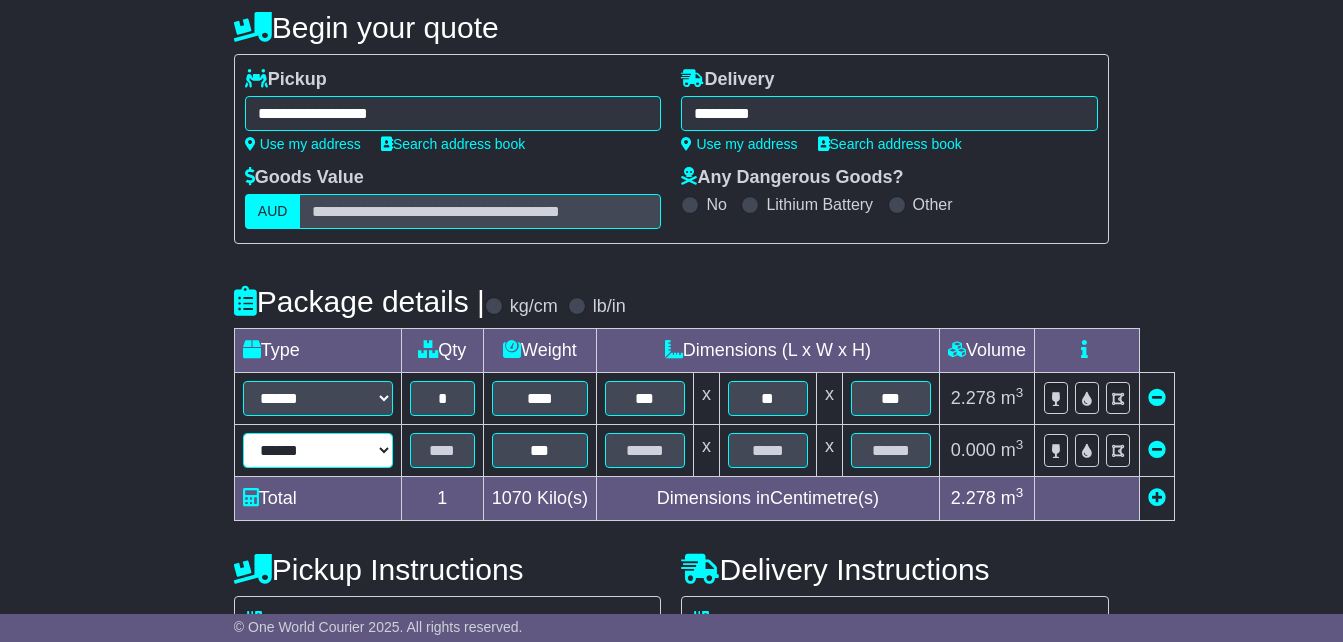 type on "***" 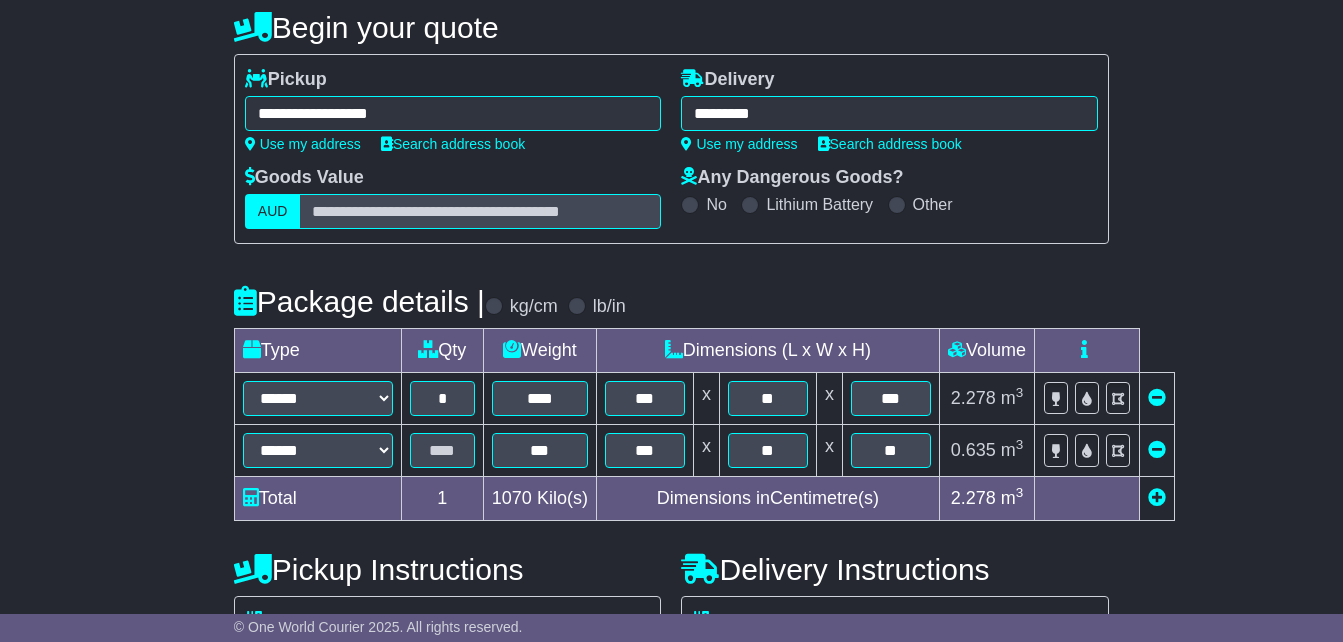 drag, startPoint x: 439, startPoint y: 503, endPoint x: 442, endPoint y: 493, distance: 10.440307 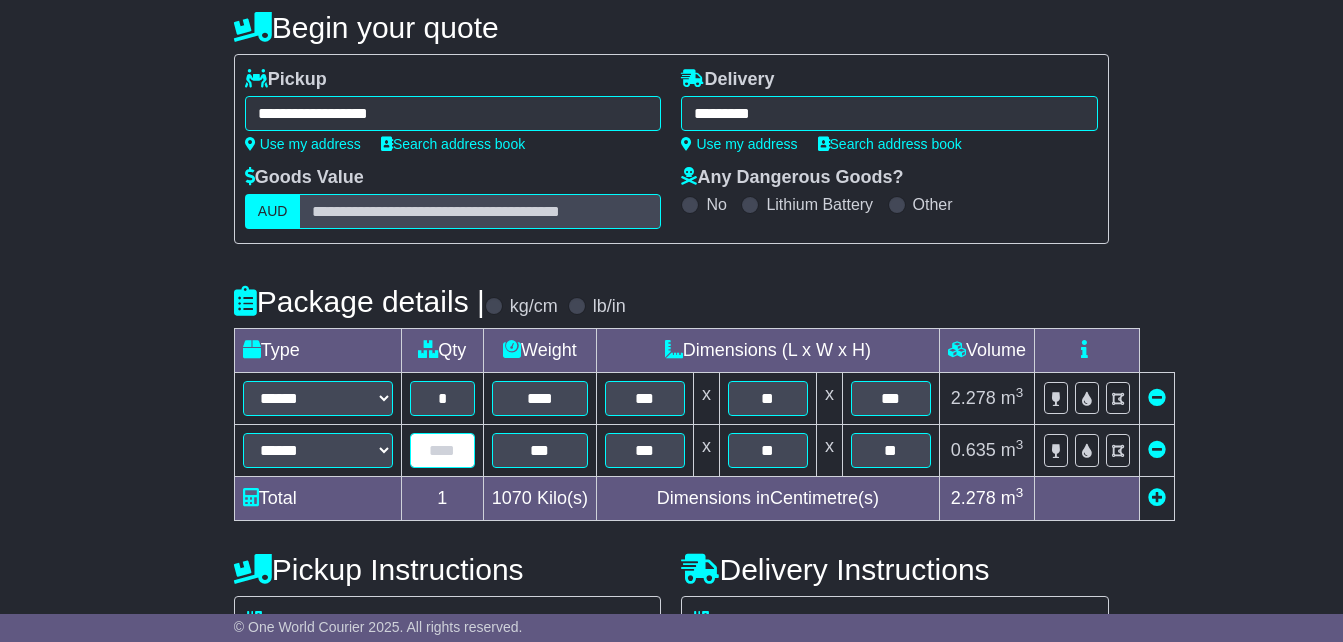 click at bounding box center [442, 450] 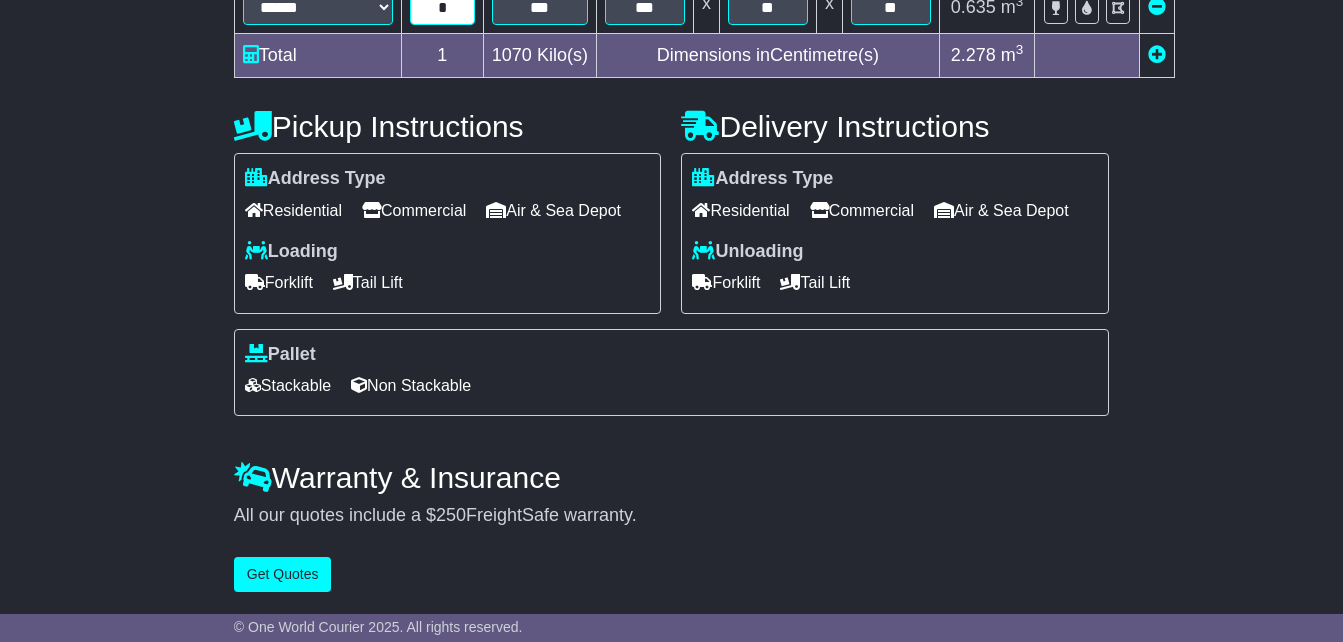 scroll, scrollTop: 700, scrollLeft: 0, axis: vertical 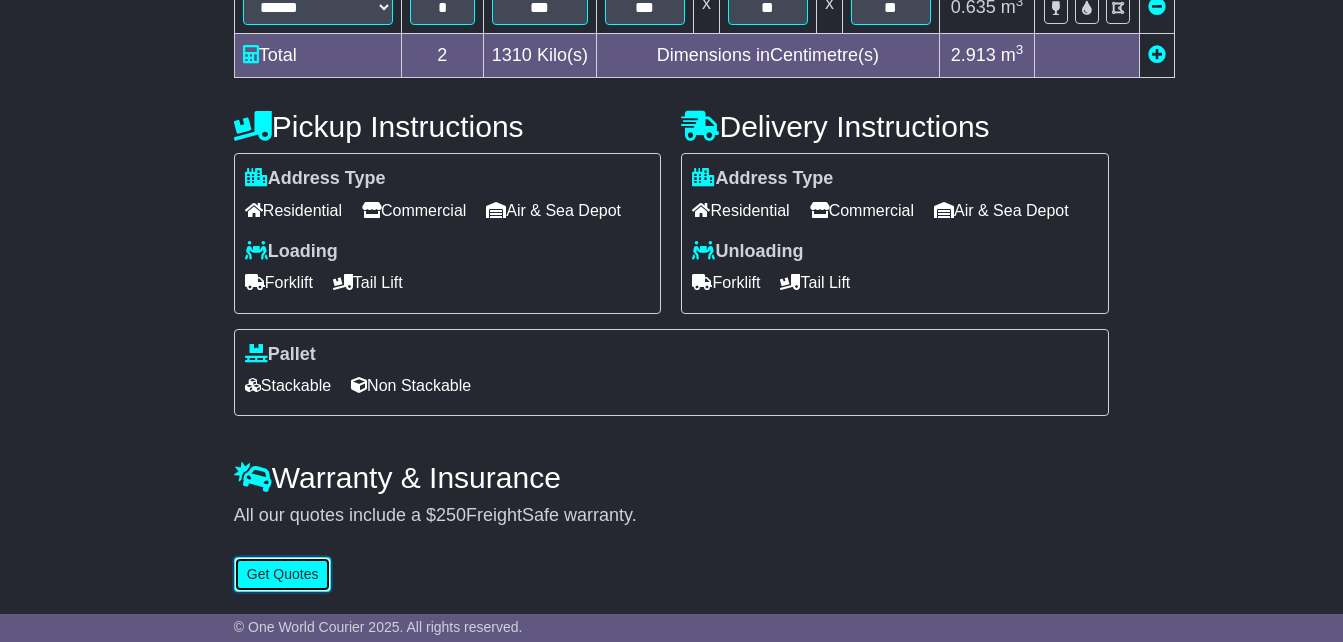click on "Get Quotes" at bounding box center (283, 574) 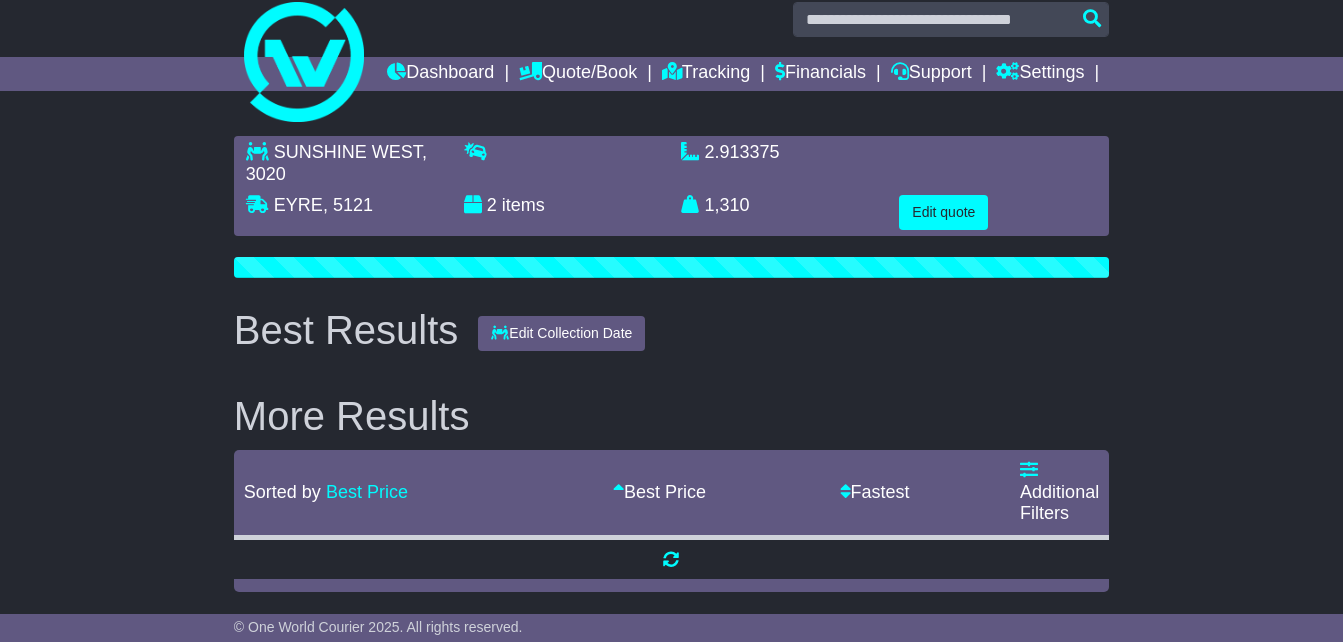 scroll, scrollTop: 15, scrollLeft: 0, axis: vertical 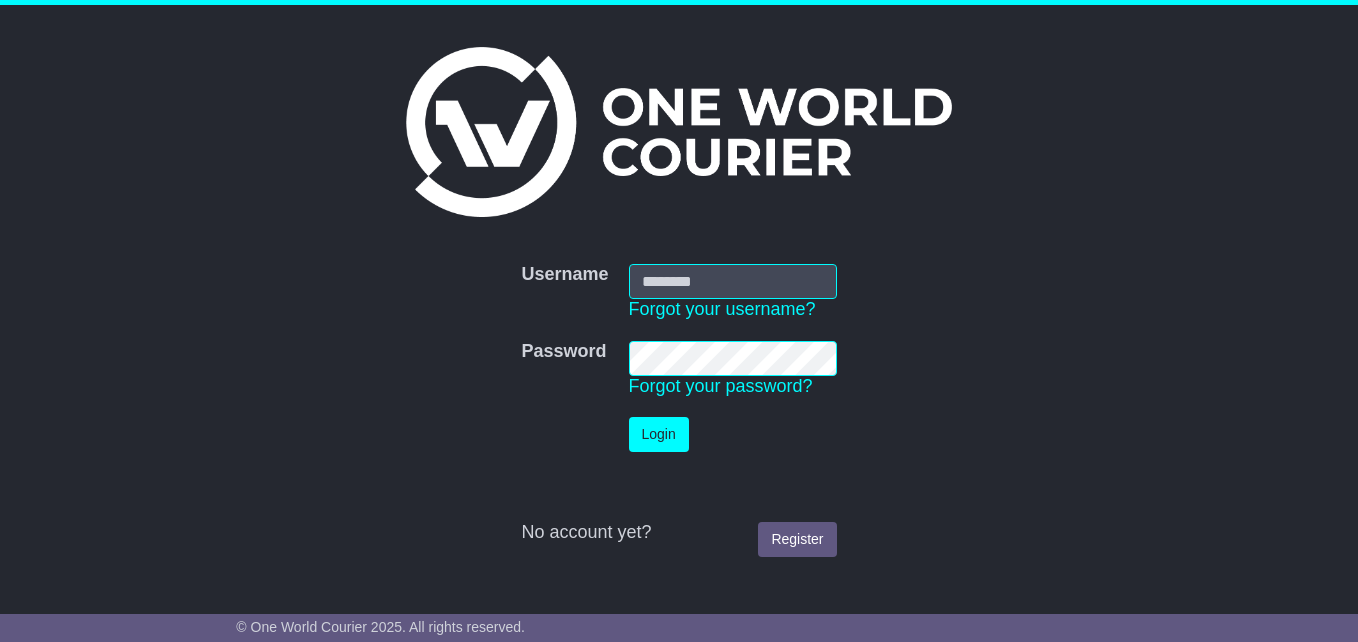 type on "**********" 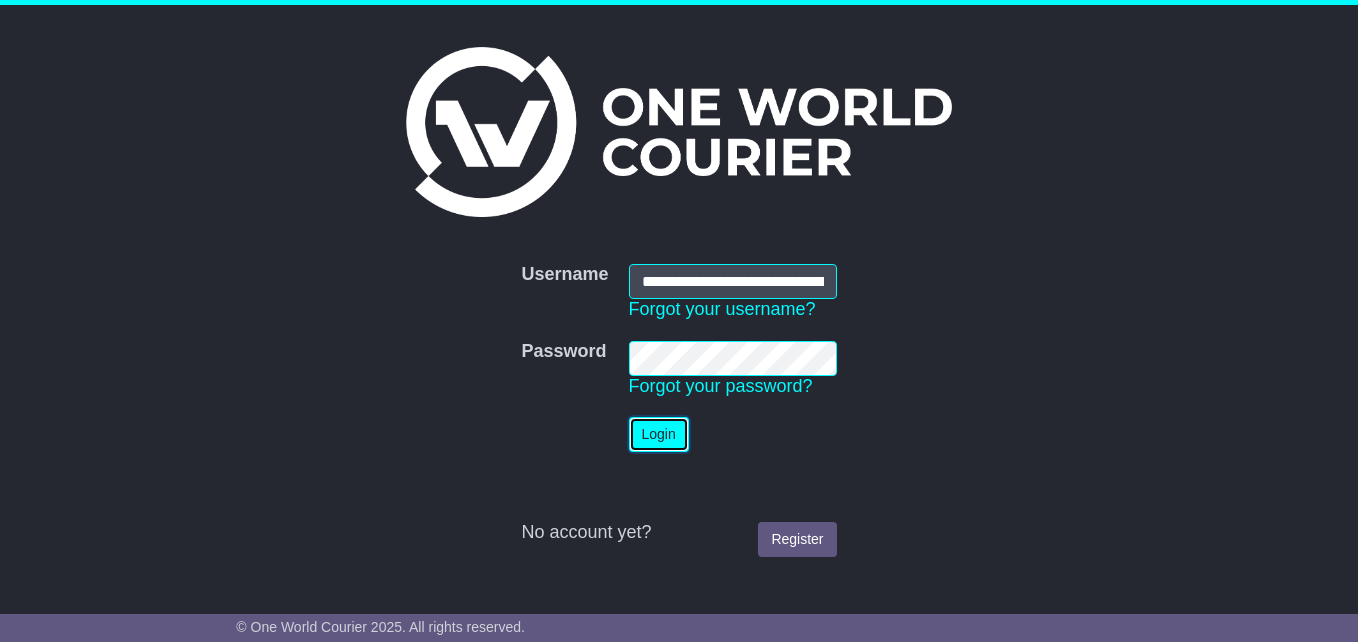 scroll, scrollTop: 0, scrollLeft: 0, axis: both 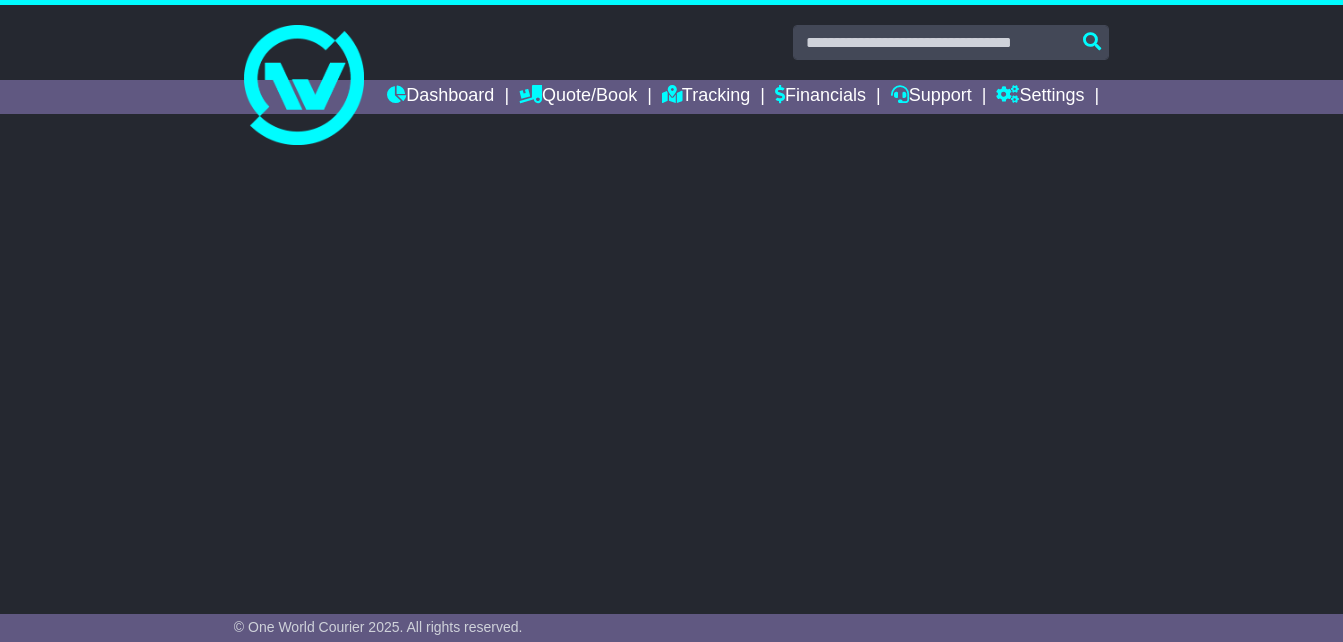 select 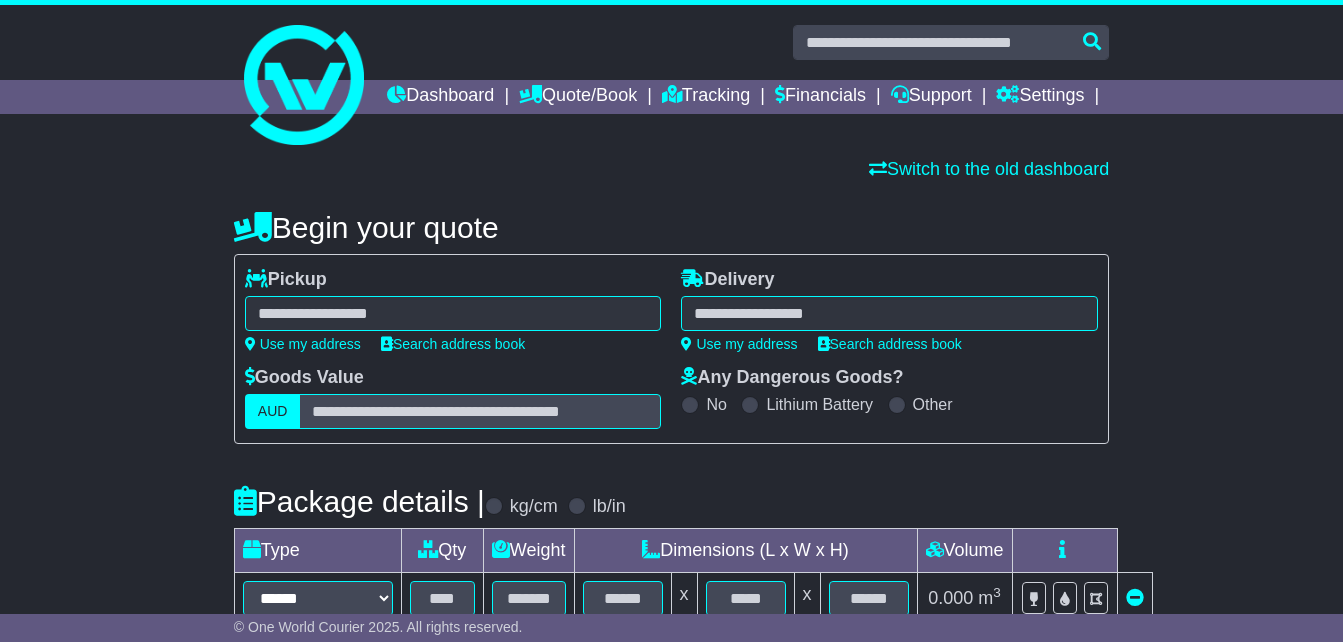 scroll, scrollTop: 0, scrollLeft: 0, axis: both 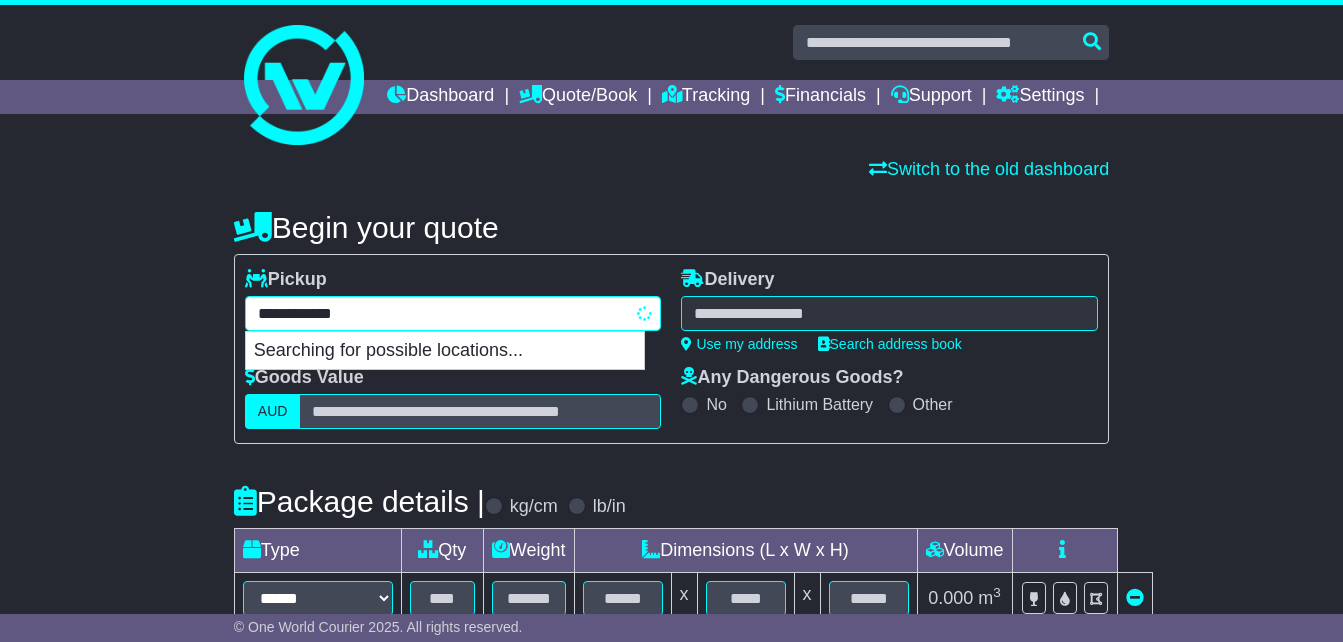 type on "**********" 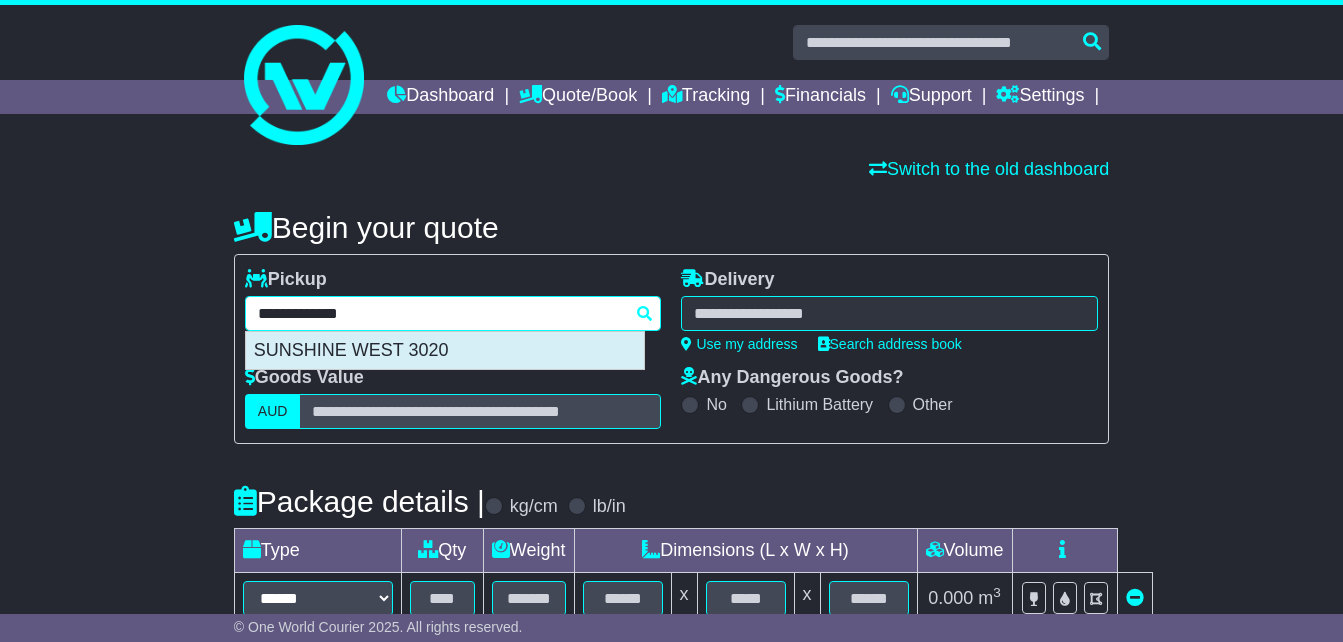 click on "SUNSHINE WEST 3020" at bounding box center (445, 351) 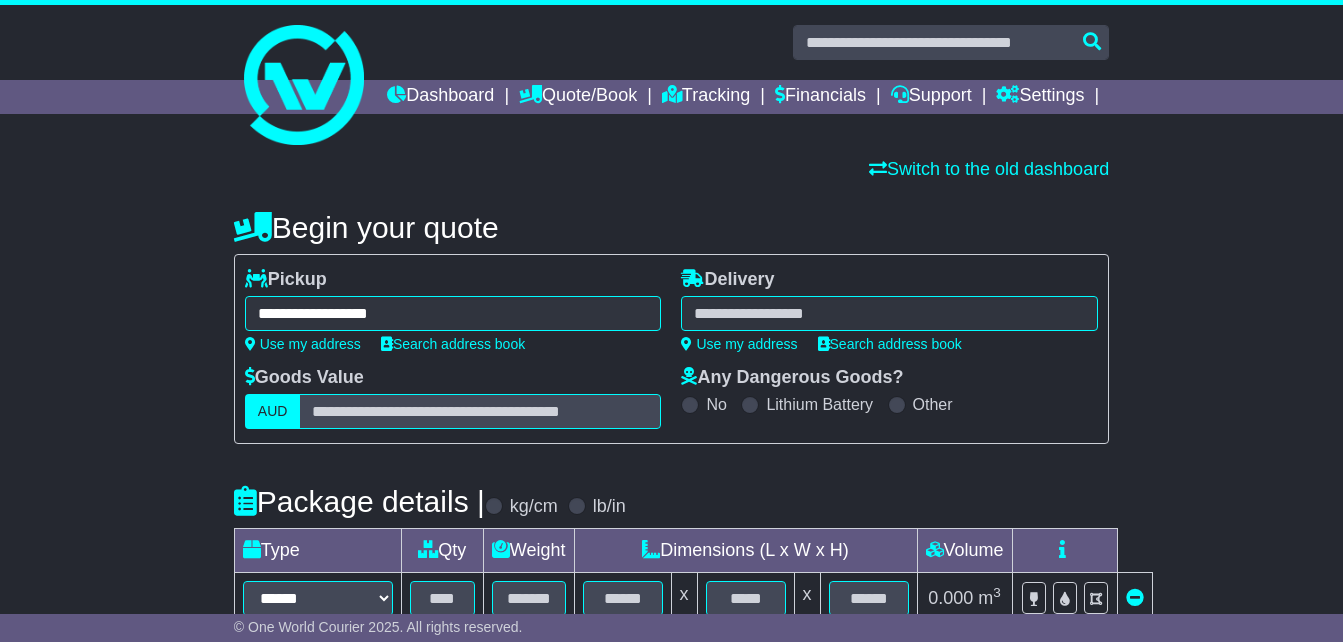 type on "**********" 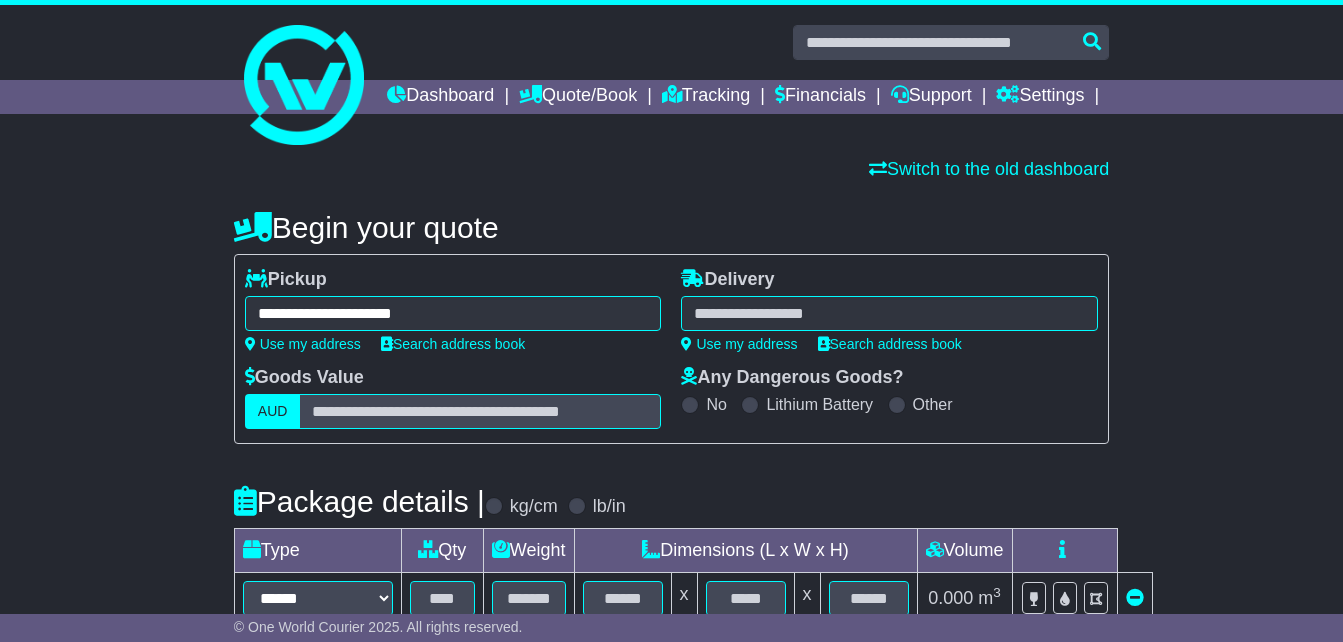 click at bounding box center (889, 313) 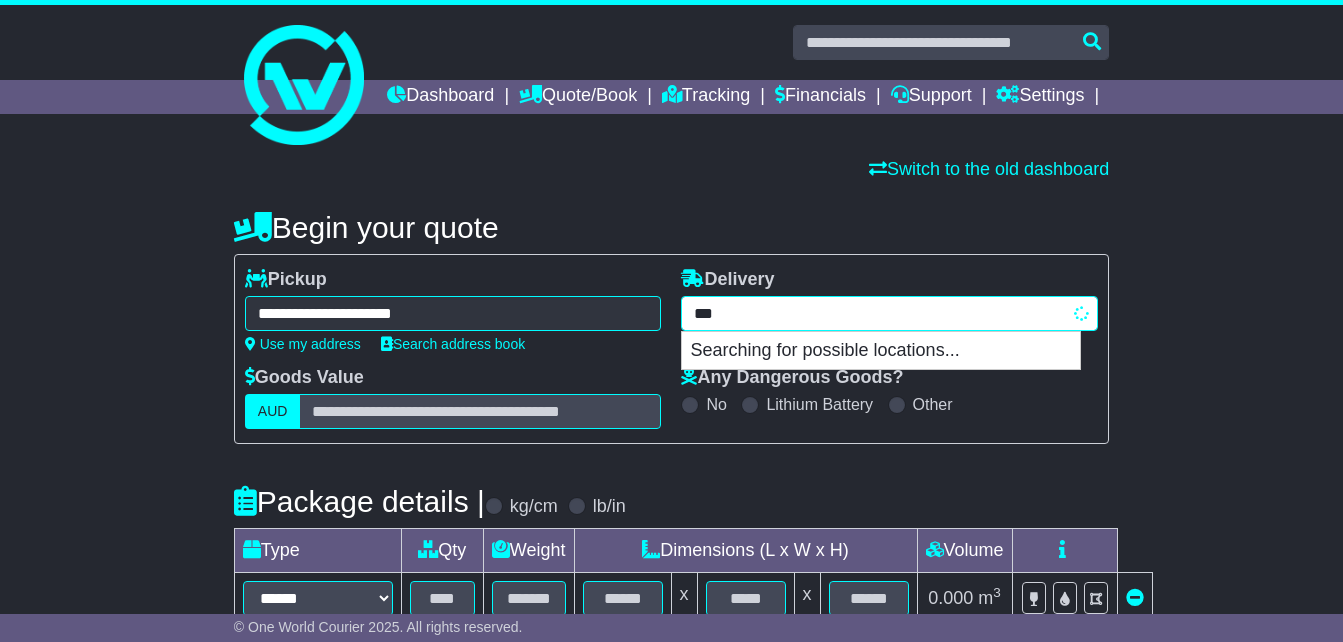 type on "****" 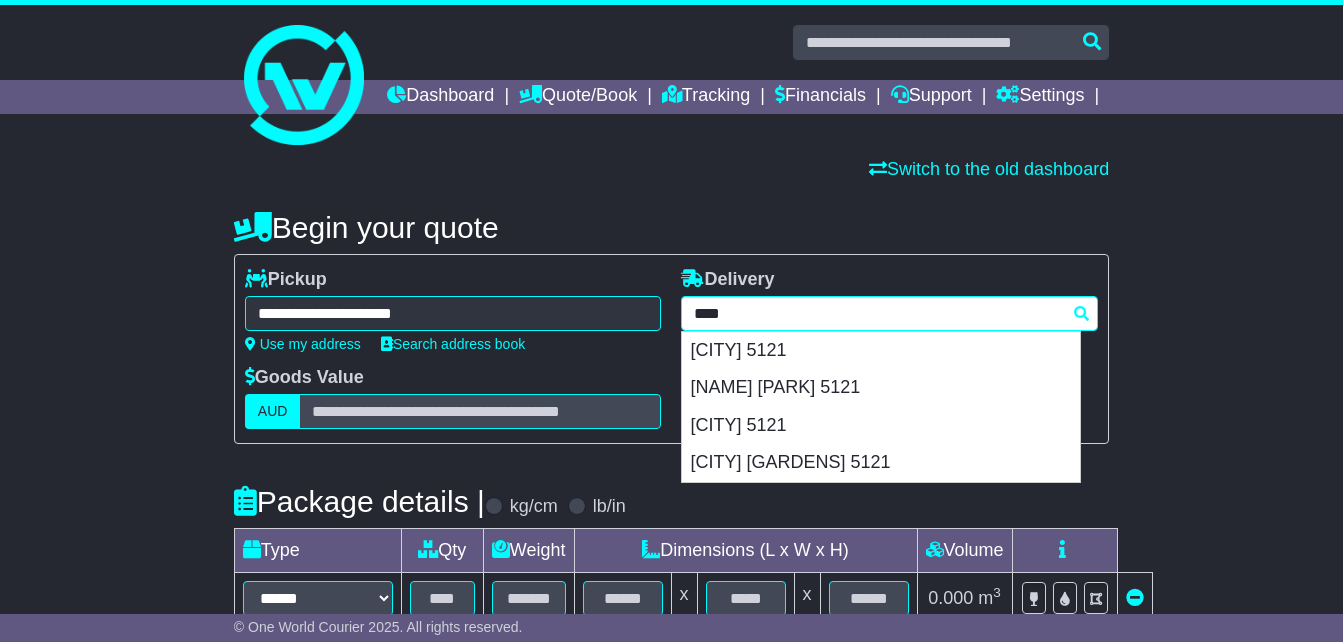 click on "[CITY] 5121" at bounding box center [881, 351] 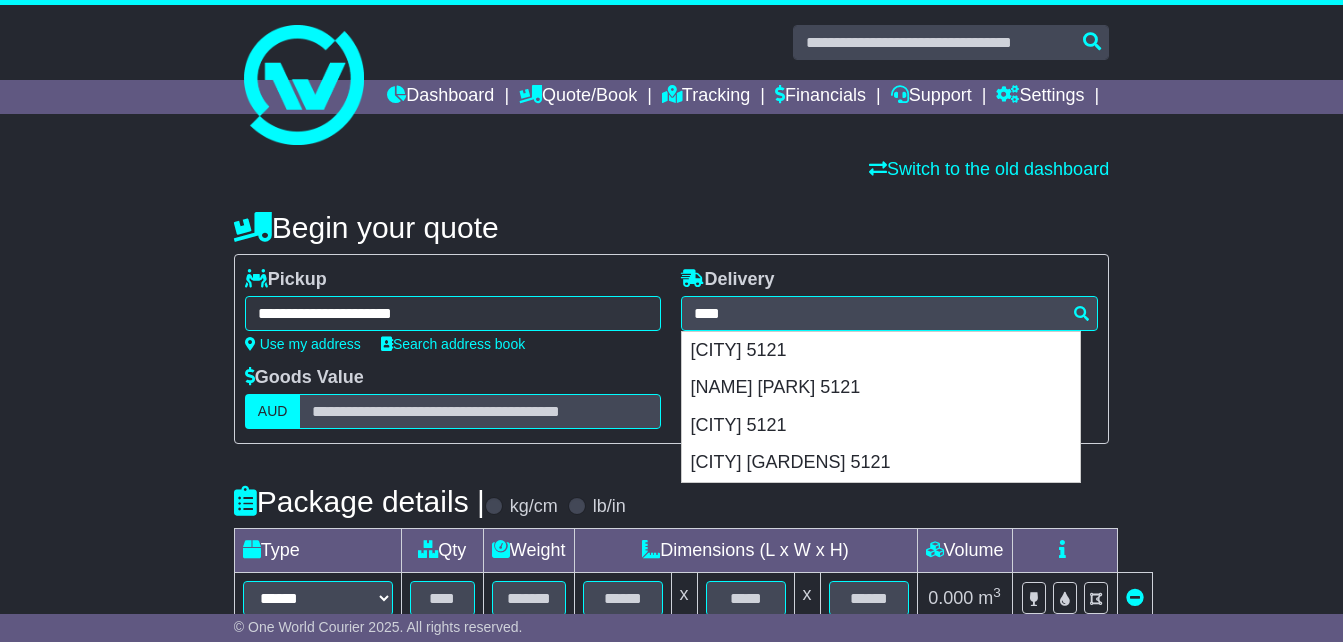 type on "**********" 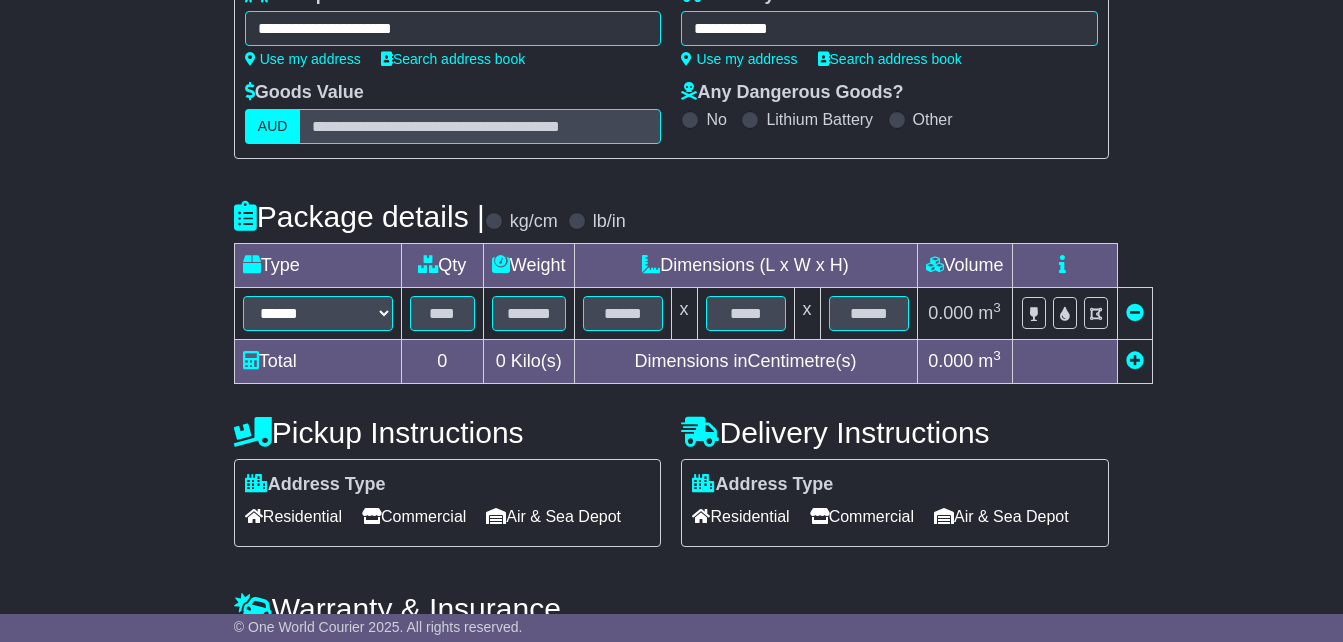 scroll, scrollTop: 400, scrollLeft: 0, axis: vertical 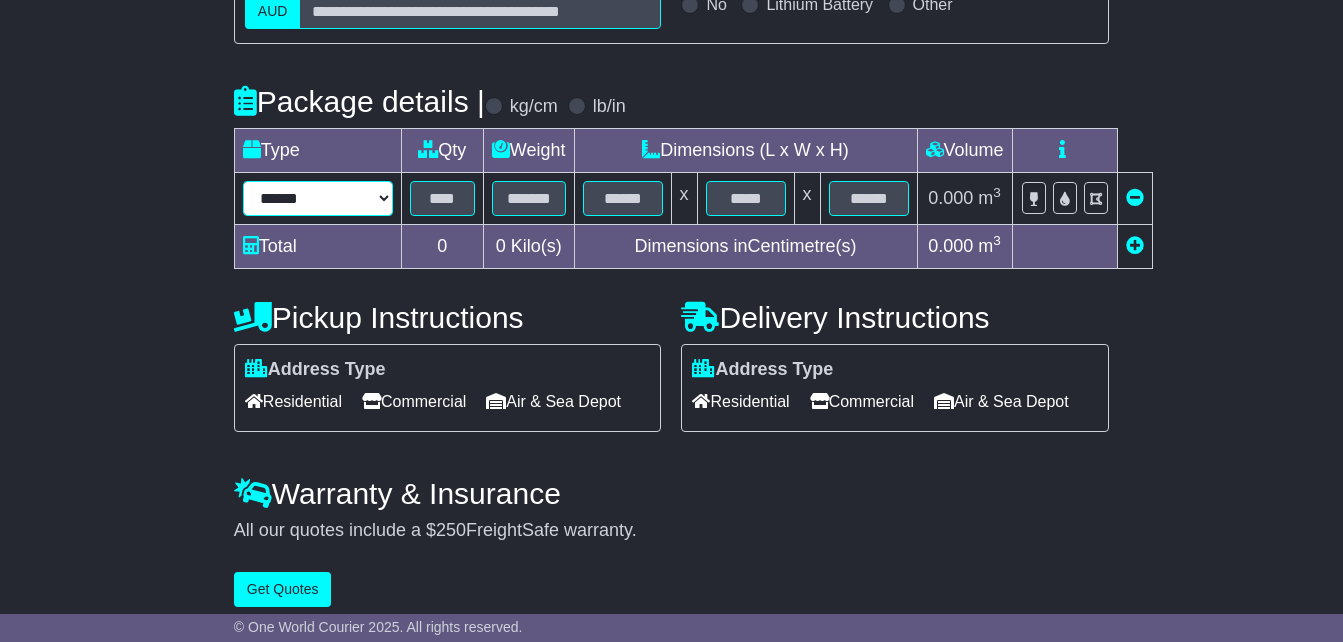 click on "**********" at bounding box center (318, 198) 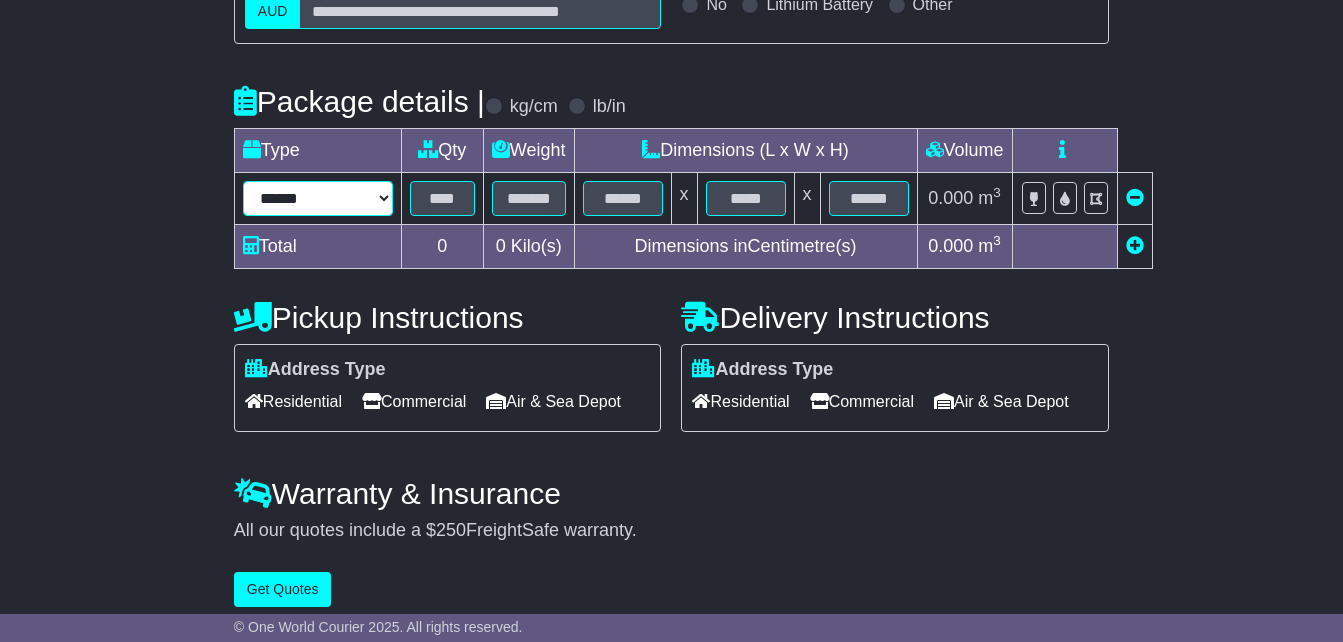 select on "*****" 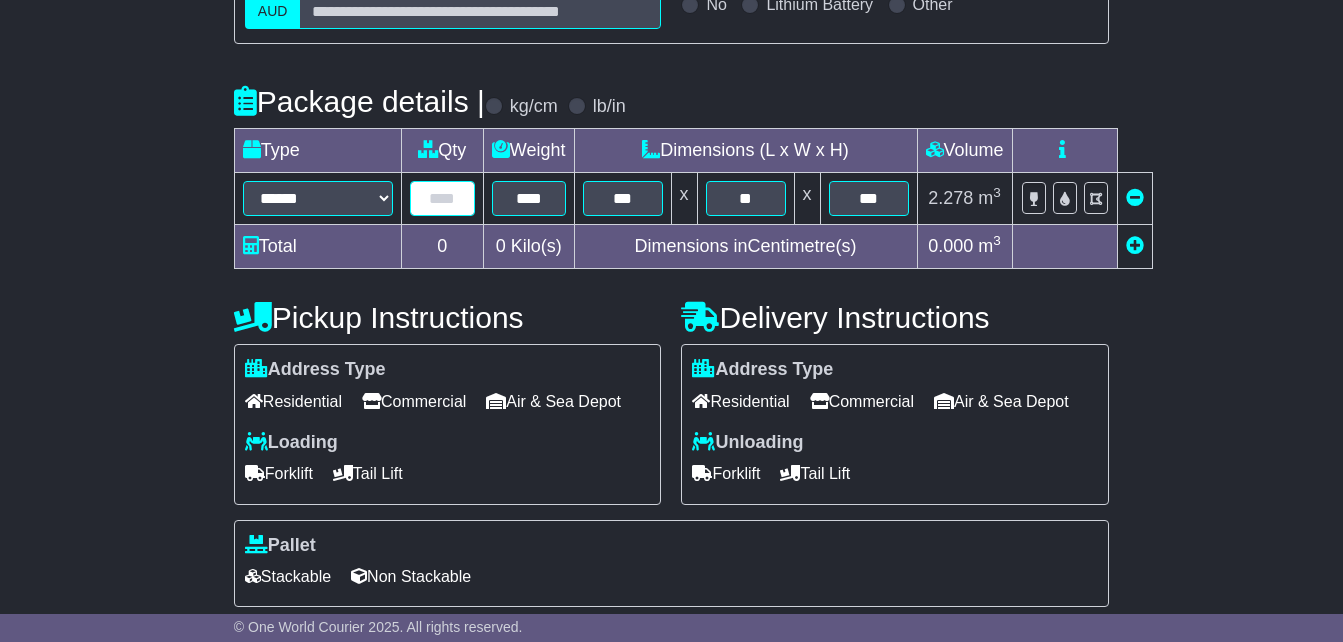 click at bounding box center [442, 198] 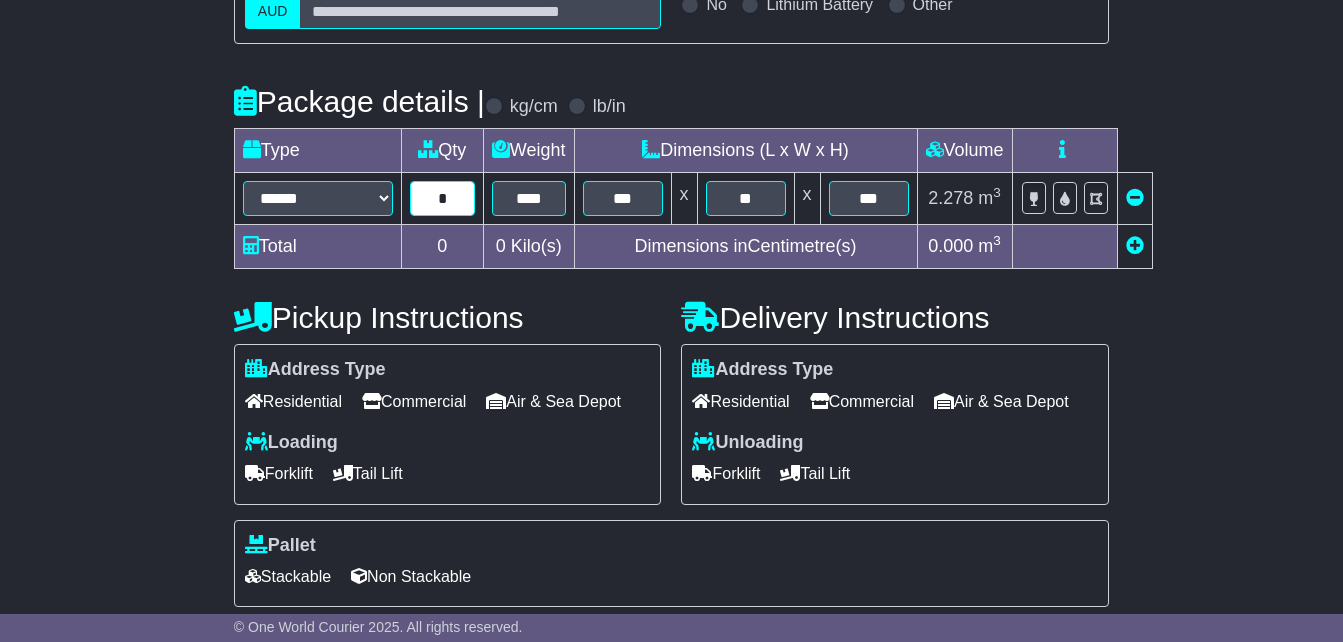 type on "*" 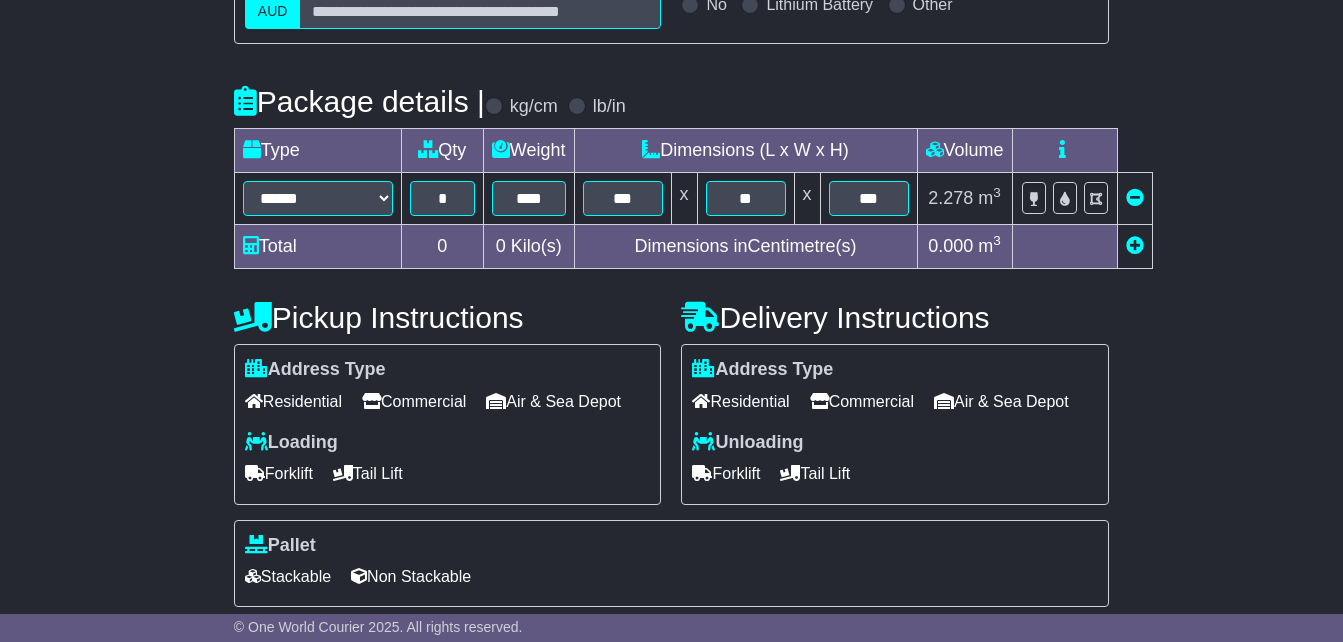 click at bounding box center (1134, 247) 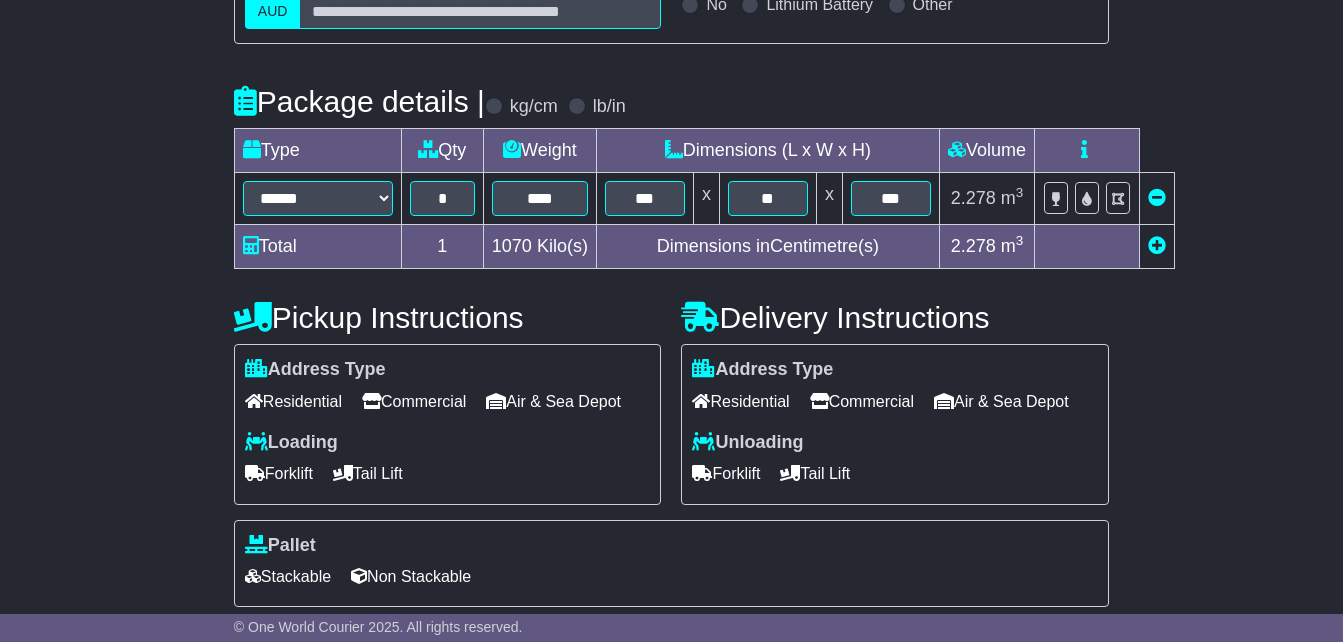 click at bounding box center [1157, 245] 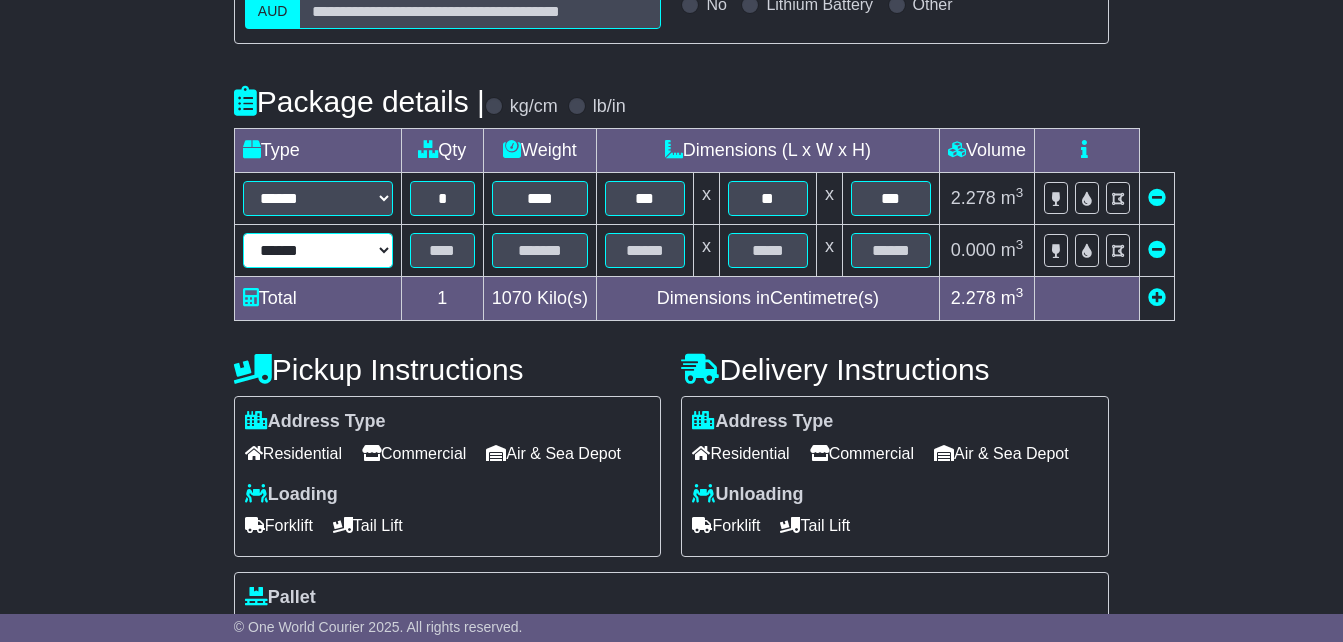 click on "**********" at bounding box center [318, 250] 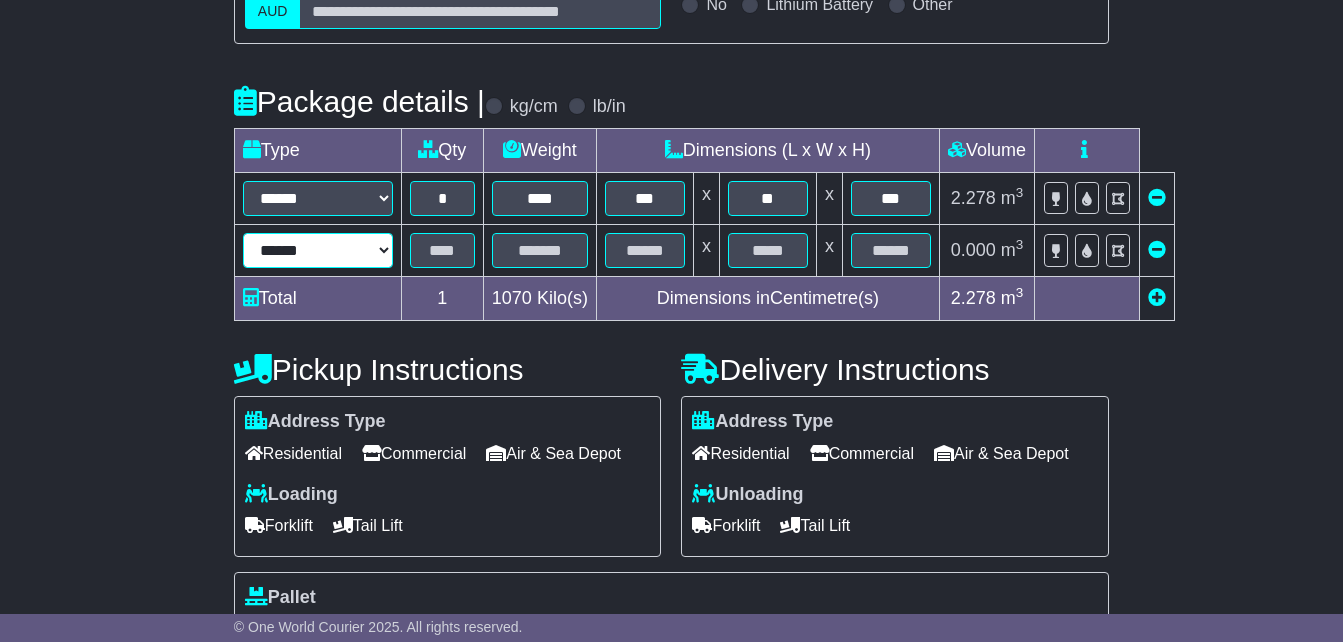 select on "*****" 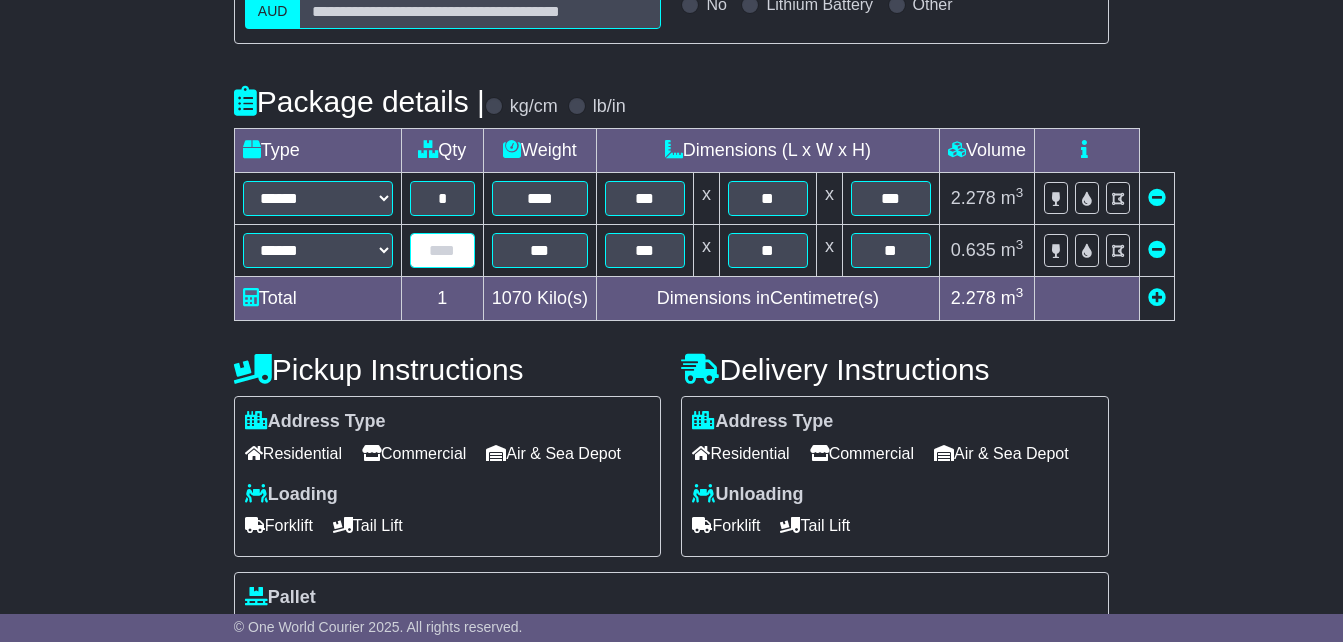 drag, startPoint x: 451, startPoint y: 268, endPoint x: 453, endPoint y: 286, distance: 18.110771 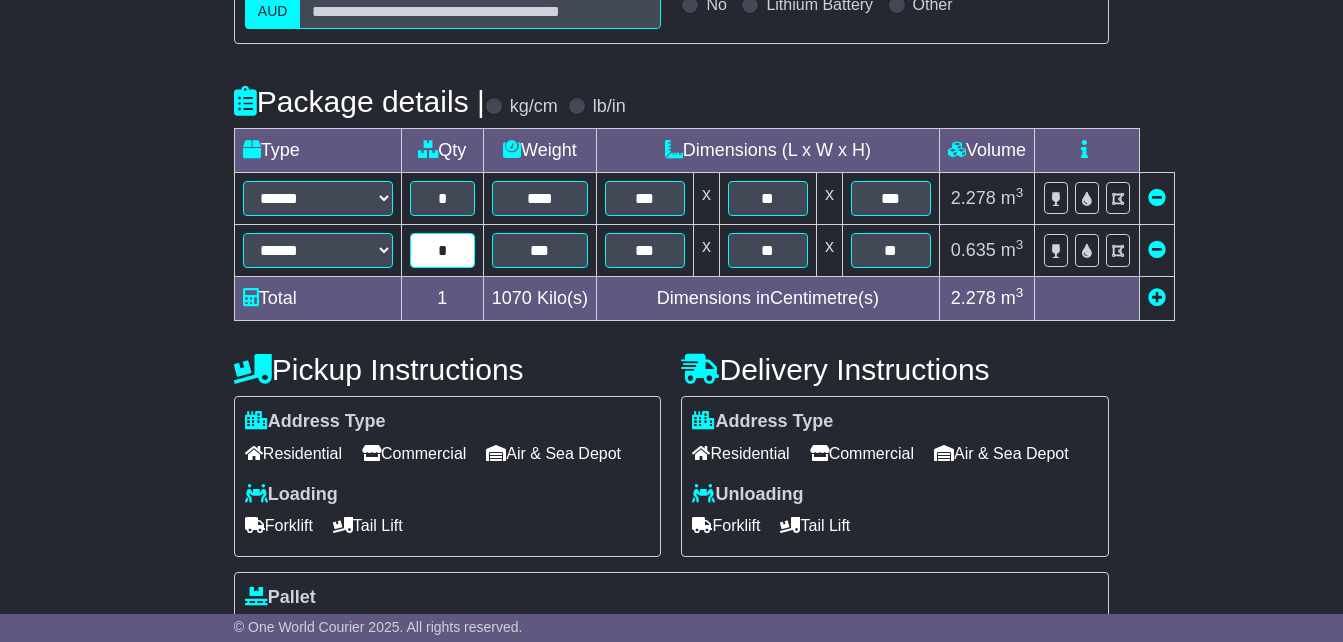 type on "*" 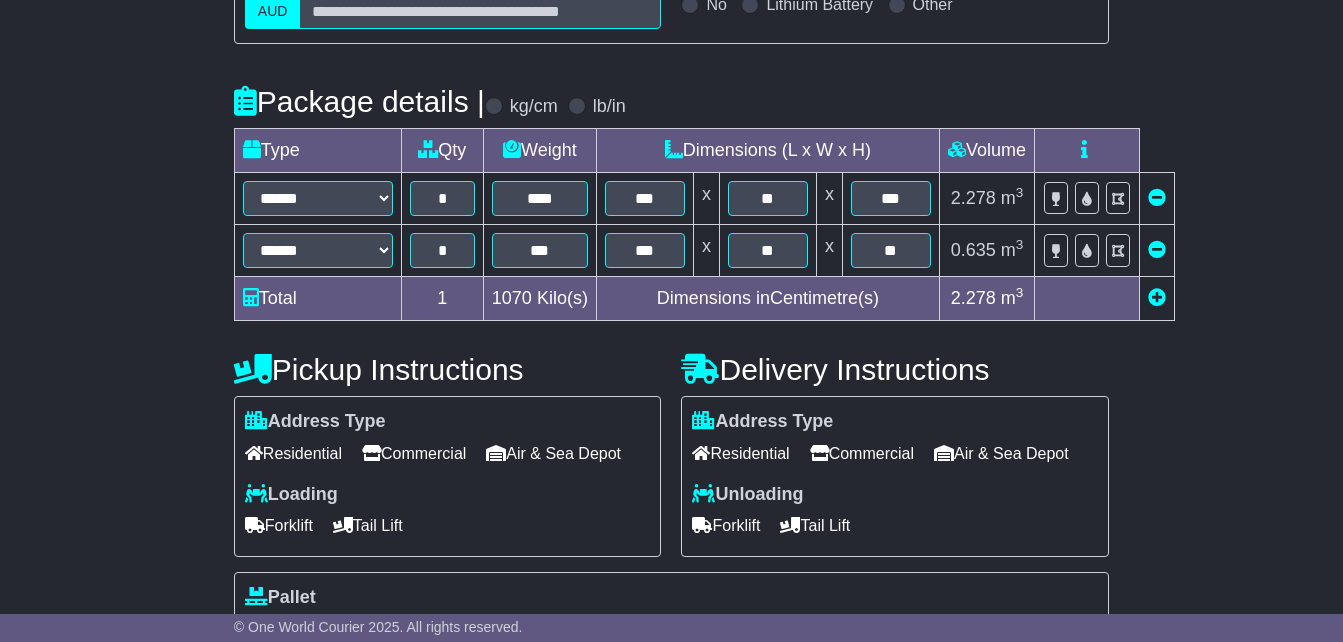 click on "**********" at bounding box center (671, 318) 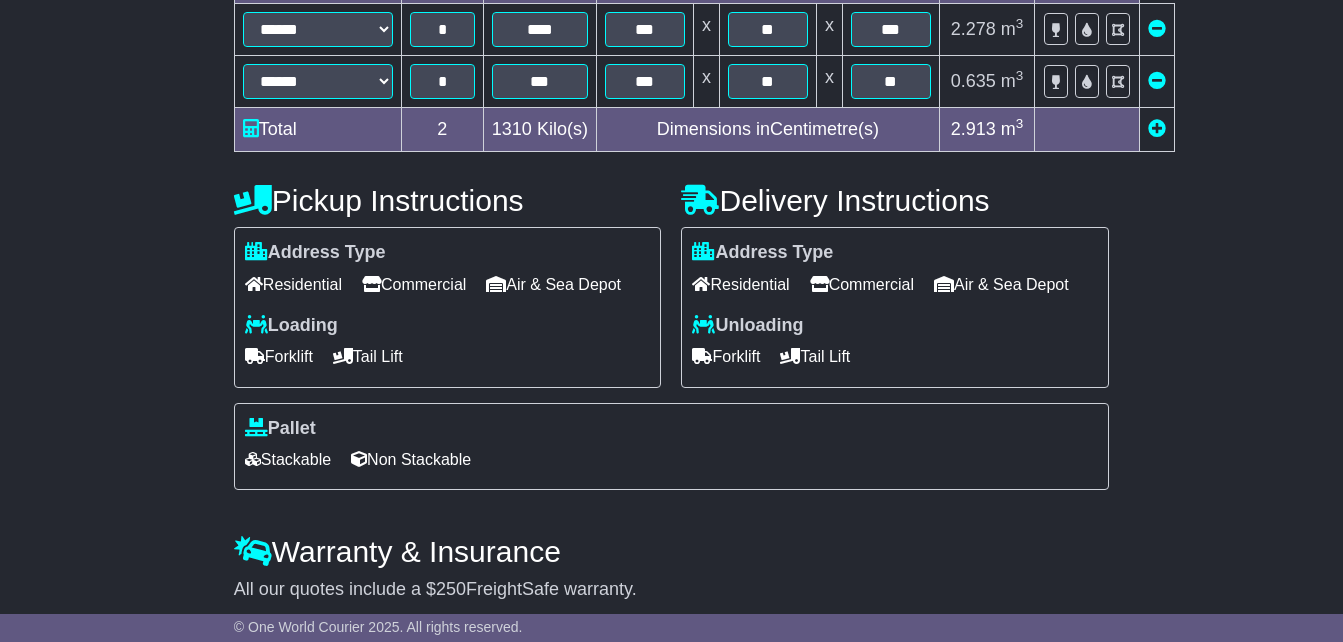 scroll, scrollTop: 600, scrollLeft: 0, axis: vertical 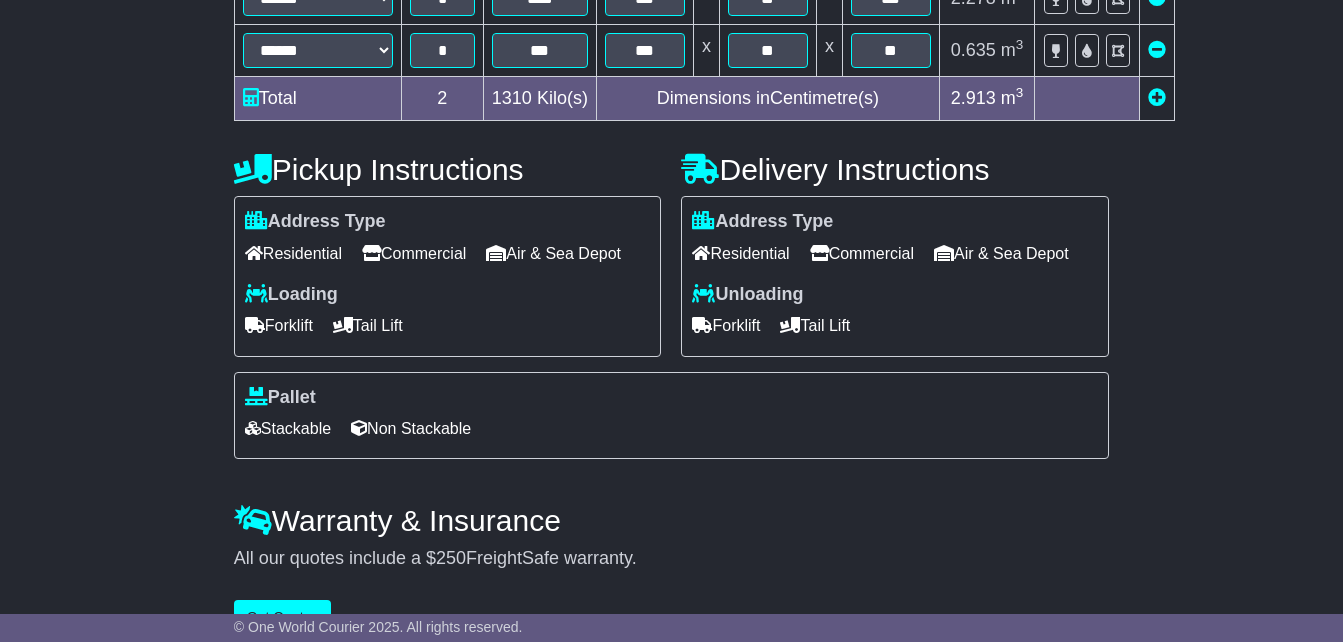 click on "Commercial" at bounding box center [414, 253] 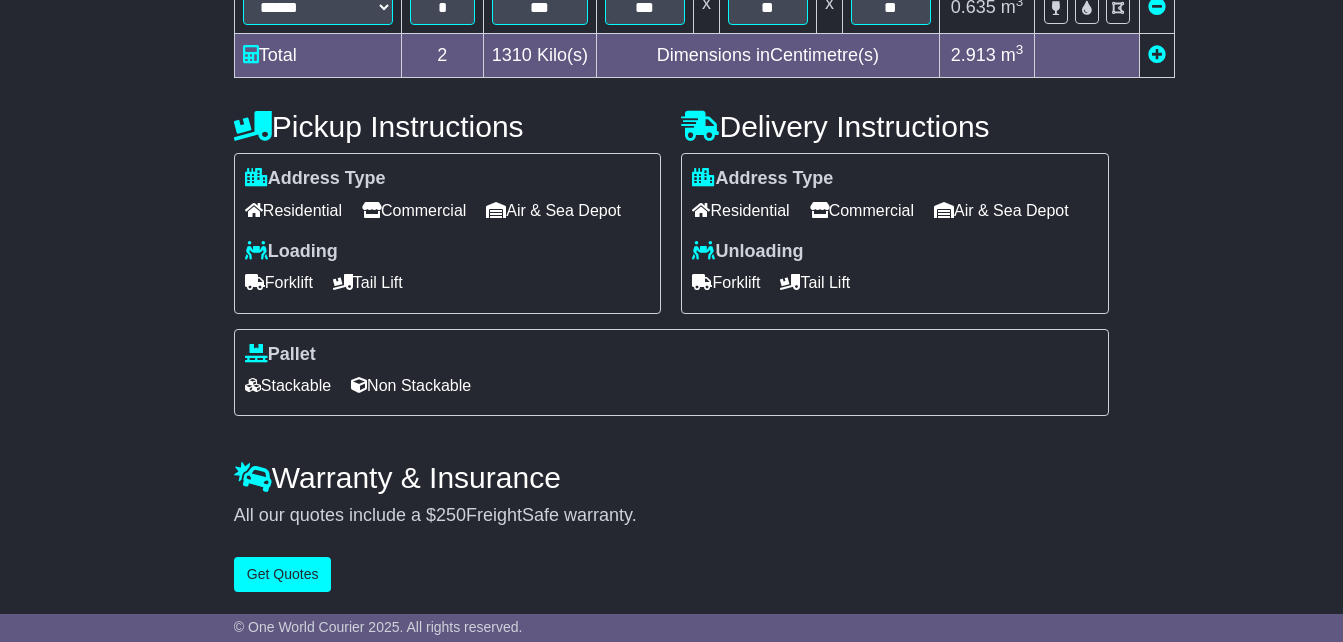 scroll, scrollTop: 714, scrollLeft: 0, axis: vertical 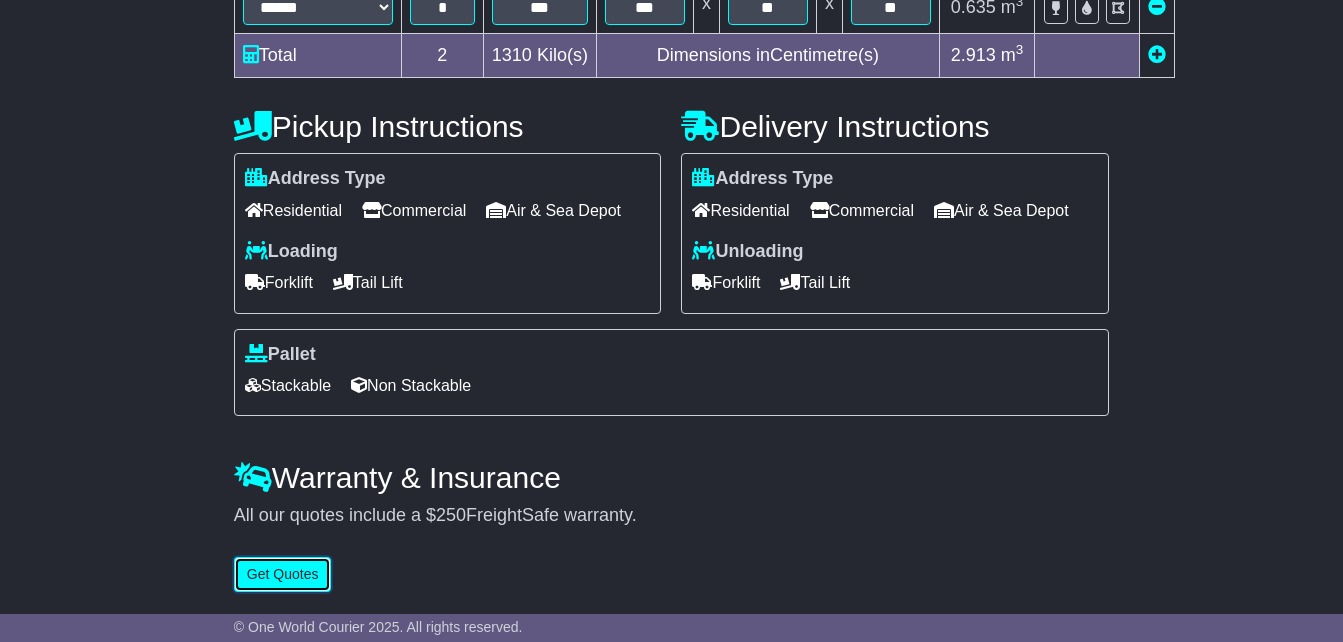 click on "Get Quotes" at bounding box center [283, 574] 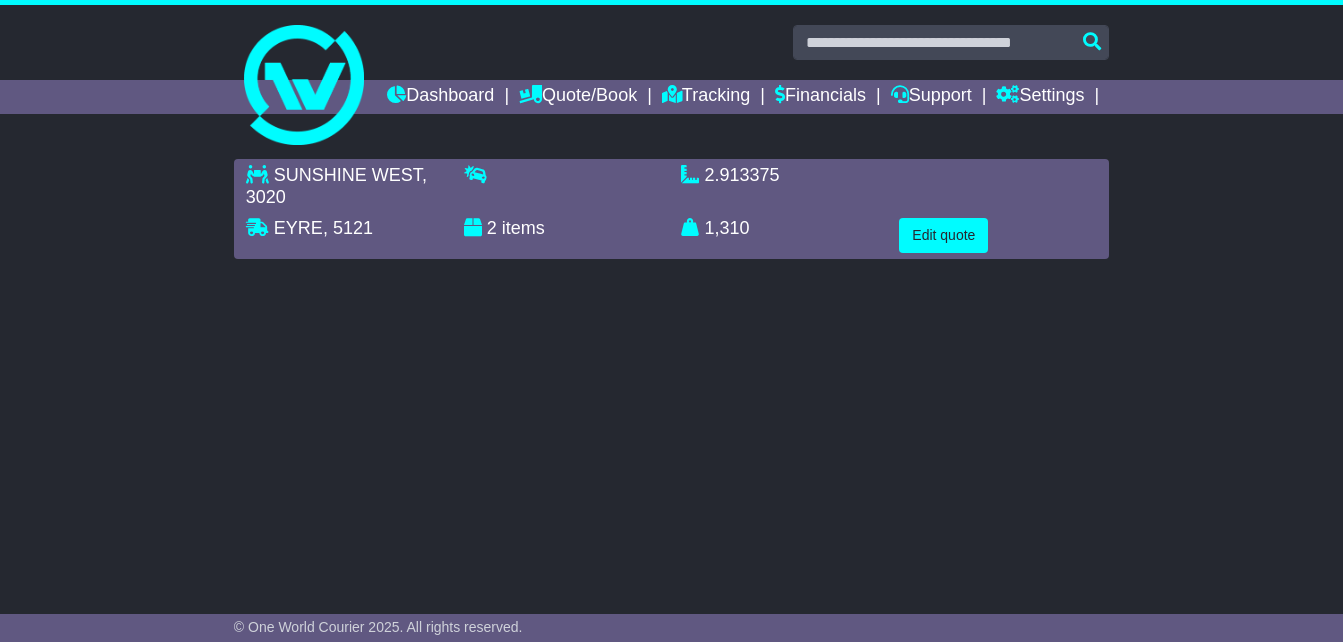 scroll, scrollTop: 0, scrollLeft: 0, axis: both 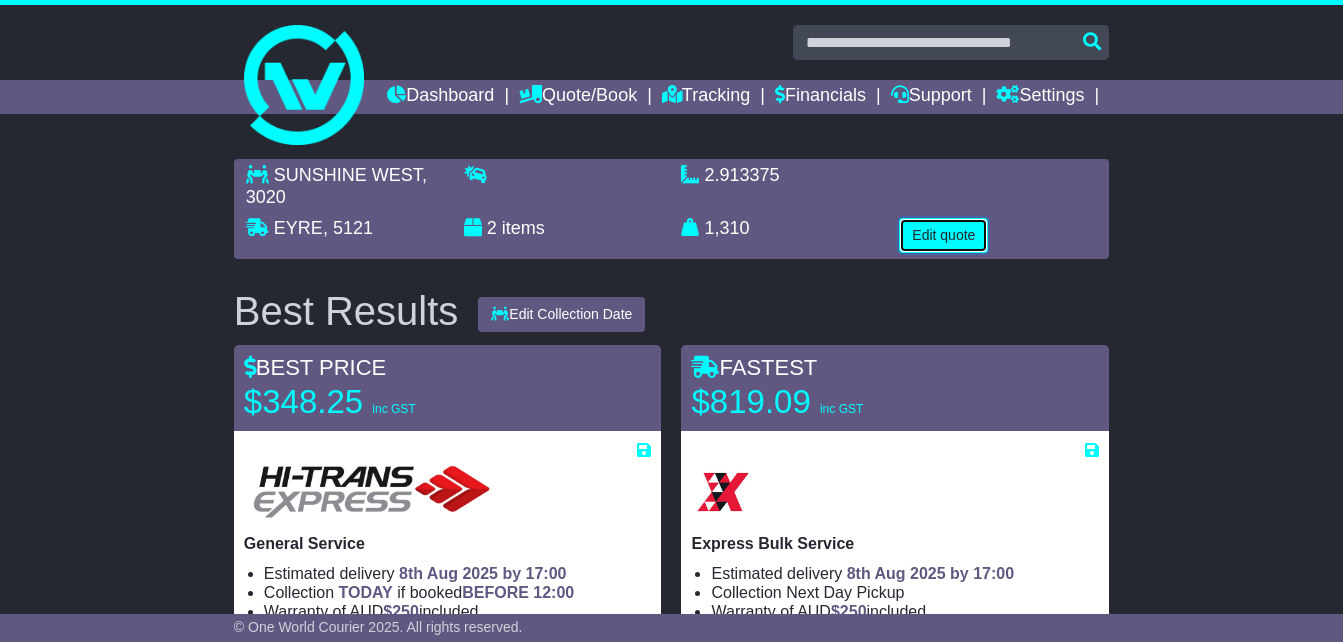 click on "Edit quote" at bounding box center [943, 235] 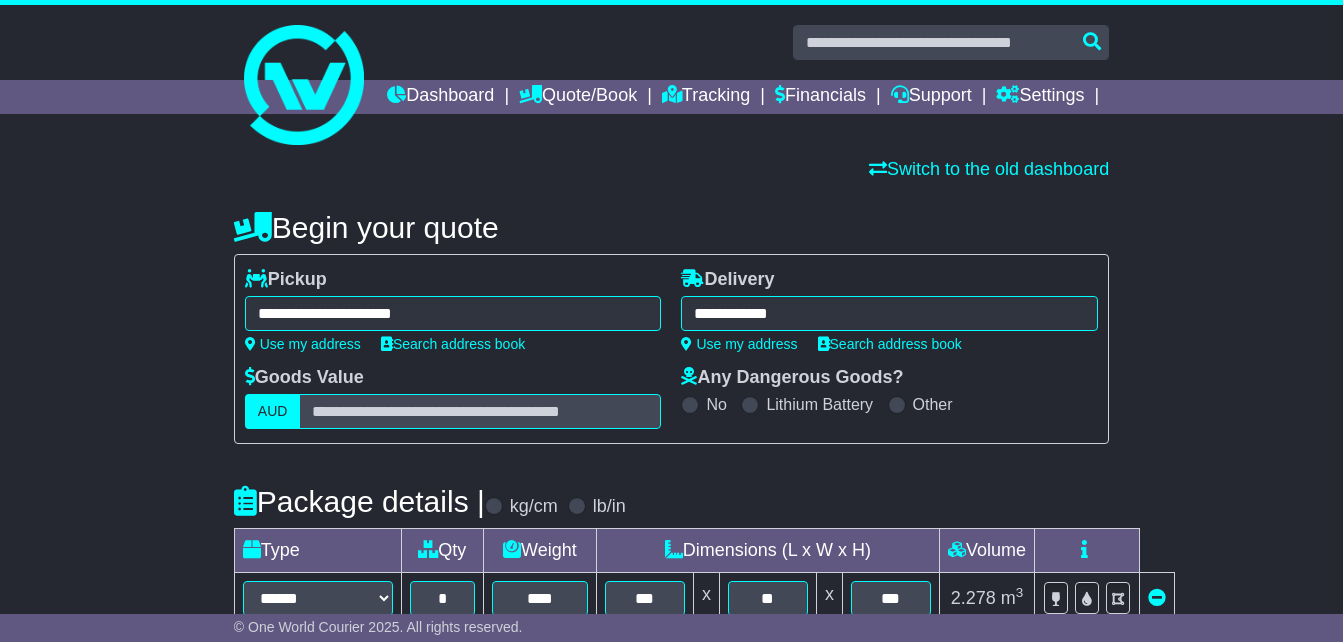click on "**********" at bounding box center [889, 313] 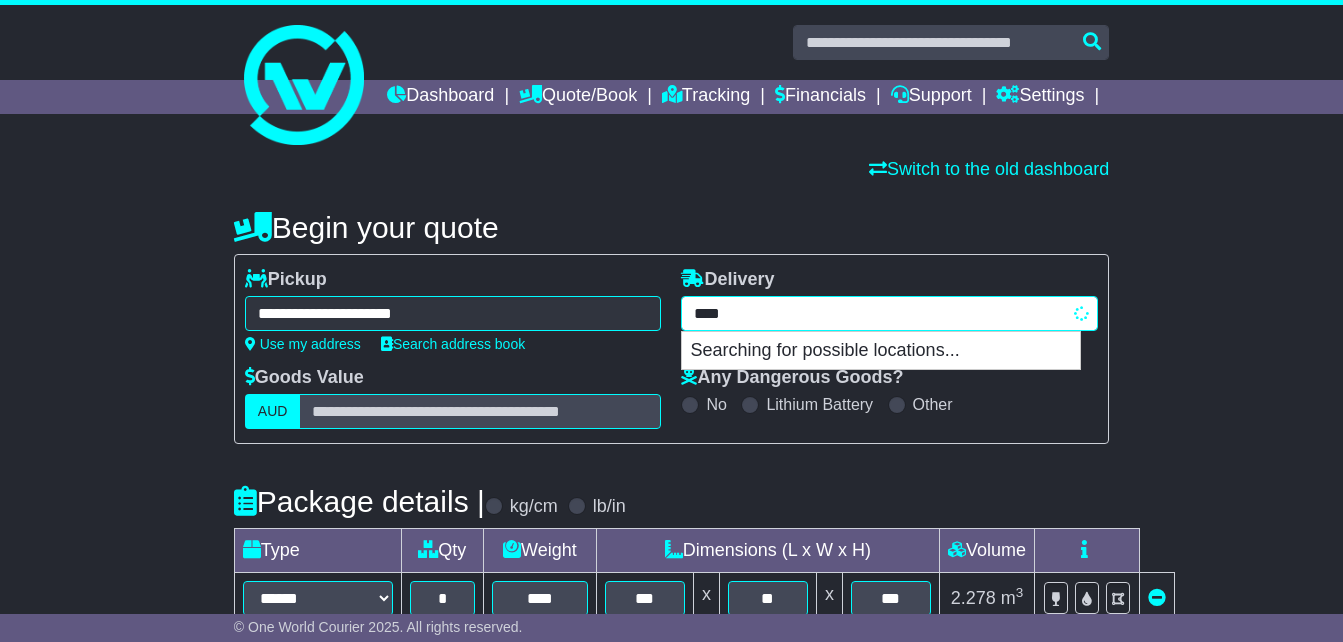 drag, startPoint x: 804, startPoint y: 342, endPoint x: 503, endPoint y: 359, distance: 301.47968 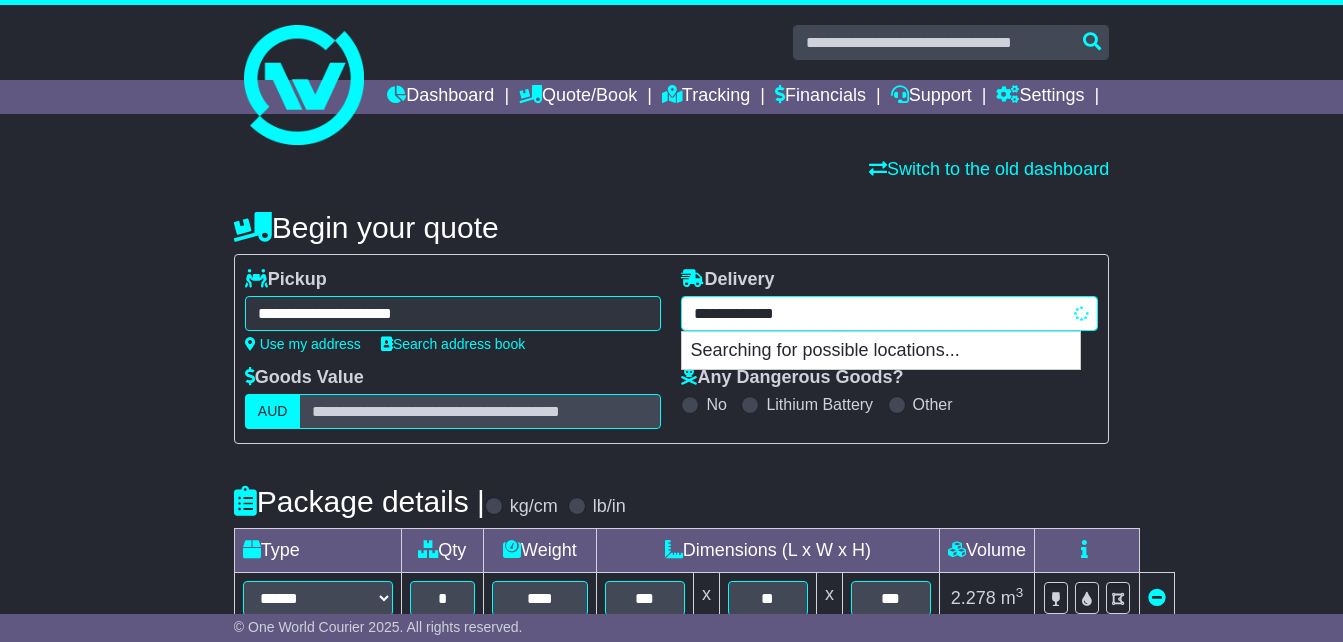 type on "**********" 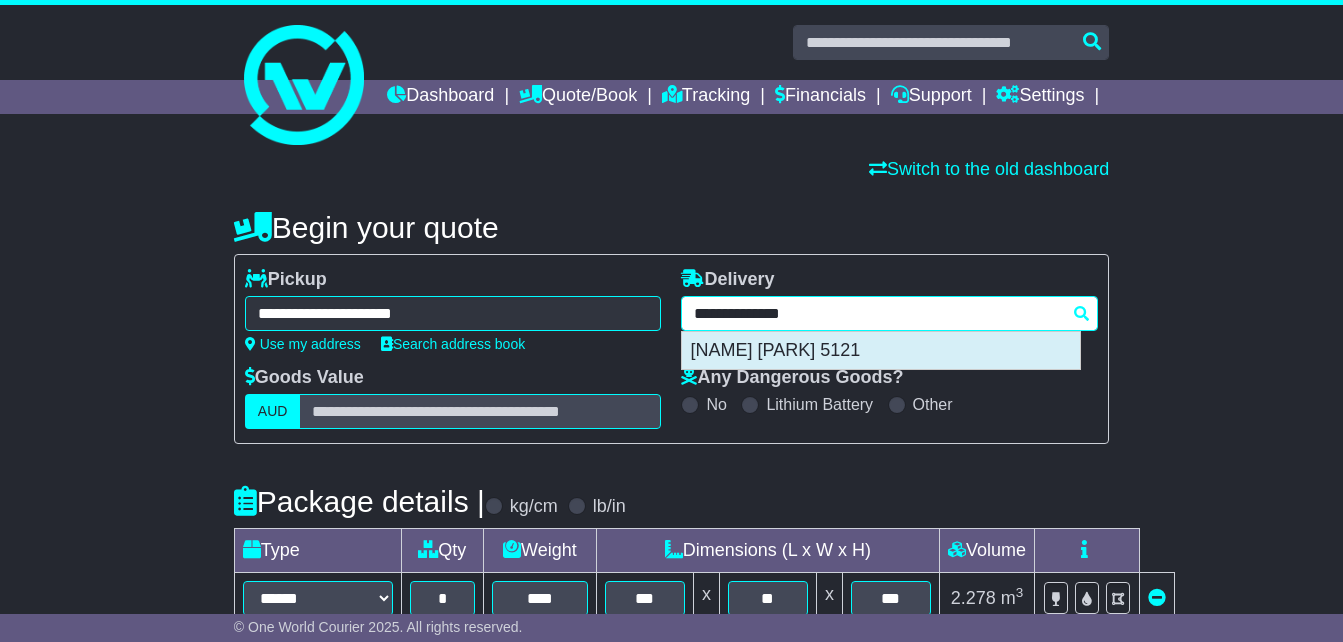 click on "[NAME] [PARK] 5121" at bounding box center [881, 351] 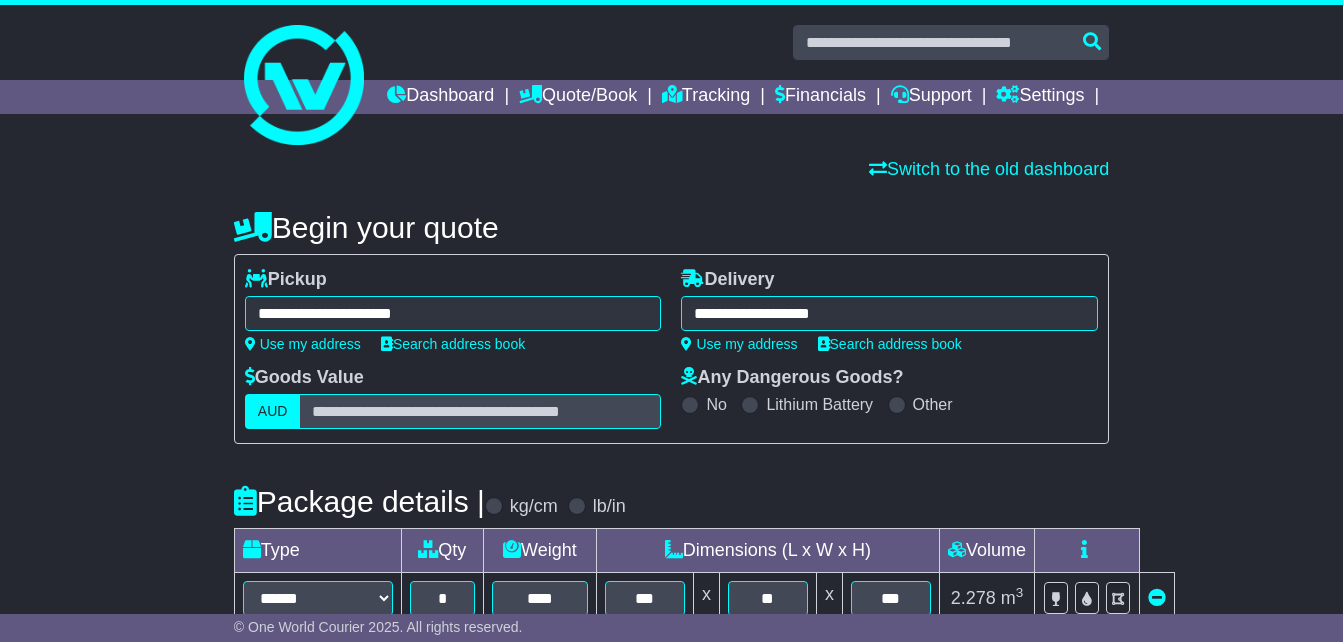 type on "**********" 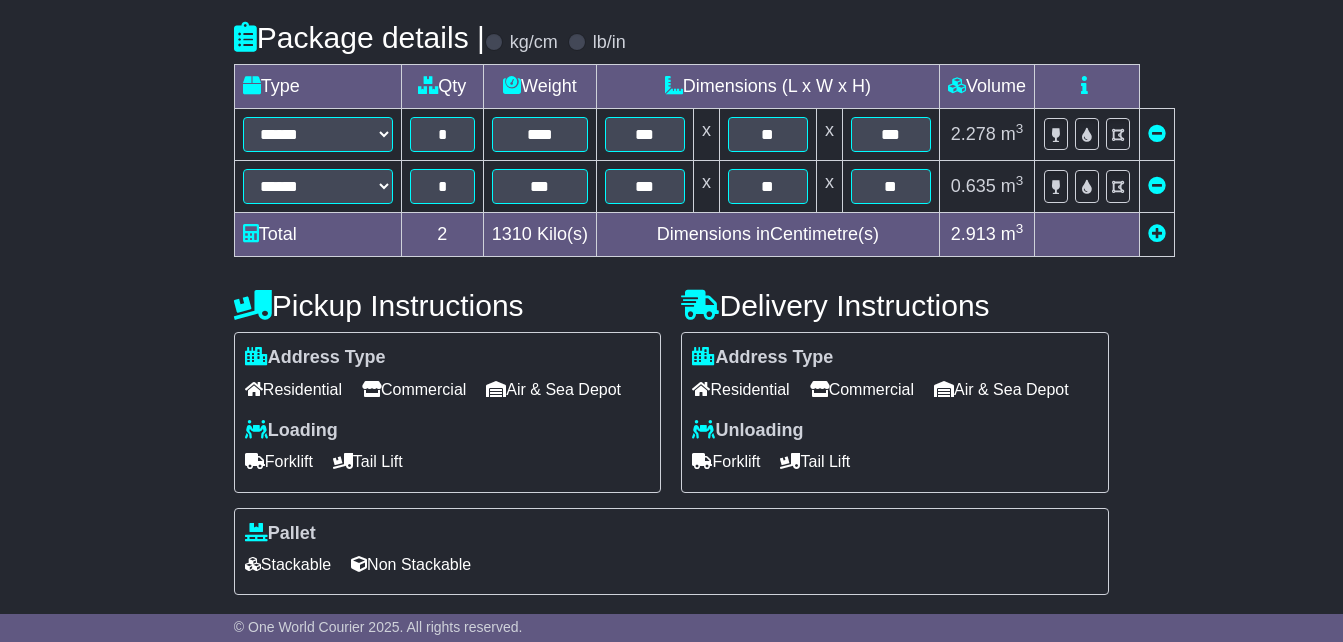 scroll, scrollTop: 714, scrollLeft: 0, axis: vertical 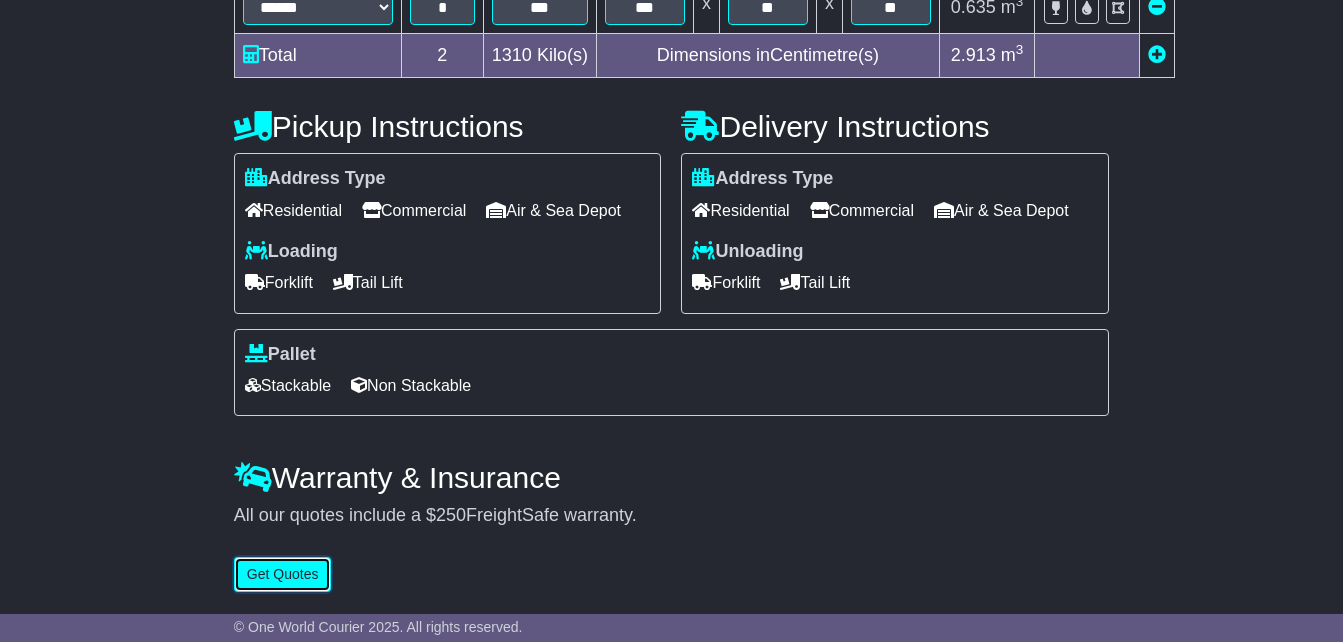 click on "Get Quotes" at bounding box center (283, 574) 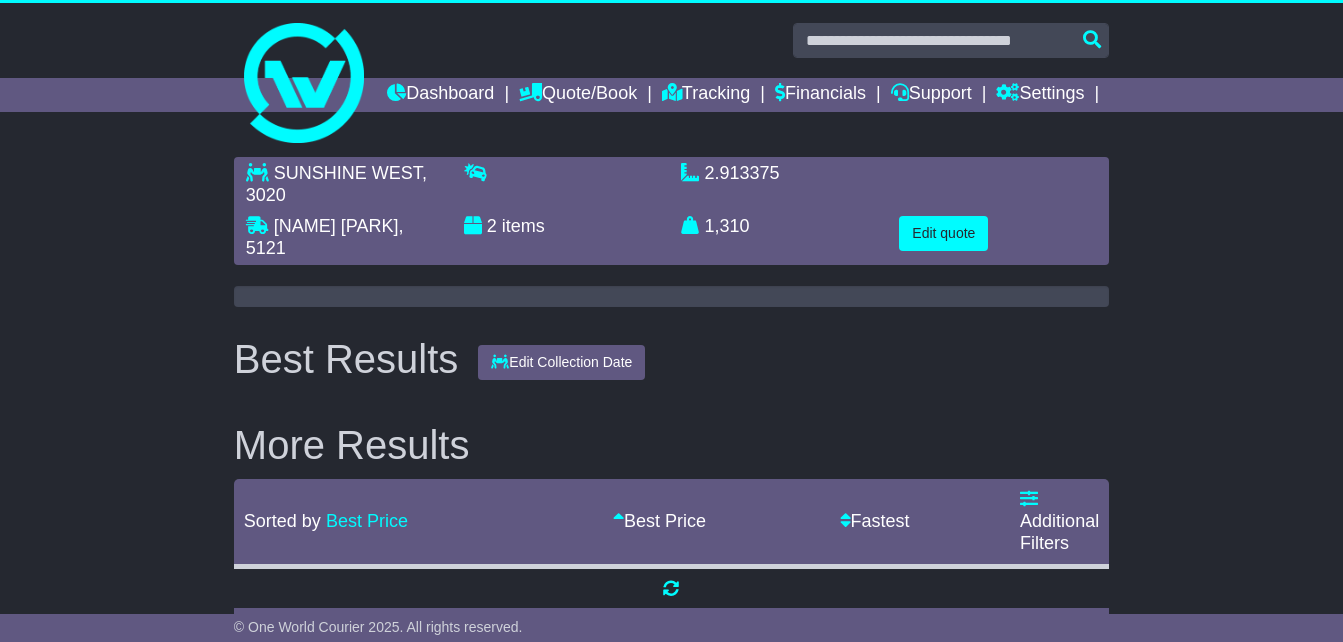 scroll, scrollTop: 0, scrollLeft: 0, axis: both 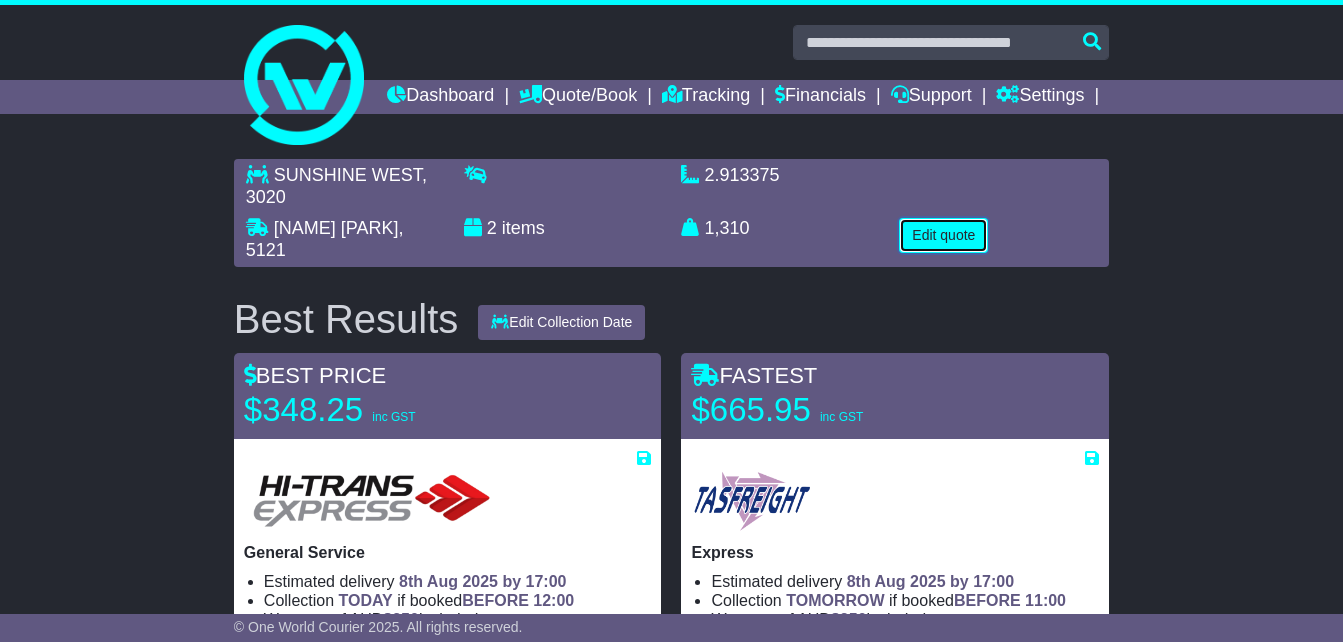 click on "Edit quote" at bounding box center [943, 235] 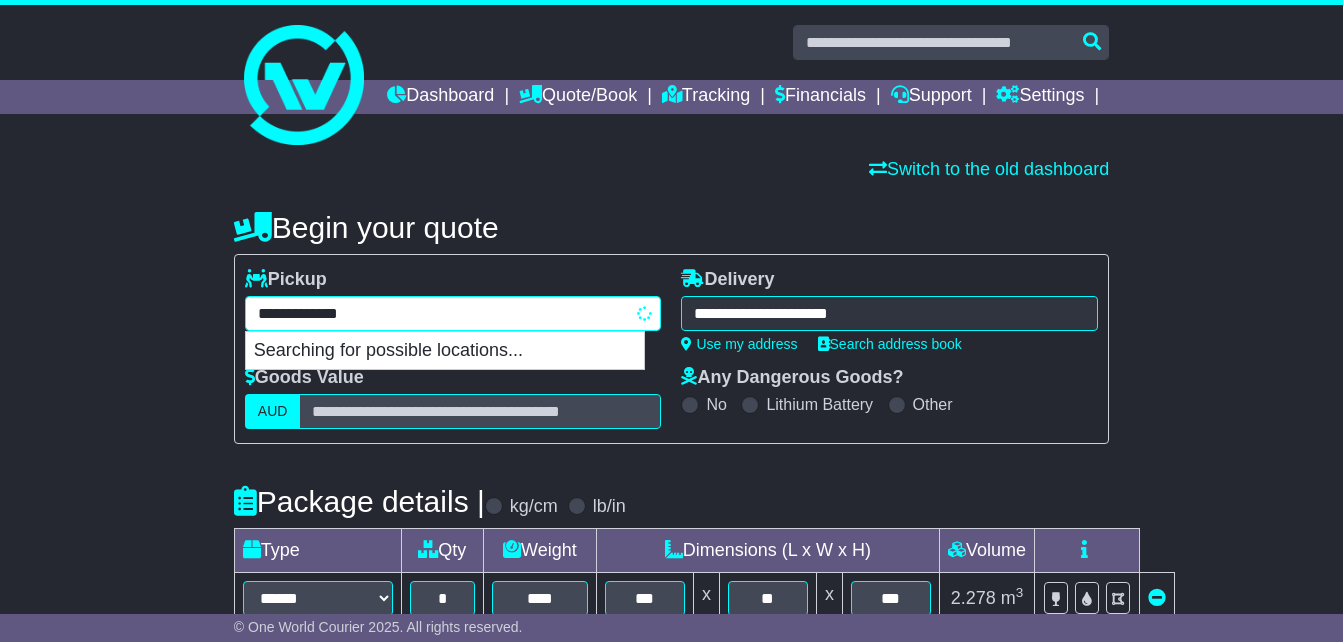 click on "**********" at bounding box center (453, 313) 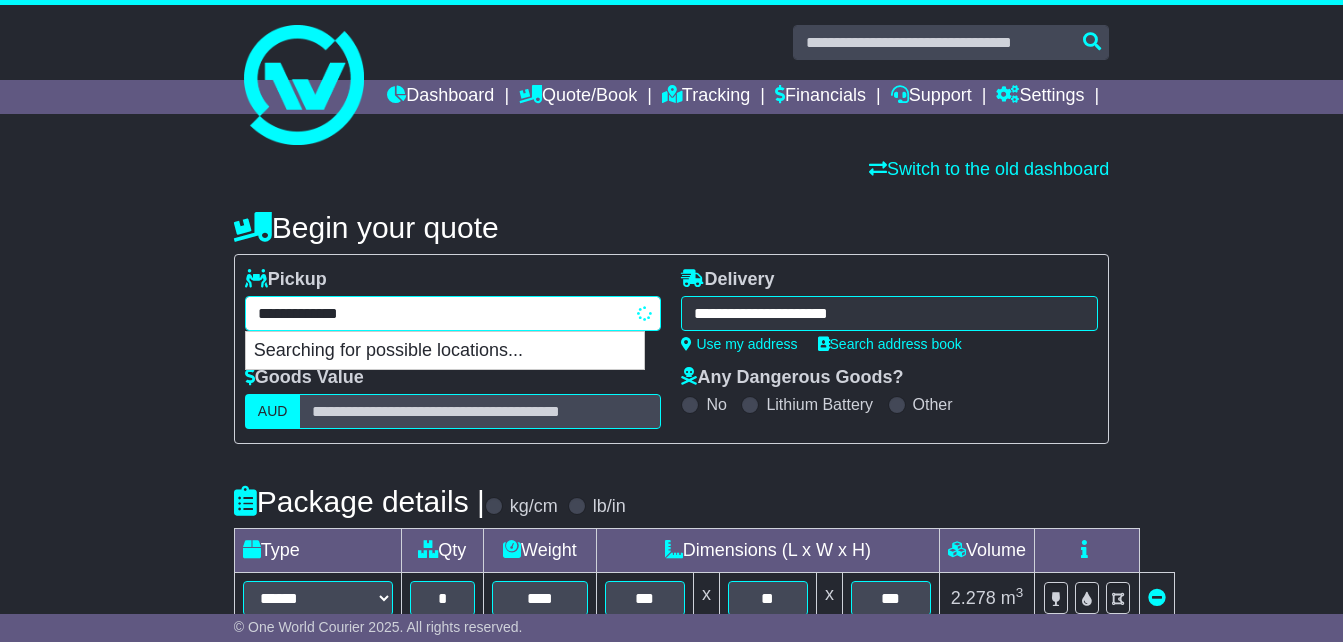 click on "**********" at bounding box center [671, 718] 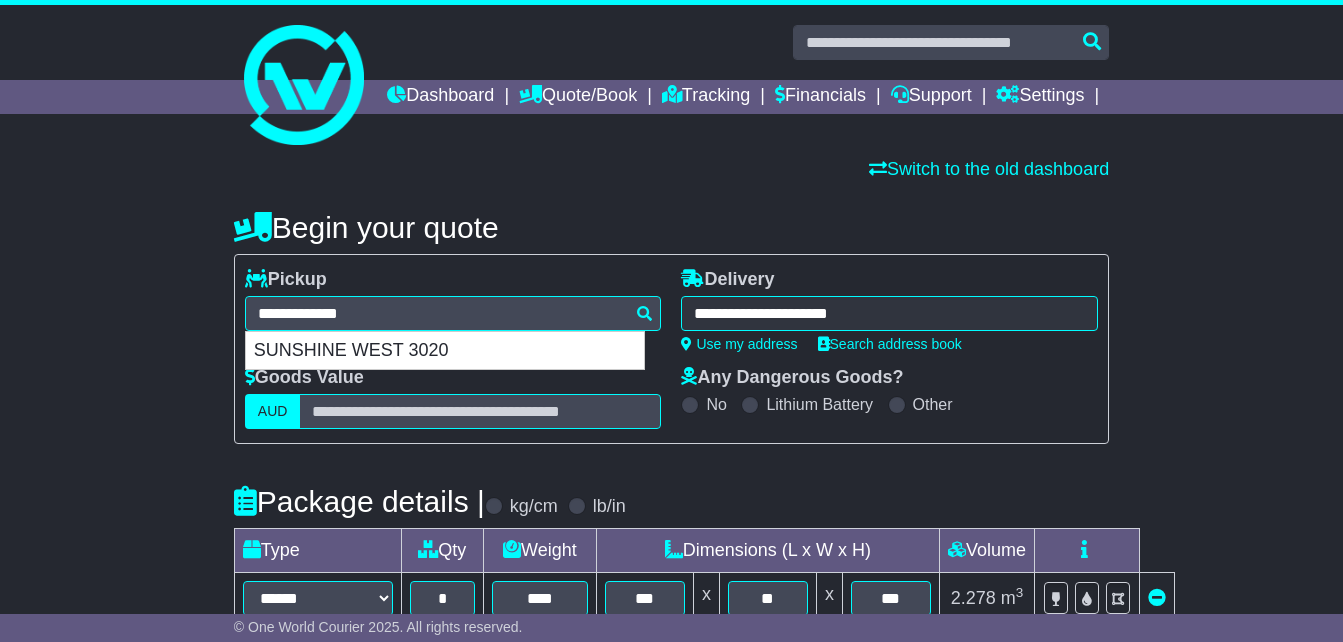 click on "**********" at bounding box center (889, 313) 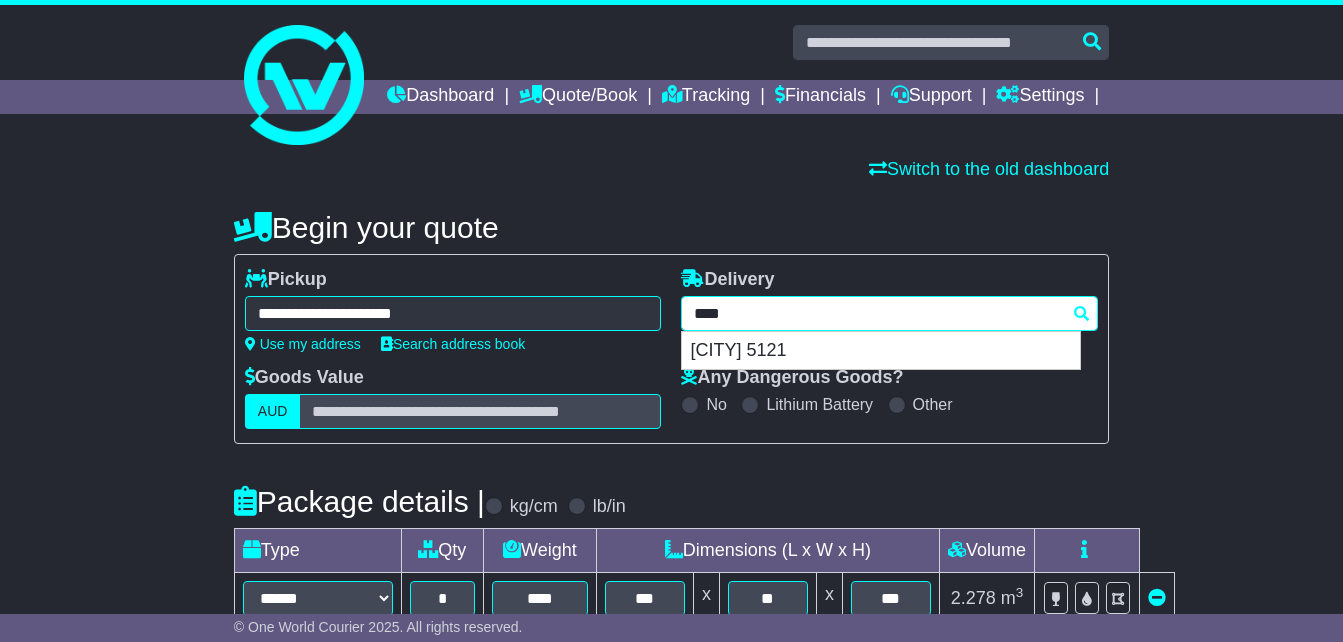 drag, startPoint x: 767, startPoint y: 353, endPoint x: 427, endPoint y: 343, distance: 340.14703 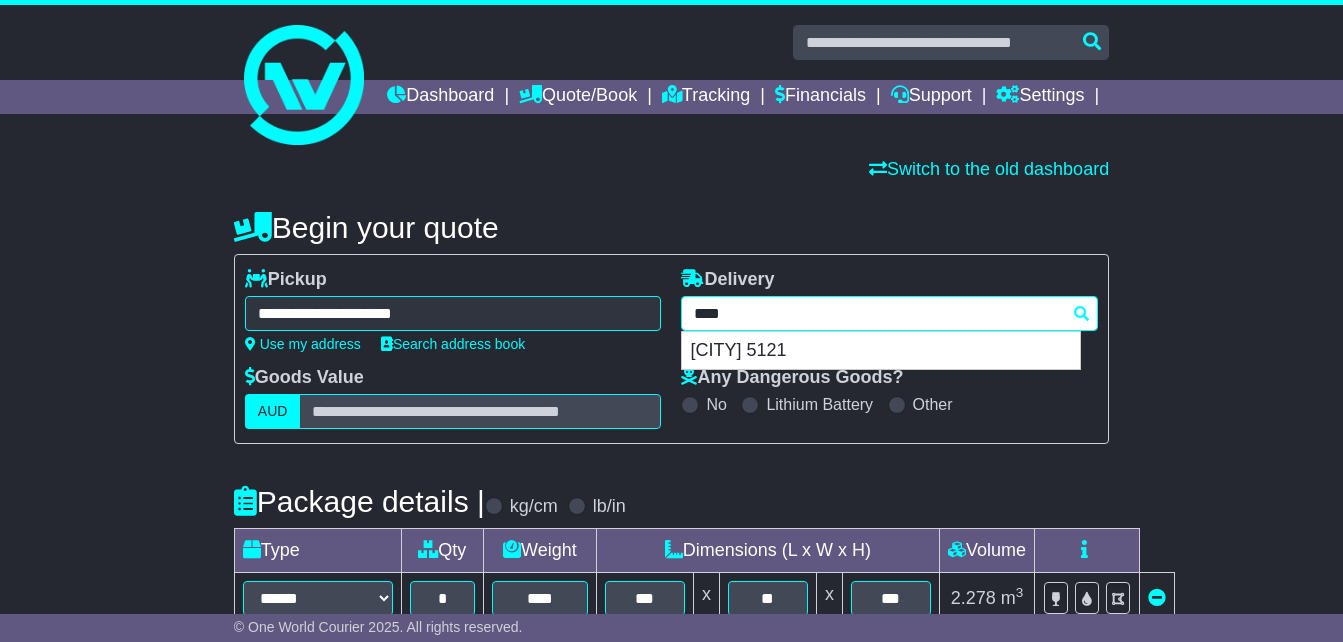 click on "**********" at bounding box center [671, 349] 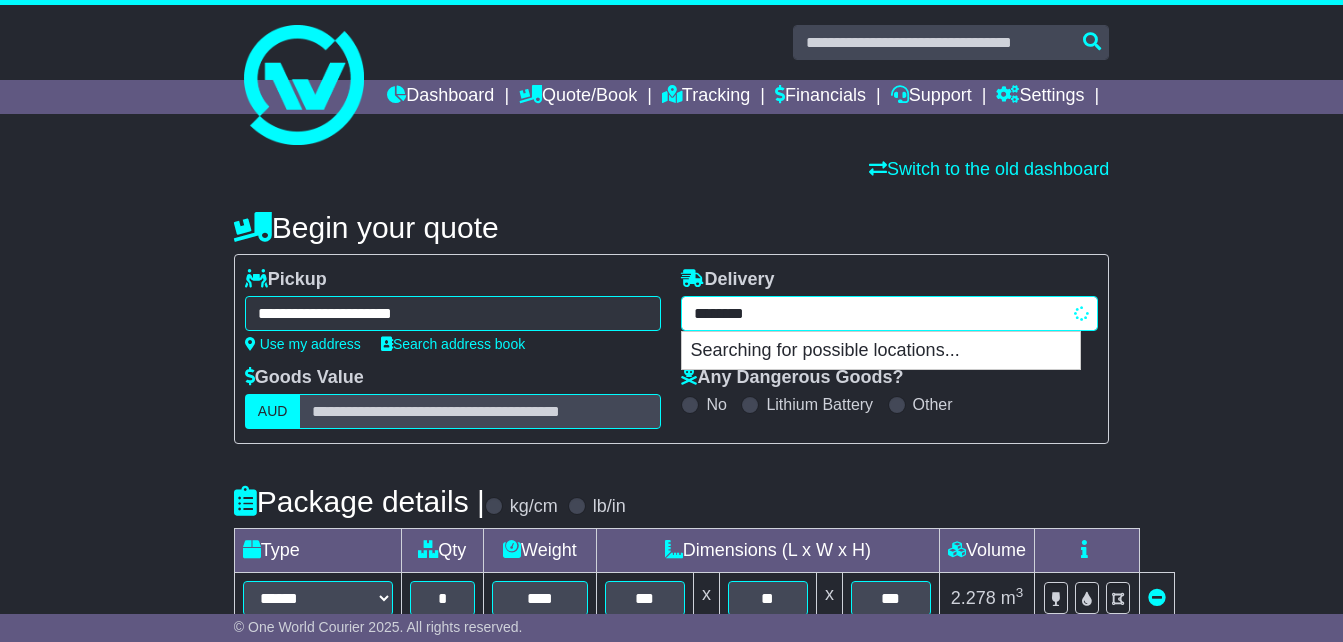 type on "*********" 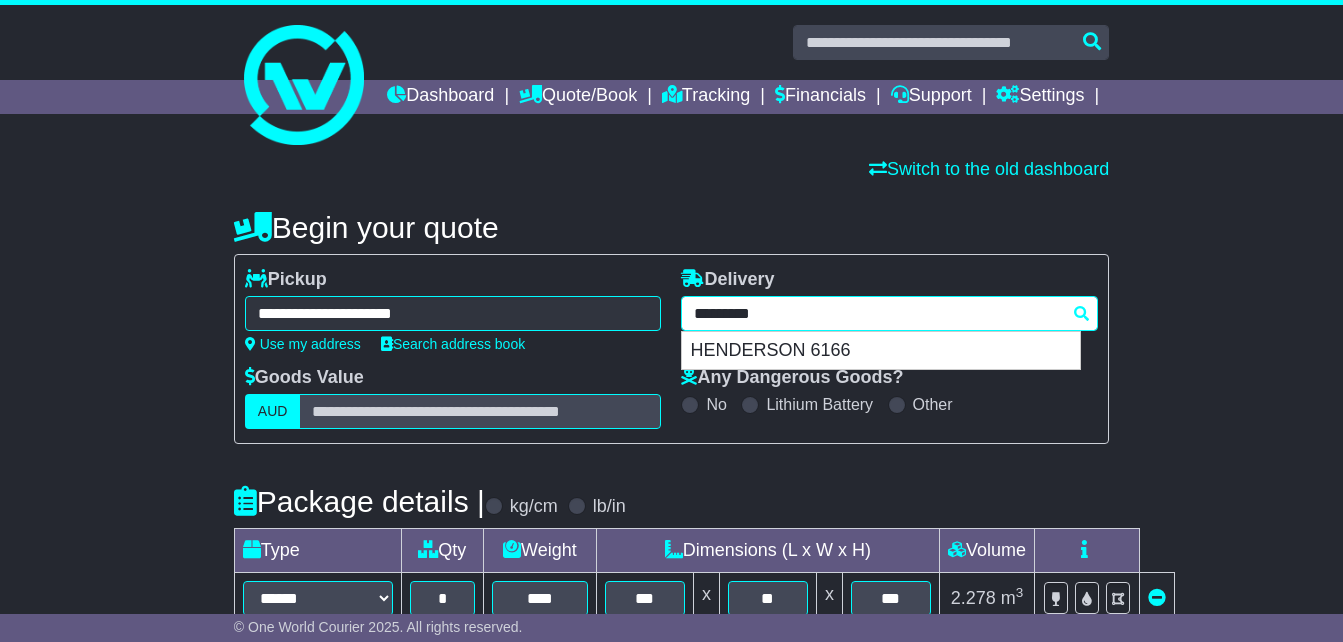 click on "HENDERSON 6166" at bounding box center [881, 351] 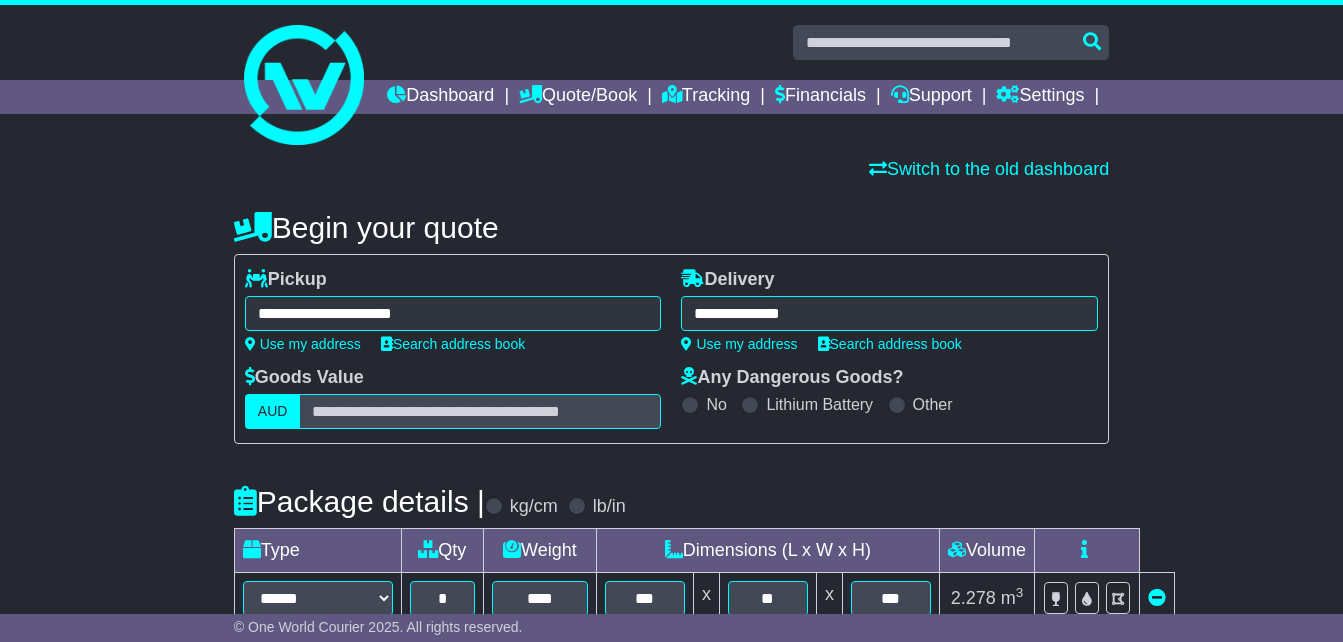 type on "**********" 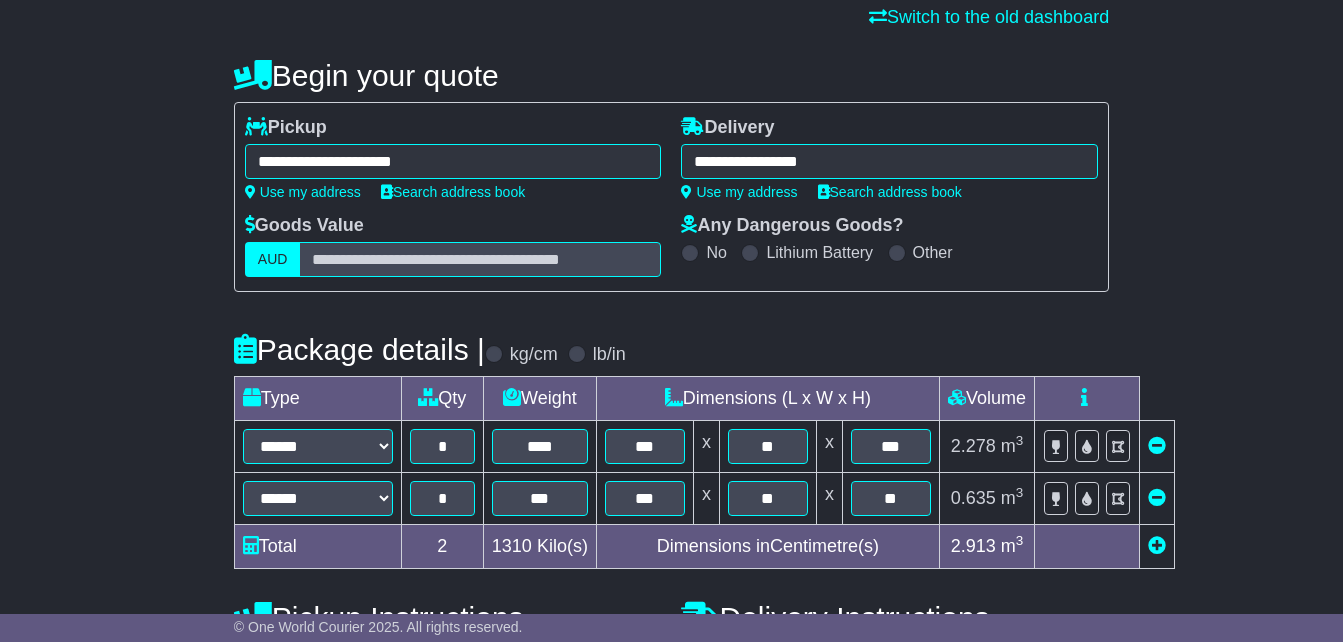 scroll, scrollTop: 200, scrollLeft: 0, axis: vertical 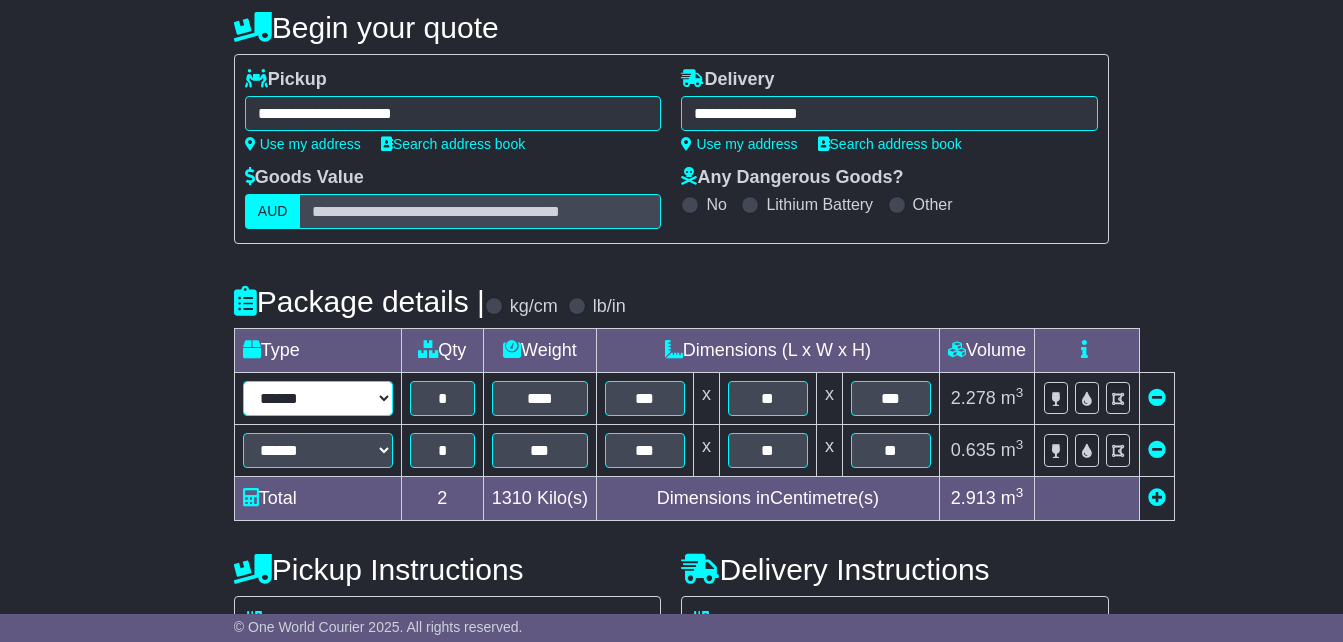 click on "**********" at bounding box center [318, 398] 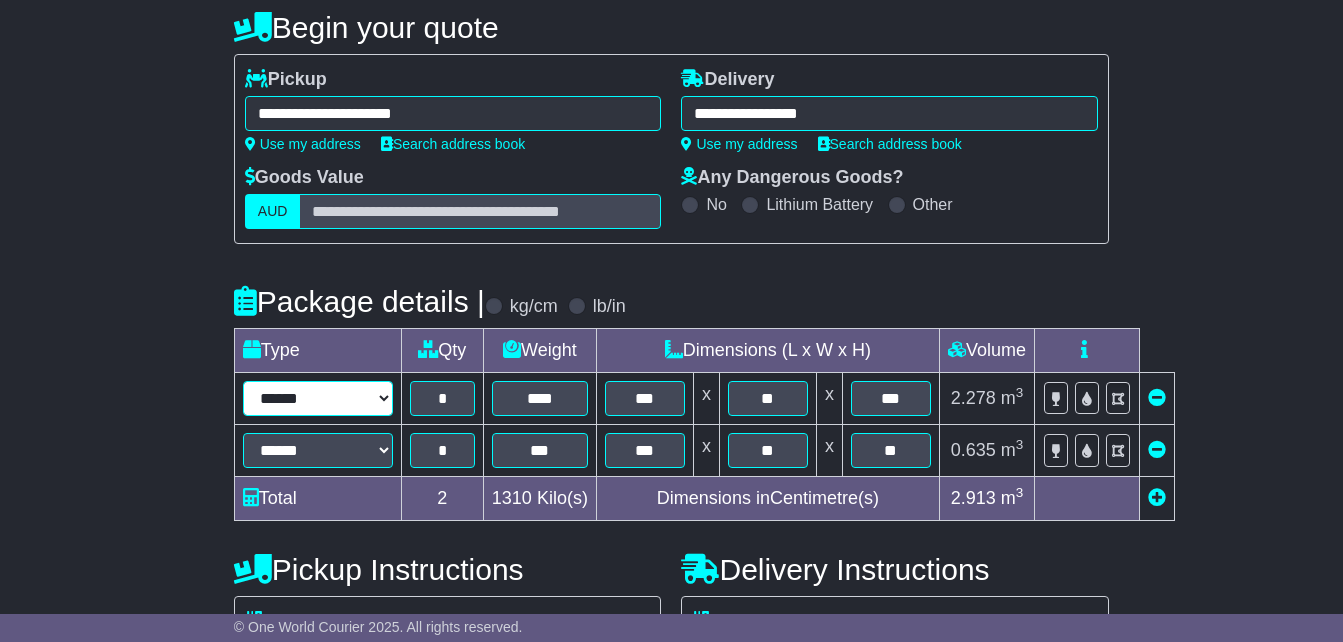select on "*****" 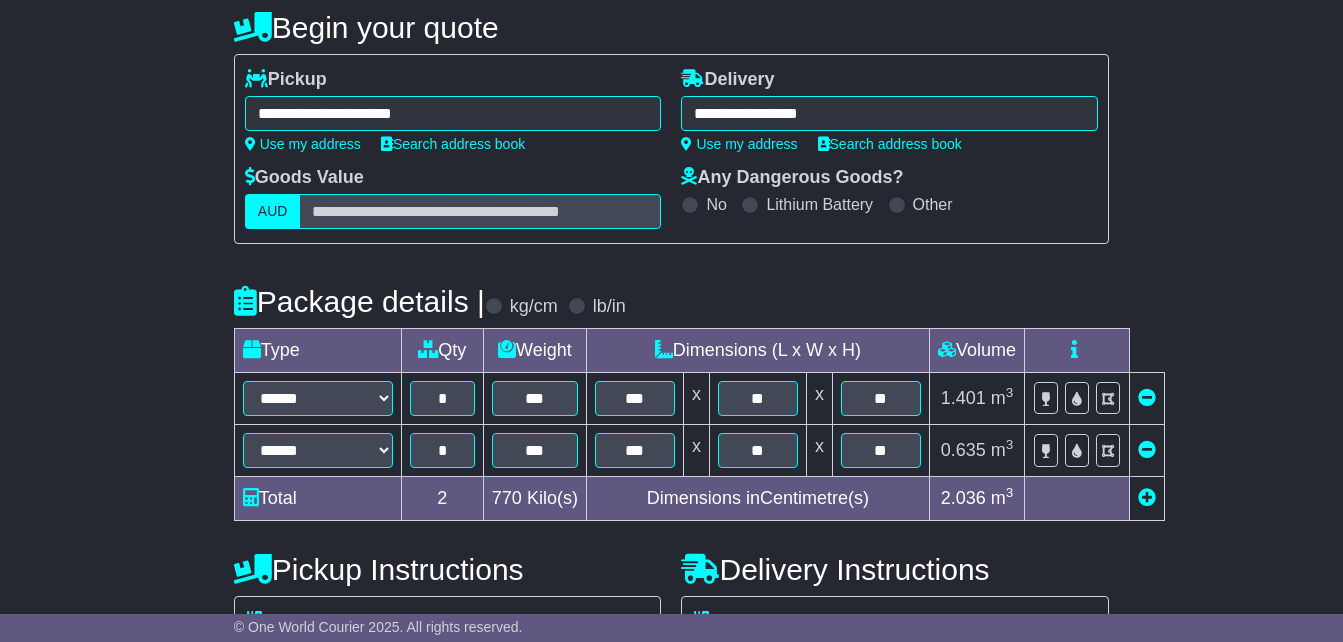 click at bounding box center [1147, 449] 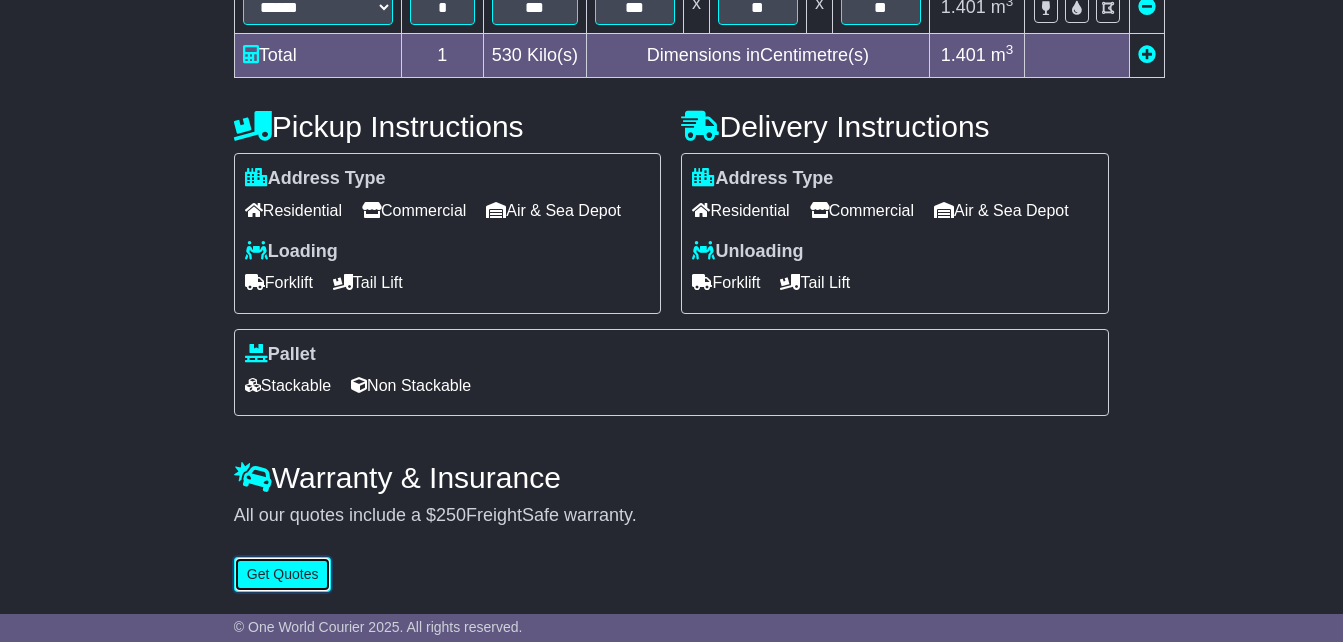 click on "Get Quotes" at bounding box center (283, 574) 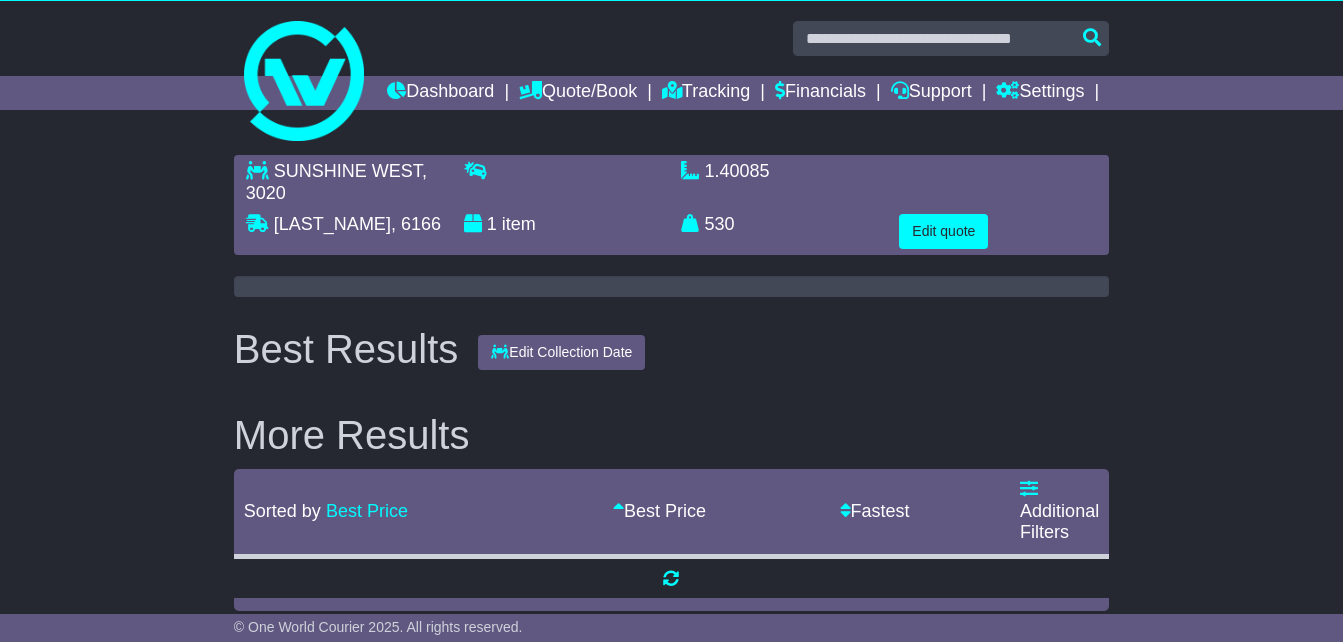 scroll, scrollTop: 0, scrollLeft: 0, axis: both 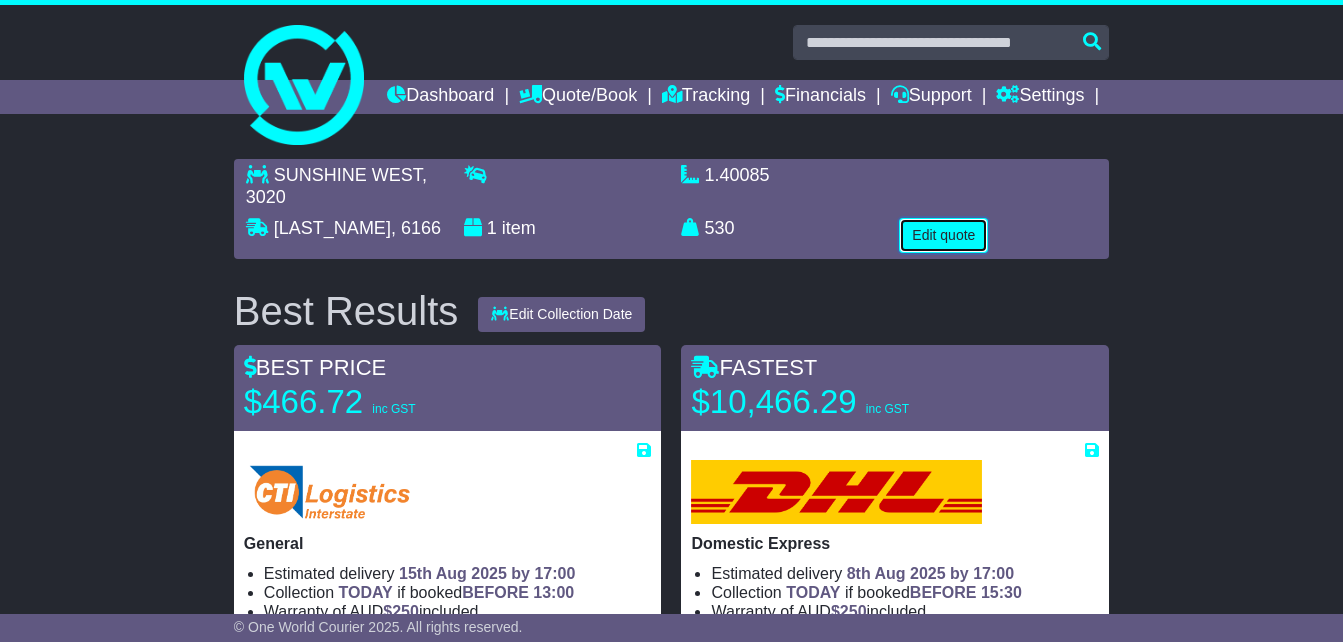 click on "Edit quote" at bounding box center (943, 235) 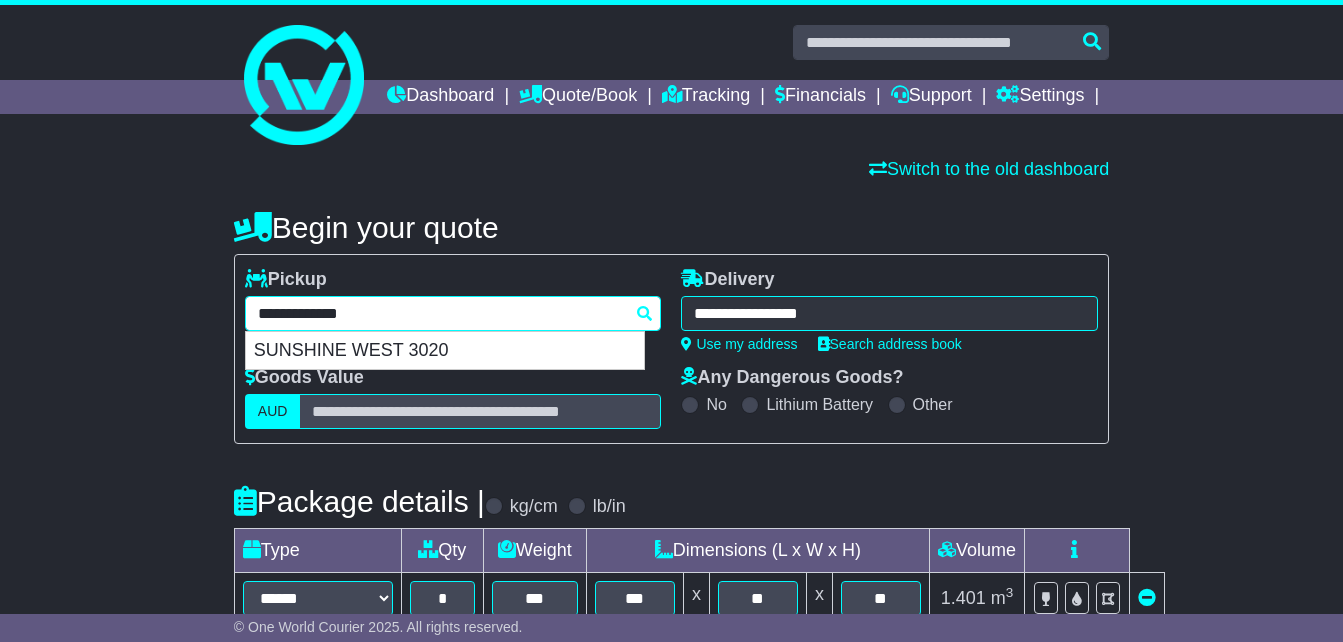 drag, startPoint x: 522, startPoint y: 357, endPoint x: 632, endPoint y: 360, distance: 110.0409 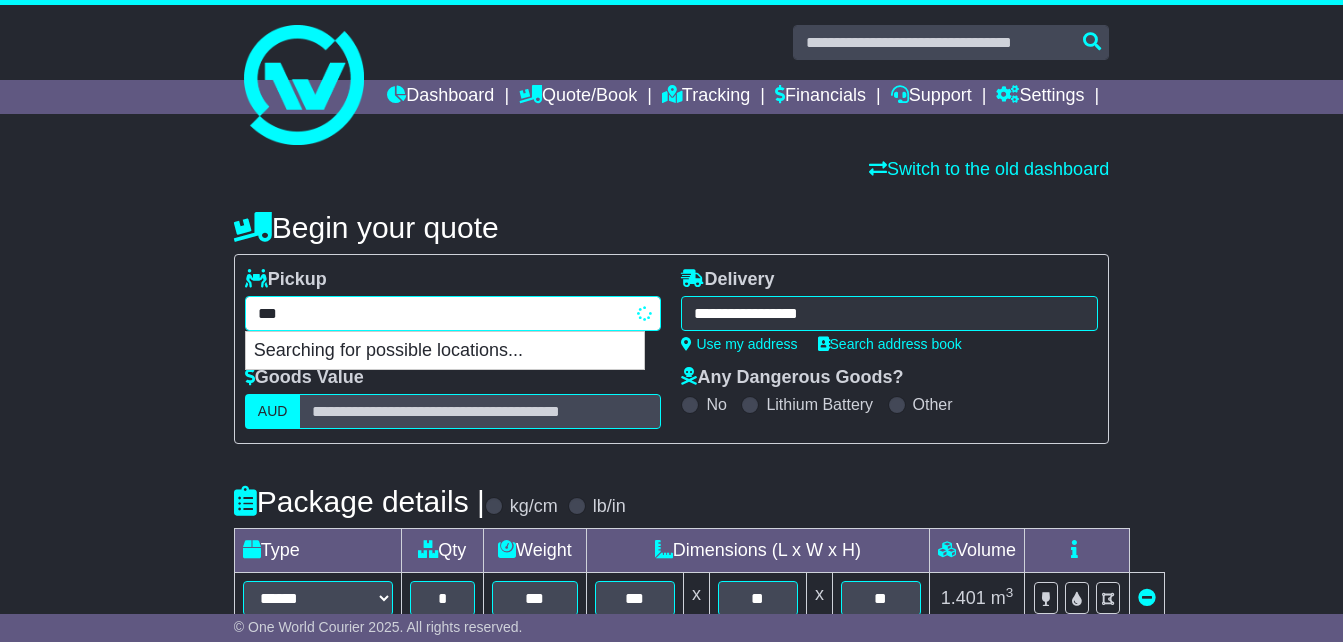 type on "****" 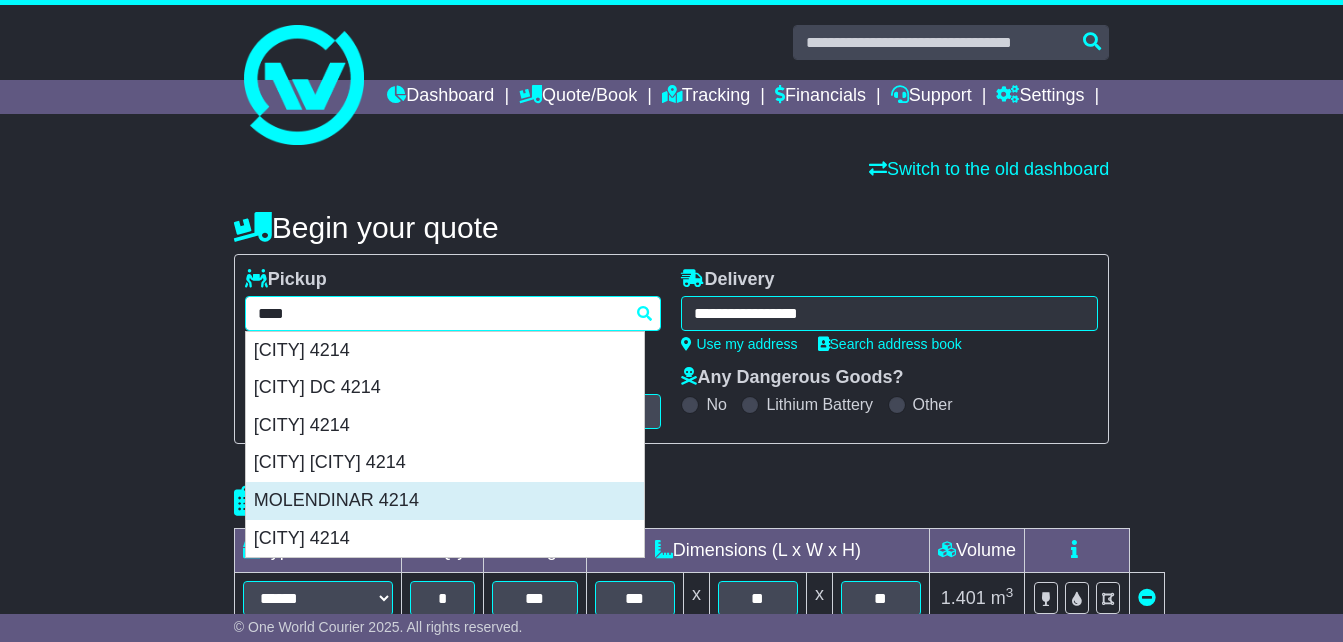 click on "MOLENDINAR 4214" at bounding box center [445, 501] 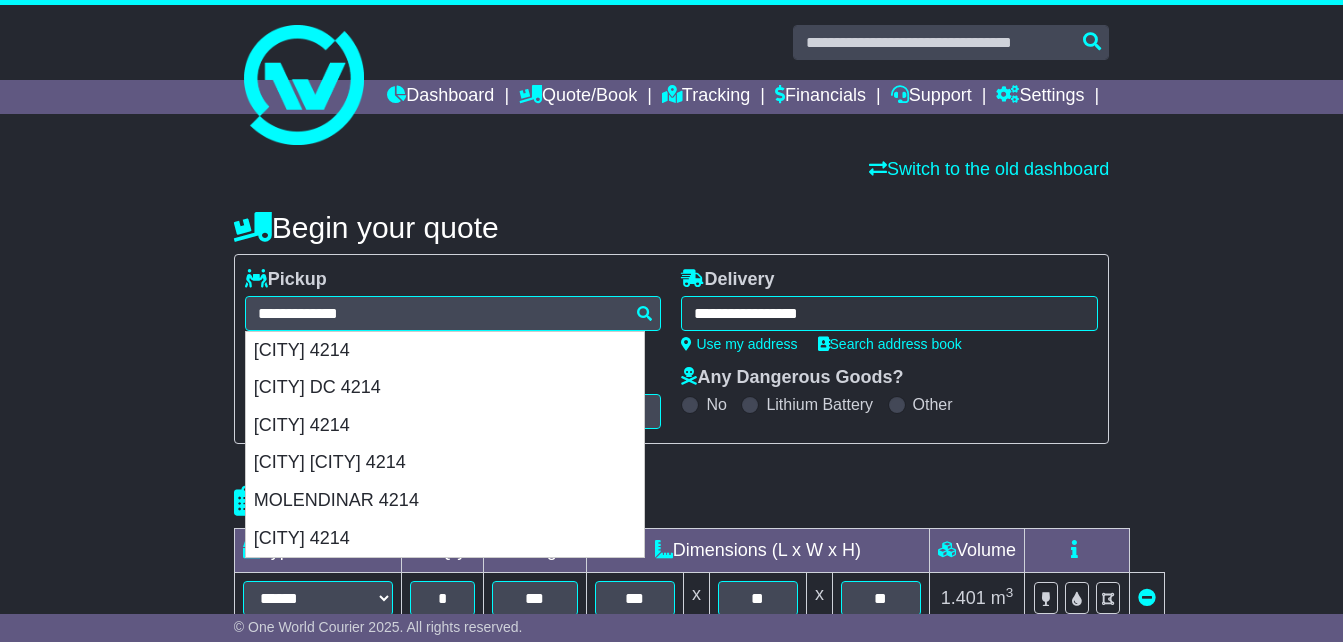 type on "**********" 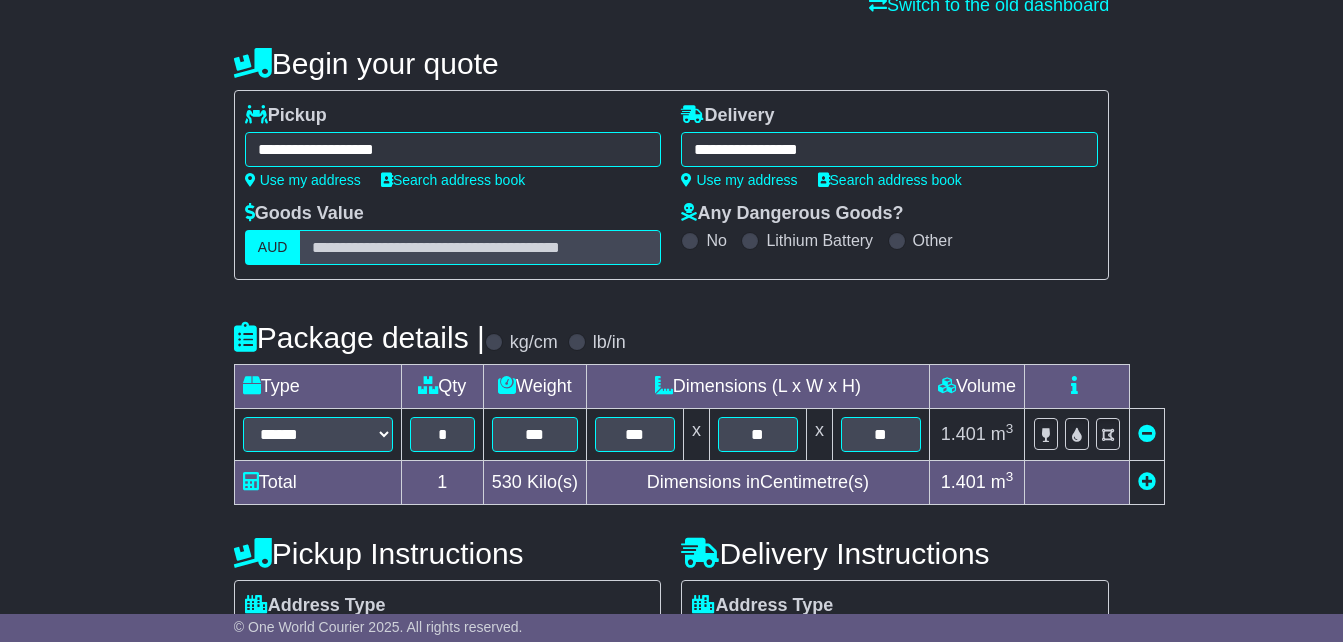 scroll, scrollTop: 200, scrollLeft: 0, axis: vertical 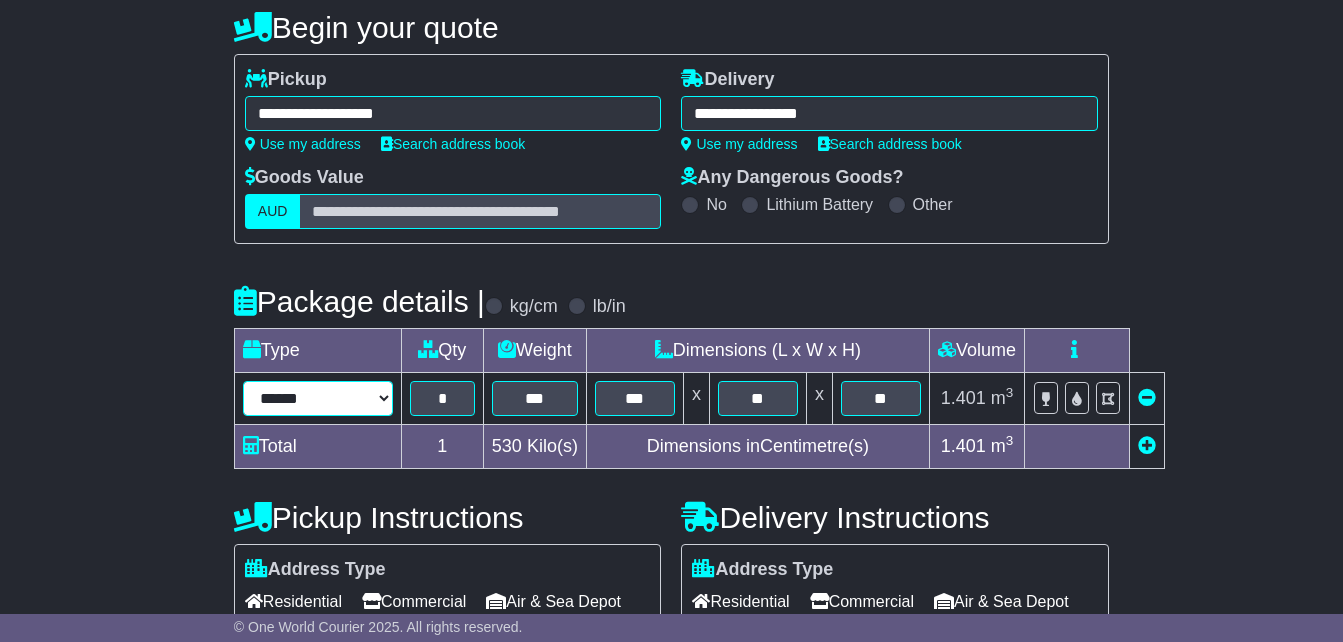 click on "**********" at bounding box center (318, 398) 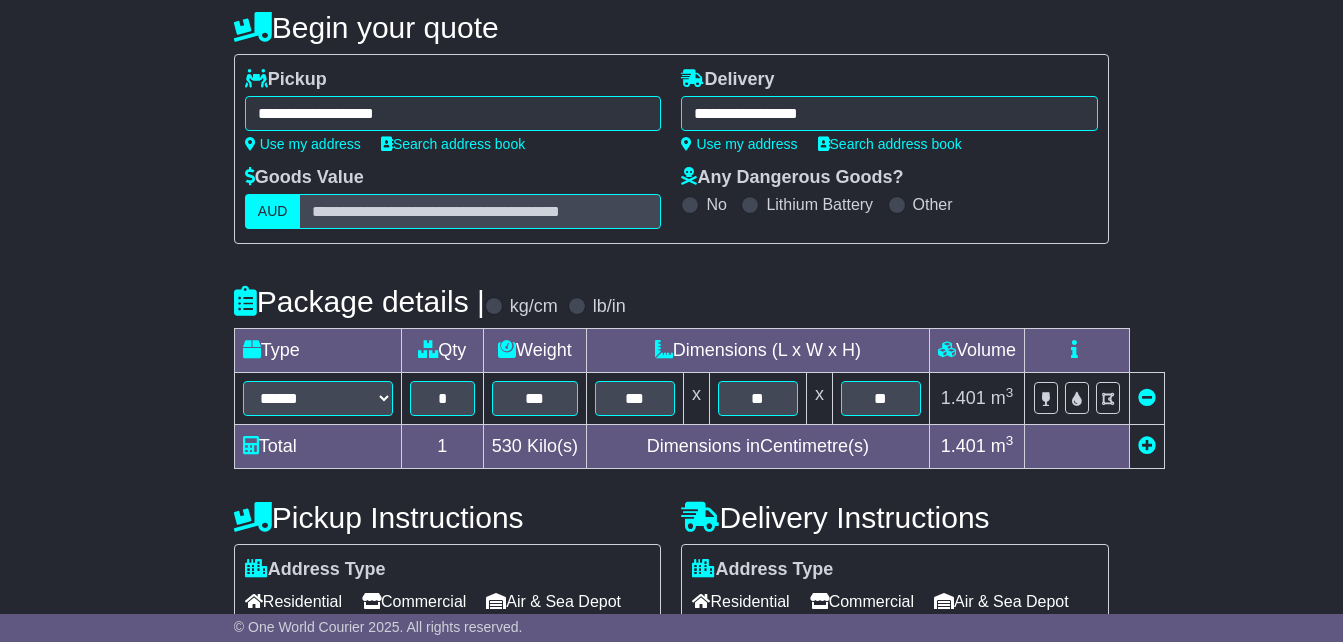 click on "Package details |
kg/cm
lb/in" at bounding box center [671, 301] 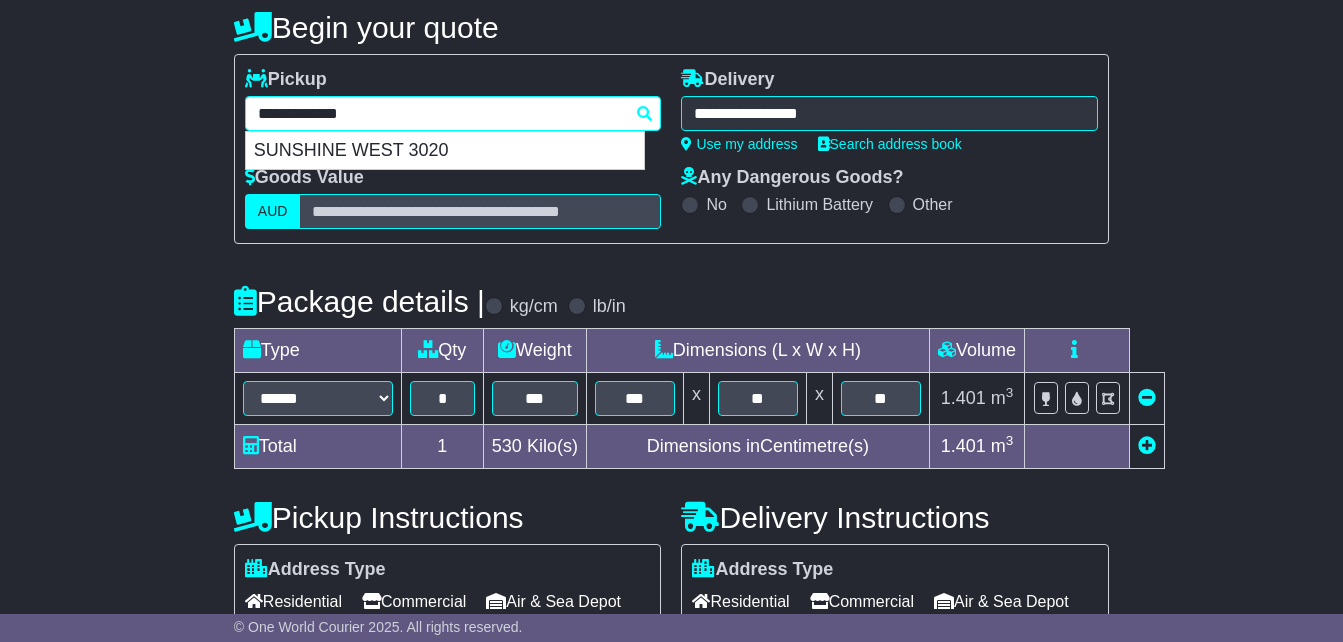 drag, startPoint x: 430, startPoint y: 139, endPoint x: 0, endPoint y: 146, distance: 430.05698 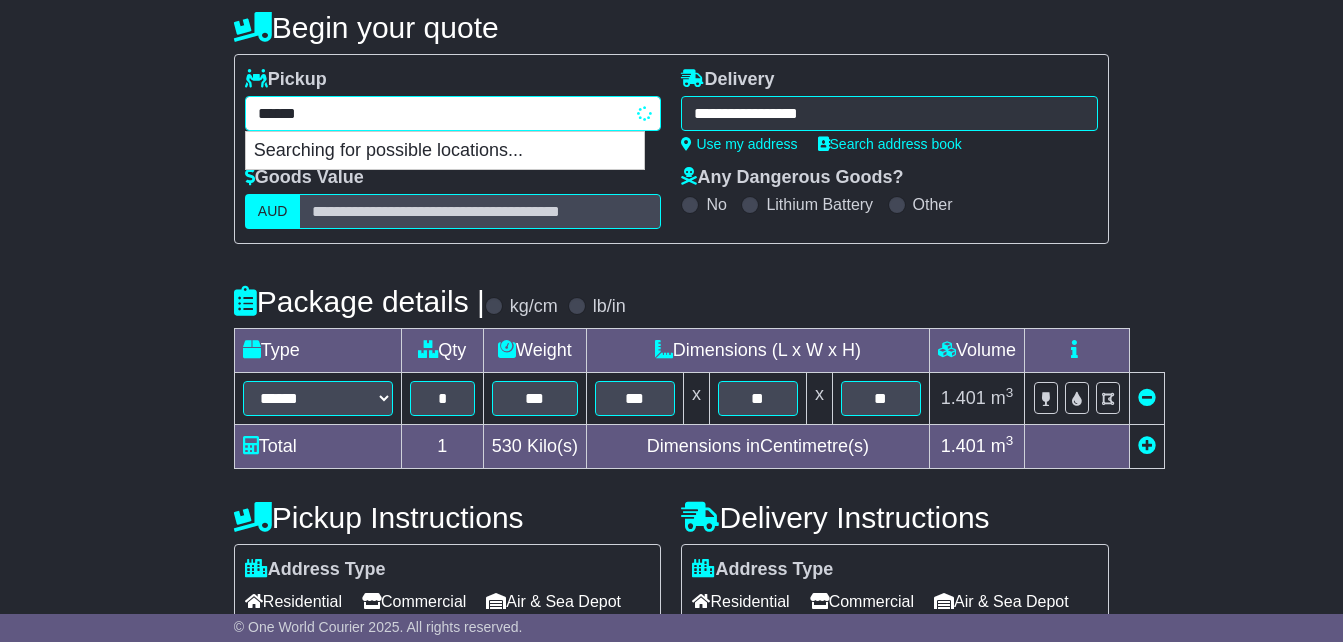 type on "*******" 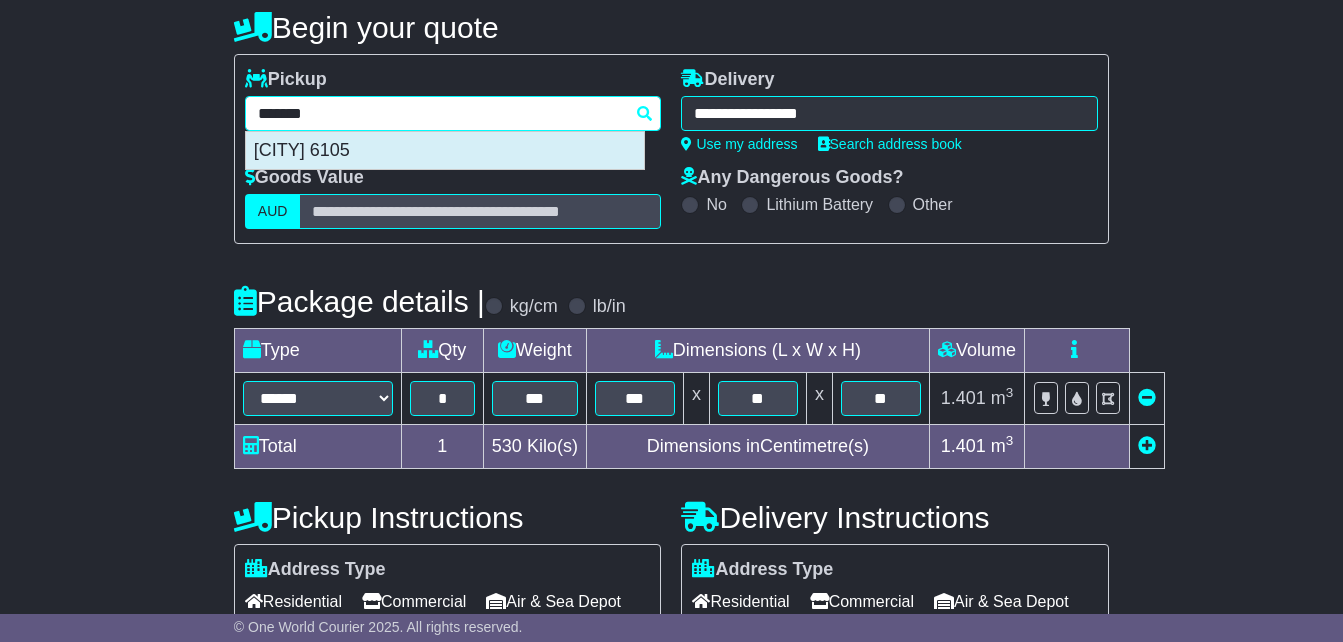 click on "[CITY] 6105" at bounding box center [445, 151] 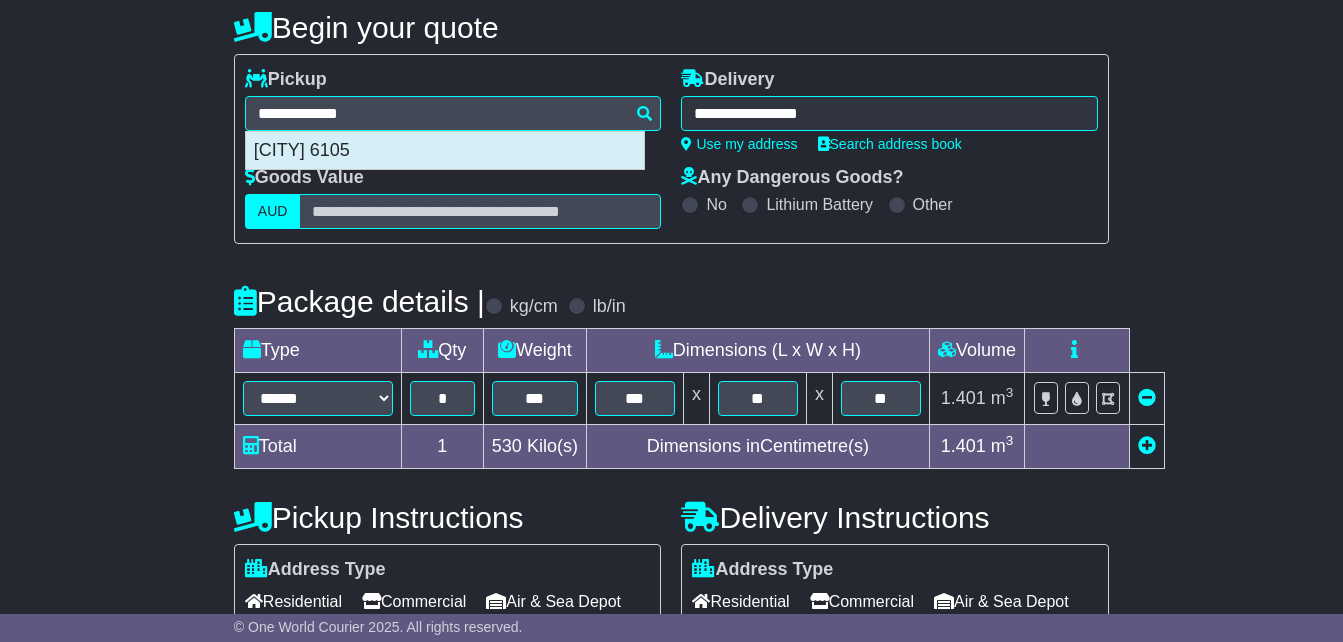 type on "**********" 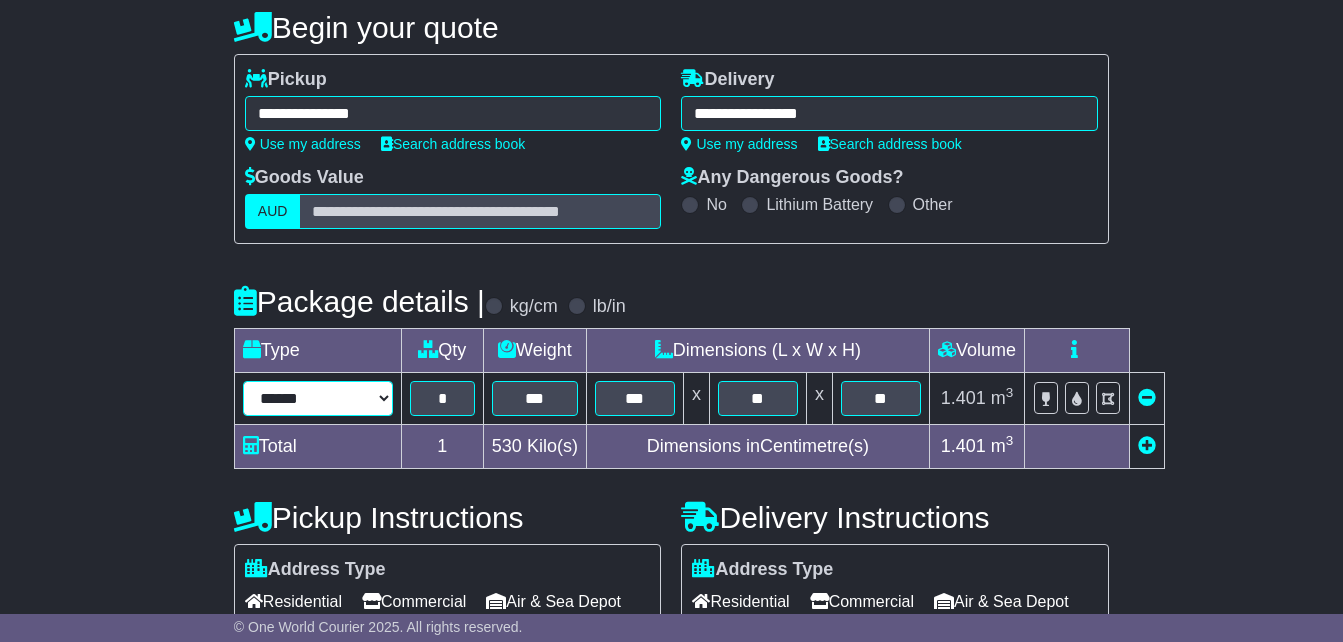 click on "**********" at bounding box center (318, 398) 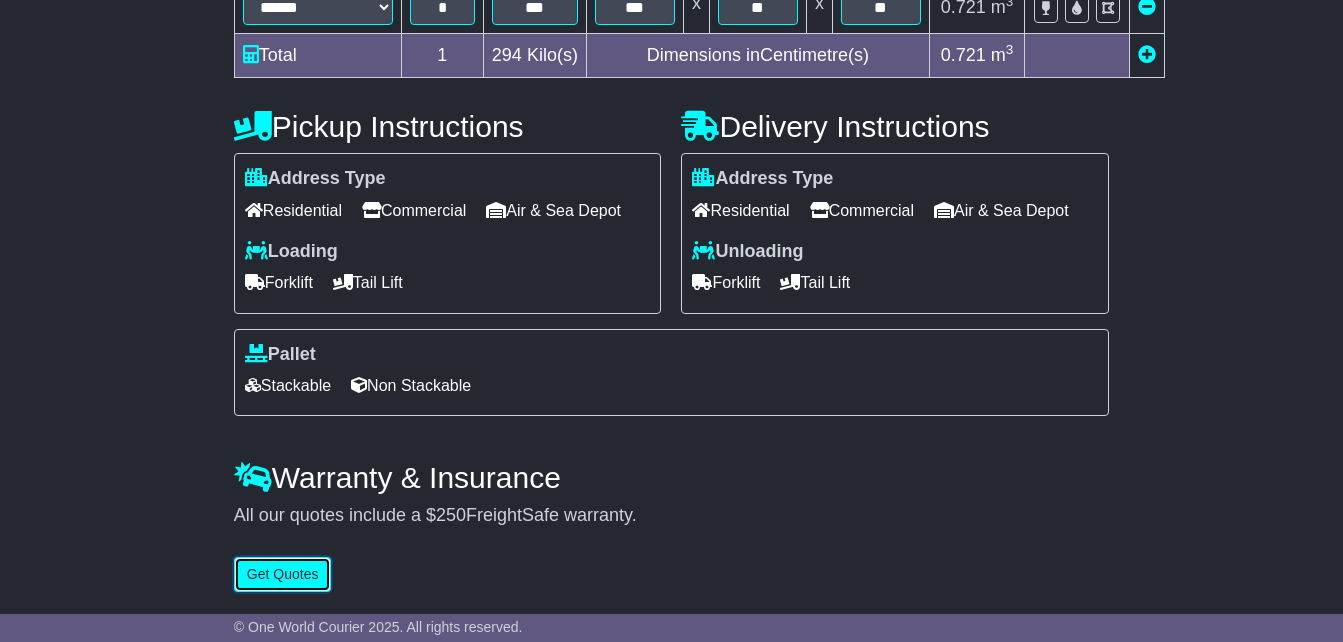 click on "Get Quotes" at bounding box center (283, 574) 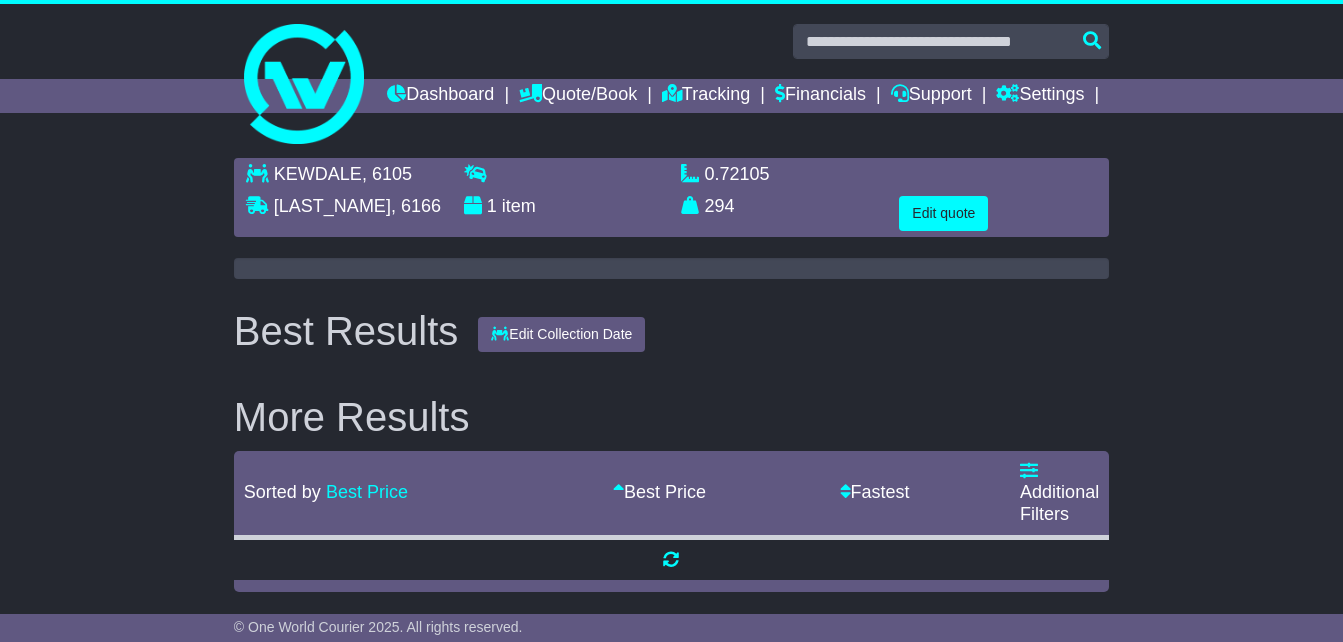scroll, scrollTop: 0, scrollLeft: 0, axis: both 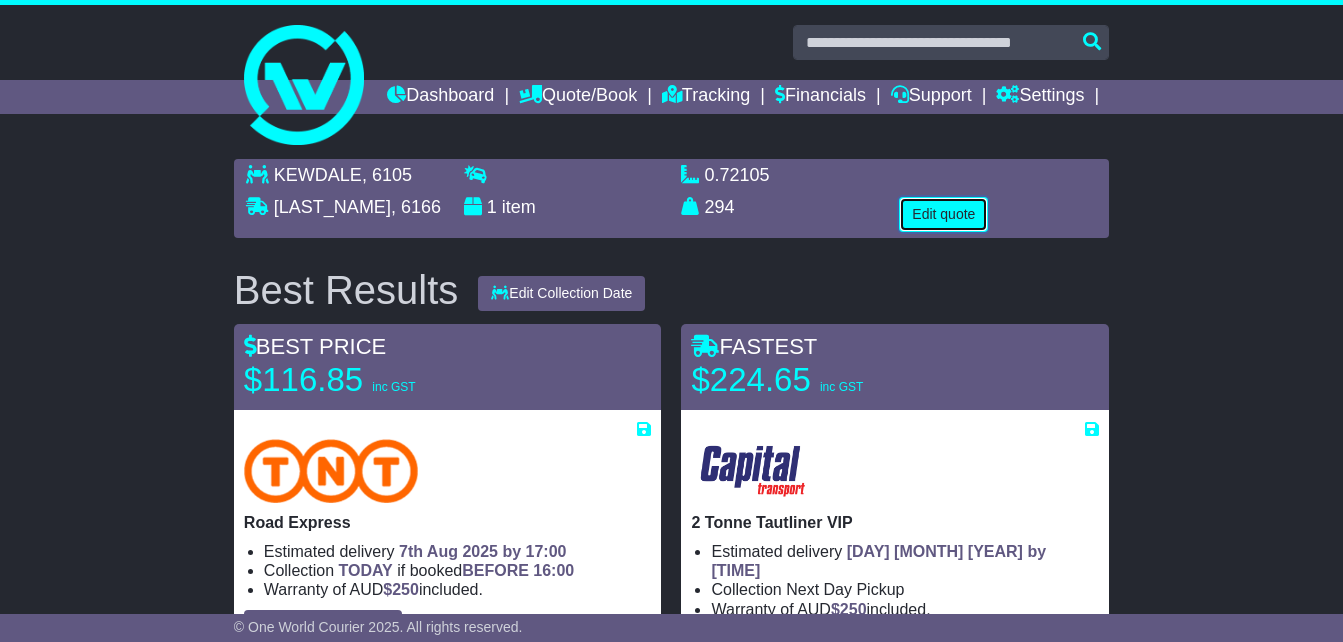 drag, startPoint x: 927, startPoint y: 255, endPoint x: 906, endPoint y: 257, distance: 21.095022 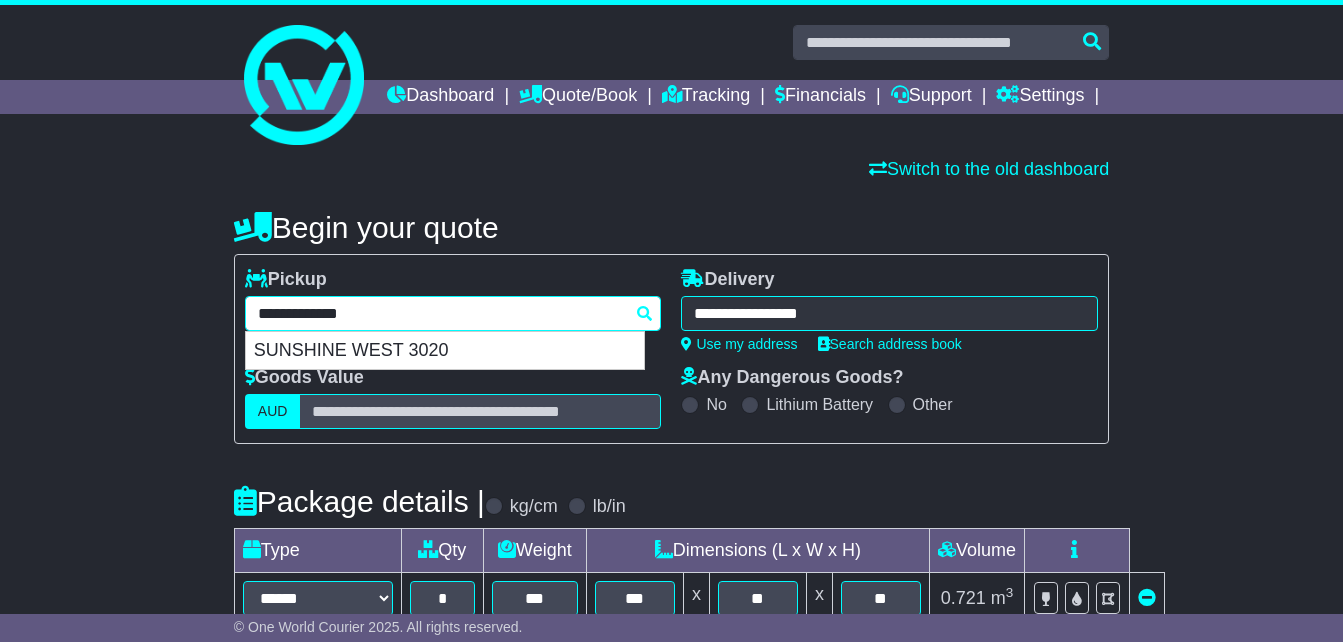 click on "**********" at bounding box center [453, 313] 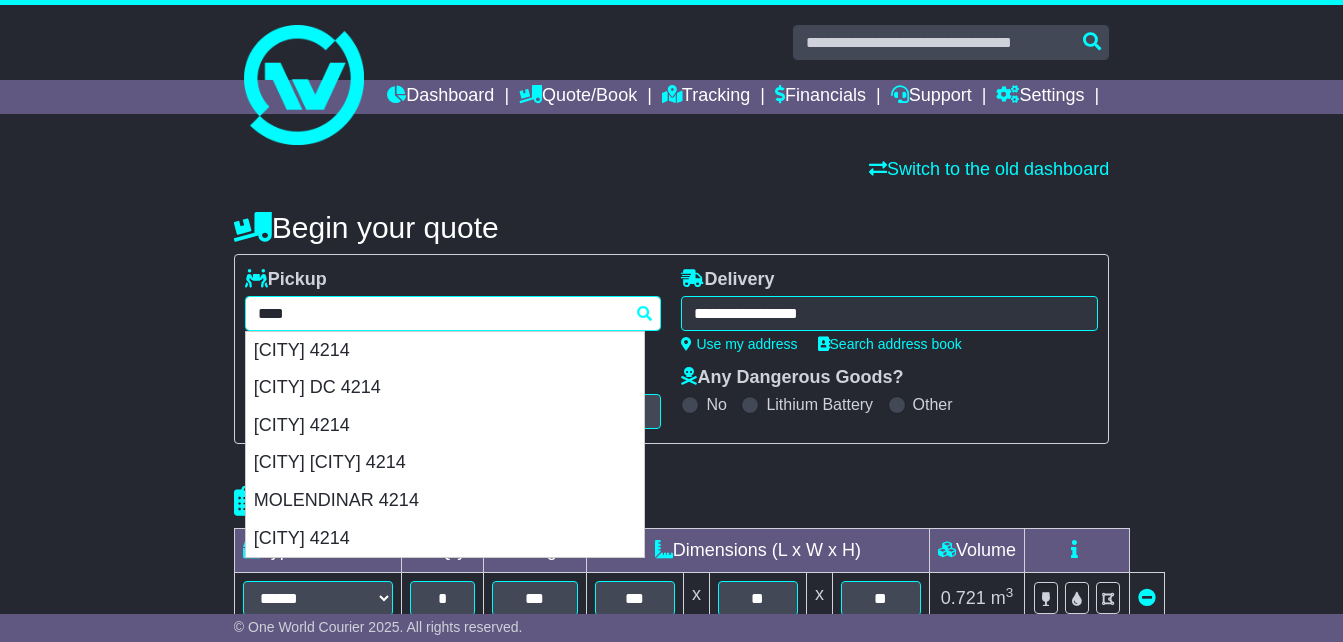 drag, startPoint x: 288, startPoint y: 370, endPoint x: 151, endPoint y: 359, distance: 137.4409 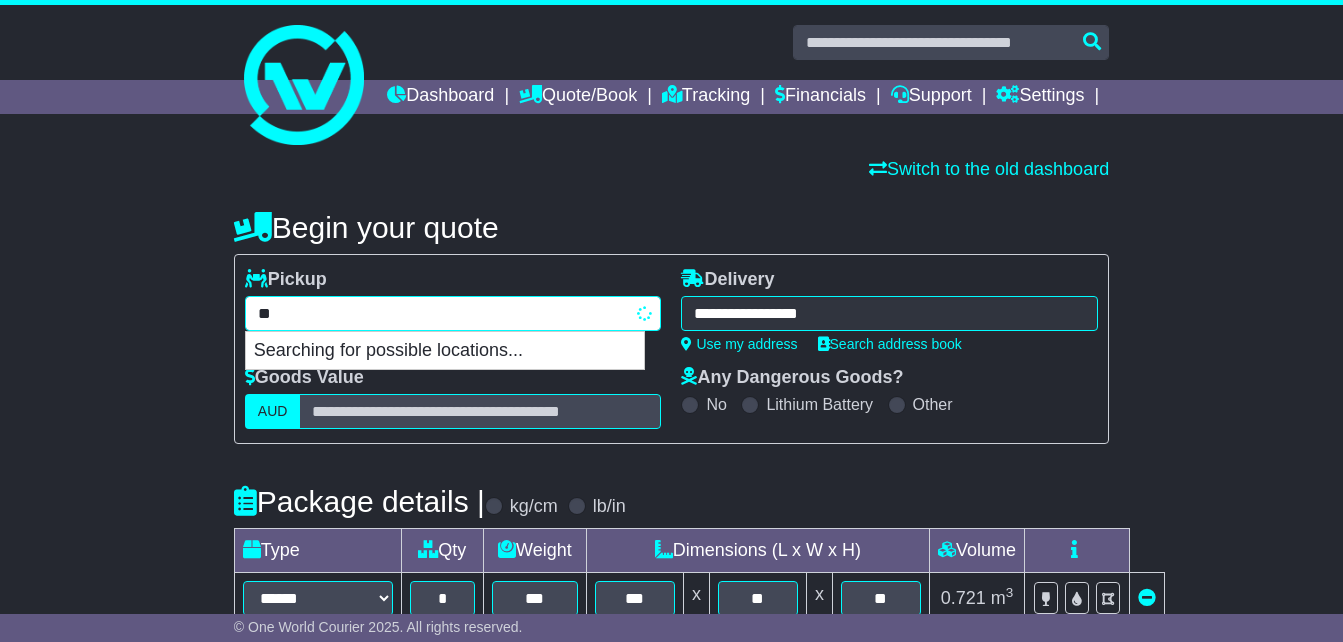 type on "*" 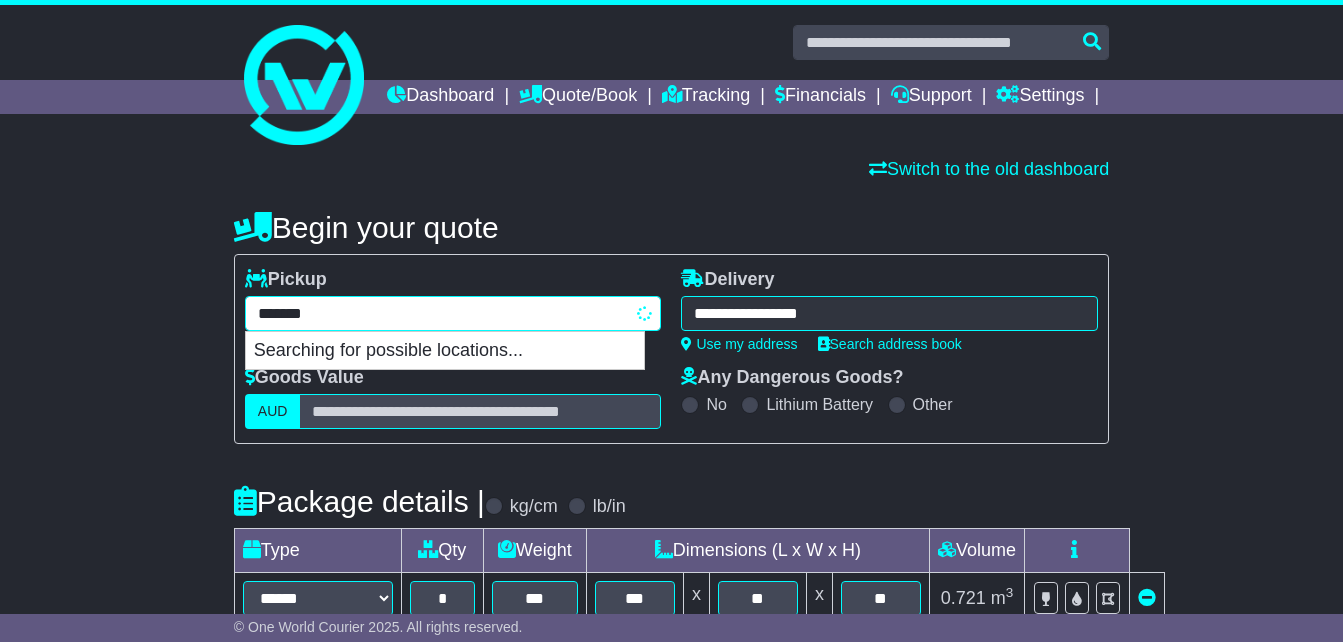 type on "********" 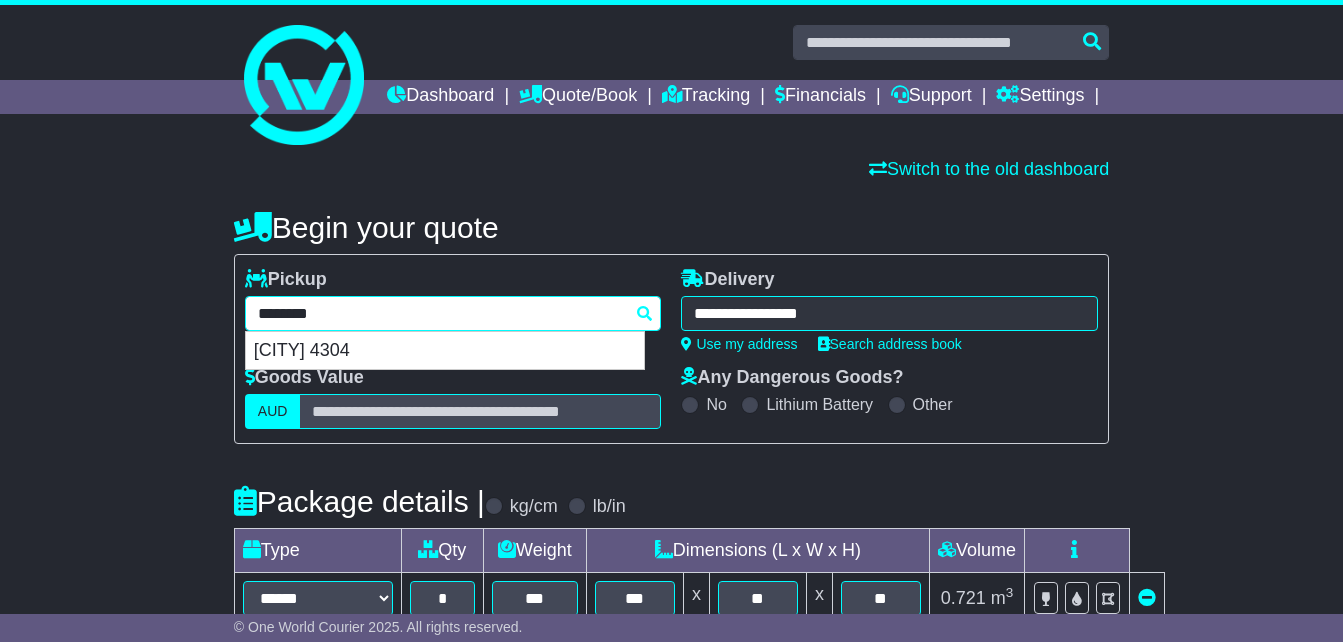 click on "[CITY] 4304" at bounding box center [445, 351] 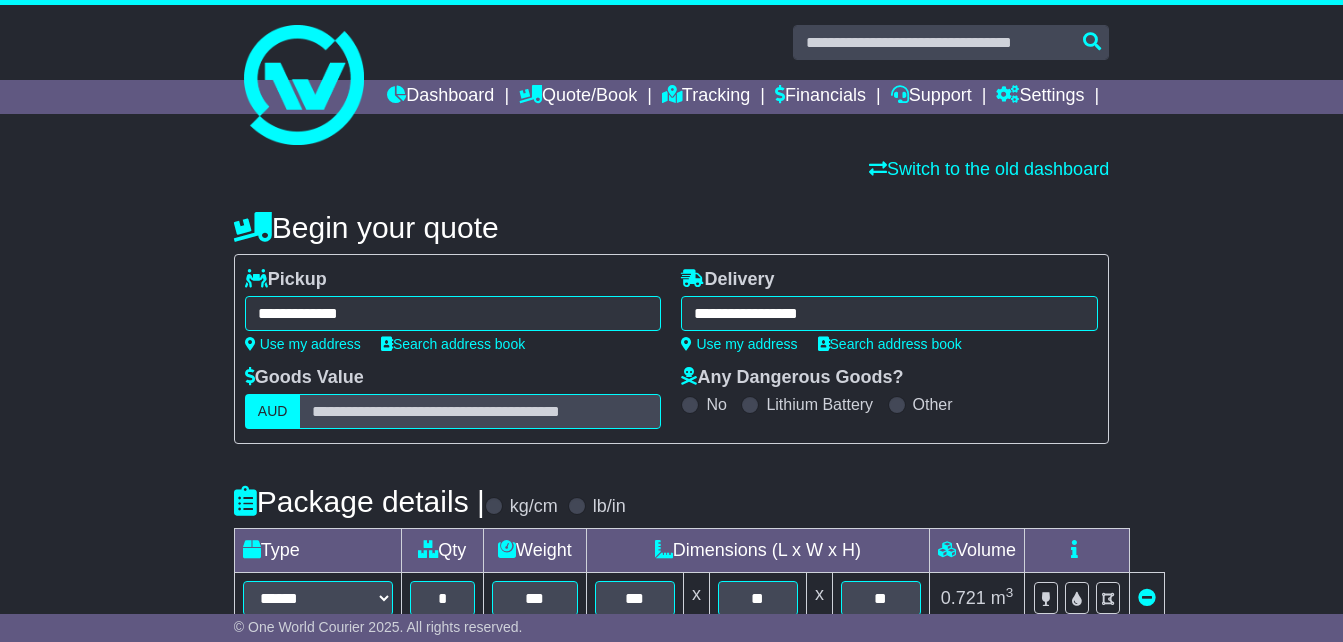 type on "**********" 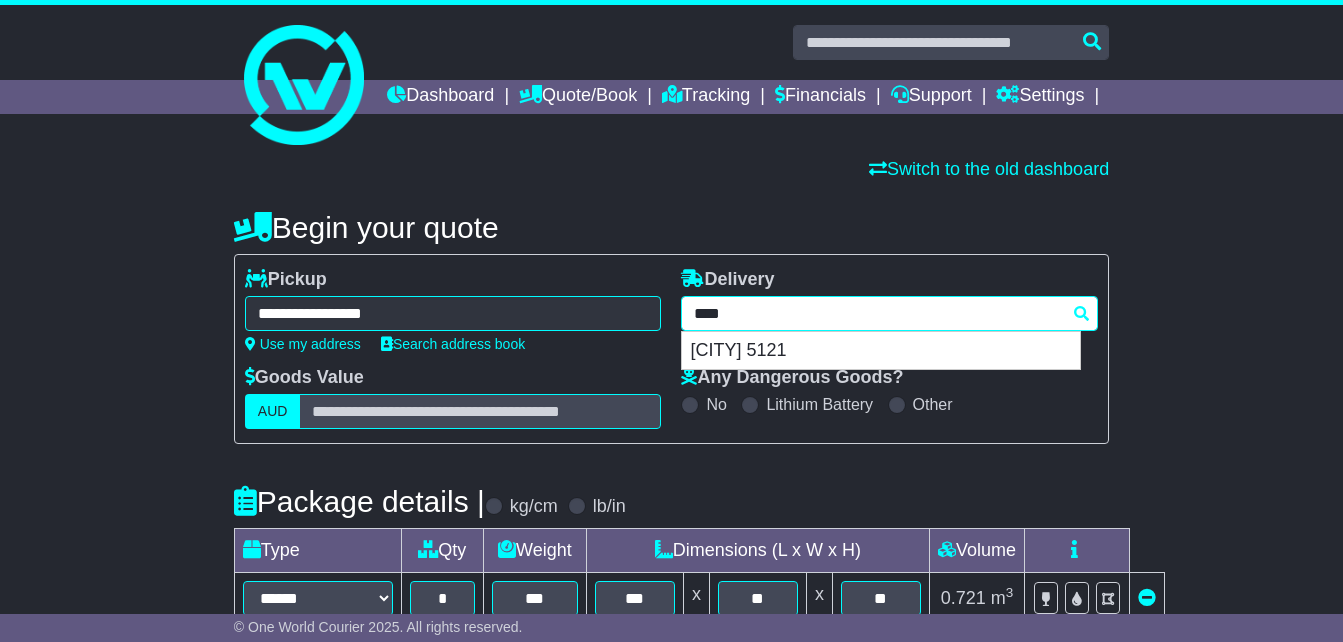 drag, startPoint x: 698, startPoint y: 346, endPoint x: 581, endPoint y: 309, distance: 122.711044 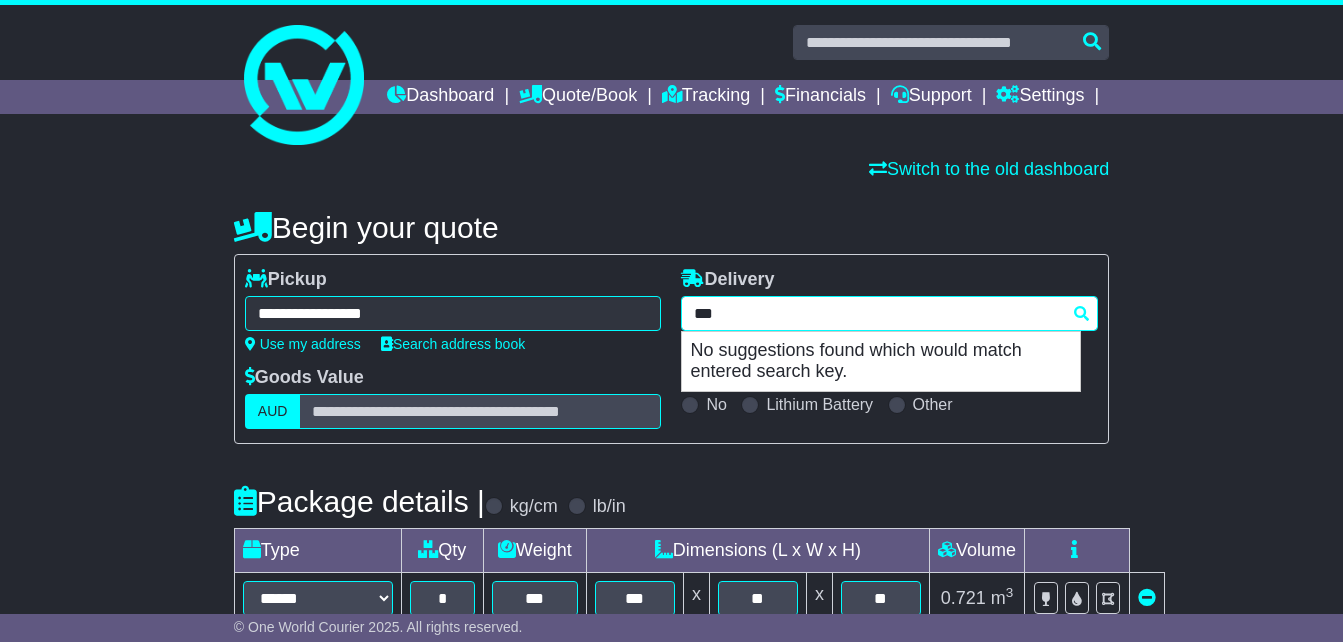 type on "****" 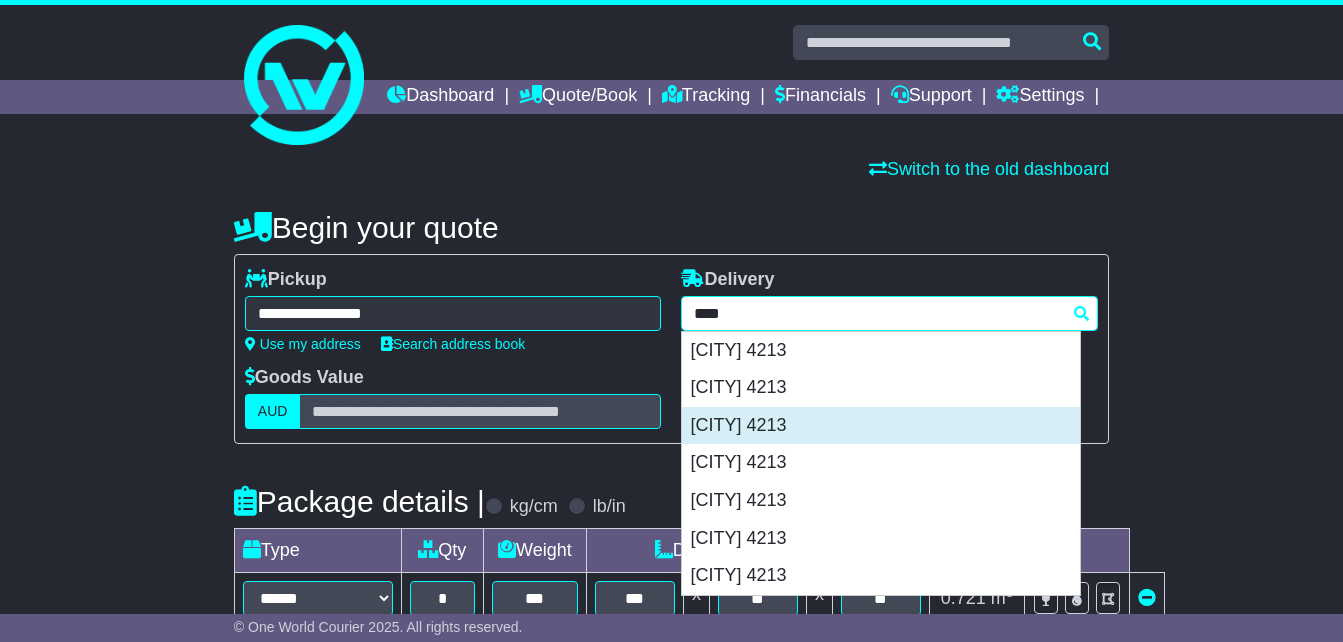 click on "[CITY] 4213" at bounding box center [881, 426] 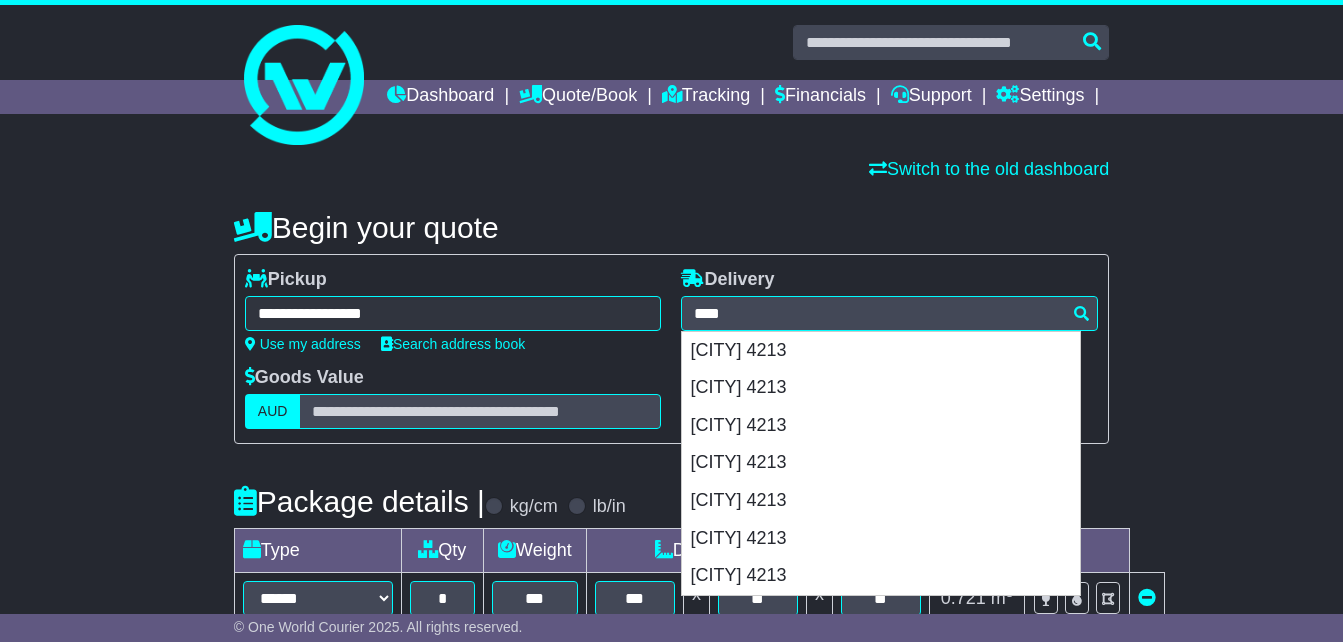 type on "**********" 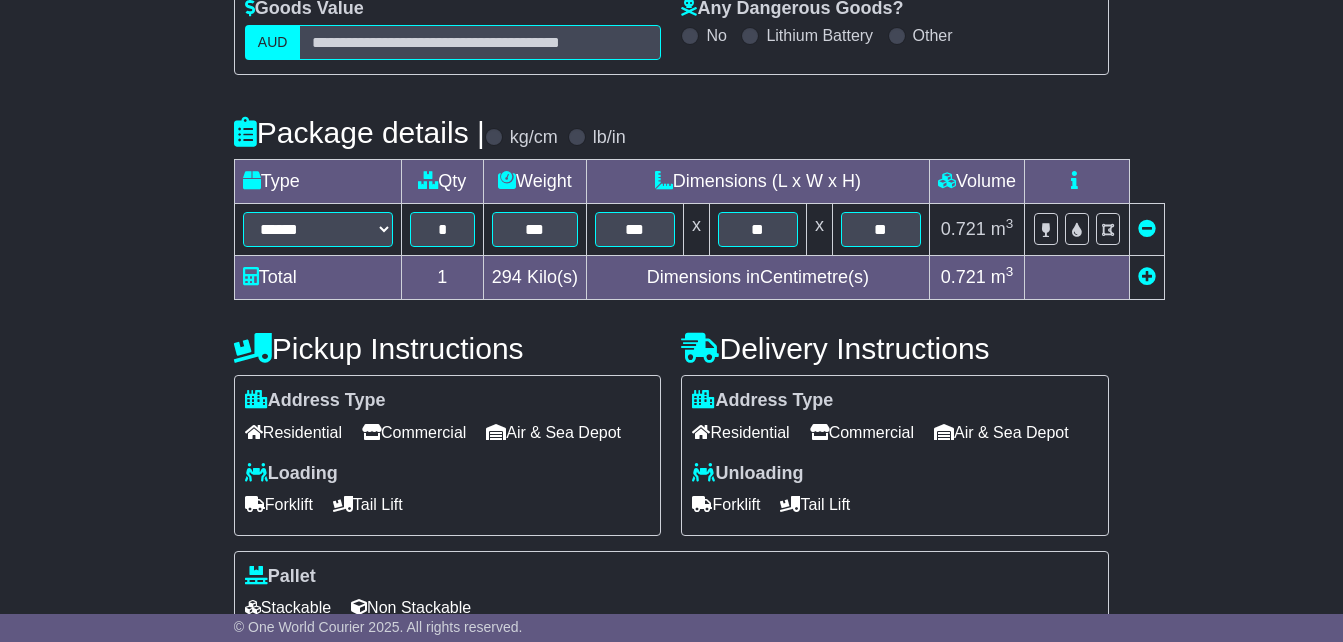scroll, scrollTop: 400, scrollLeft: 0, axis: vertical 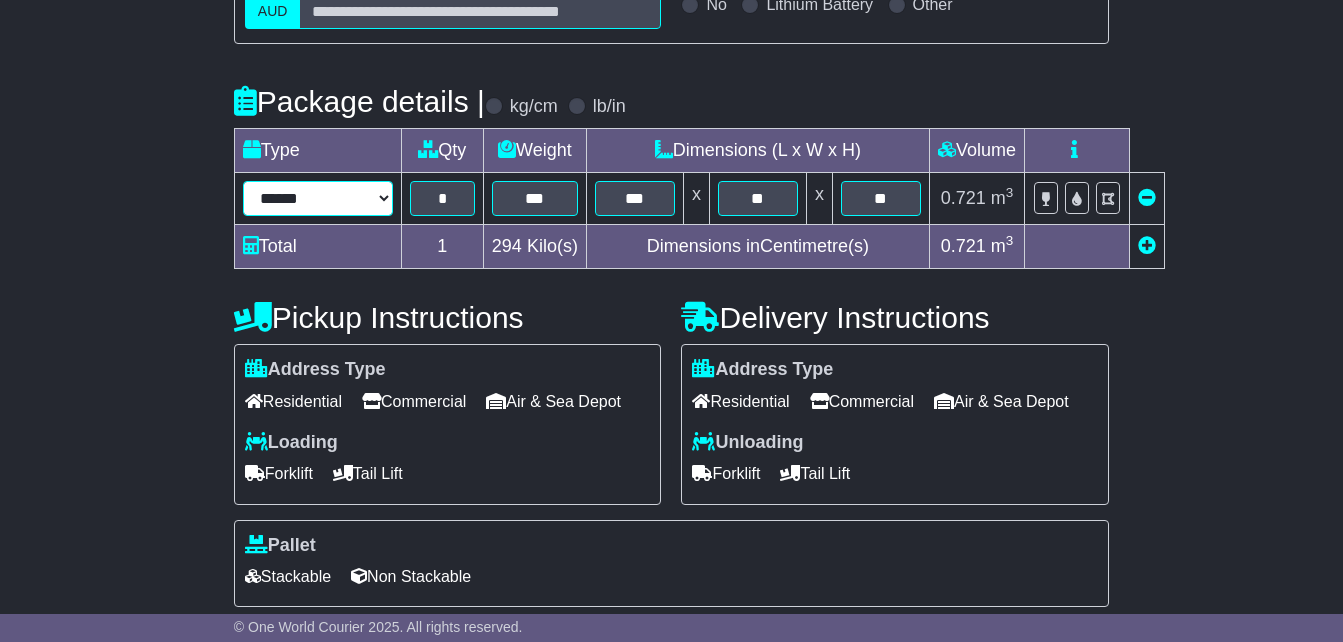 click on "**********" at bounding box center [318, 198] 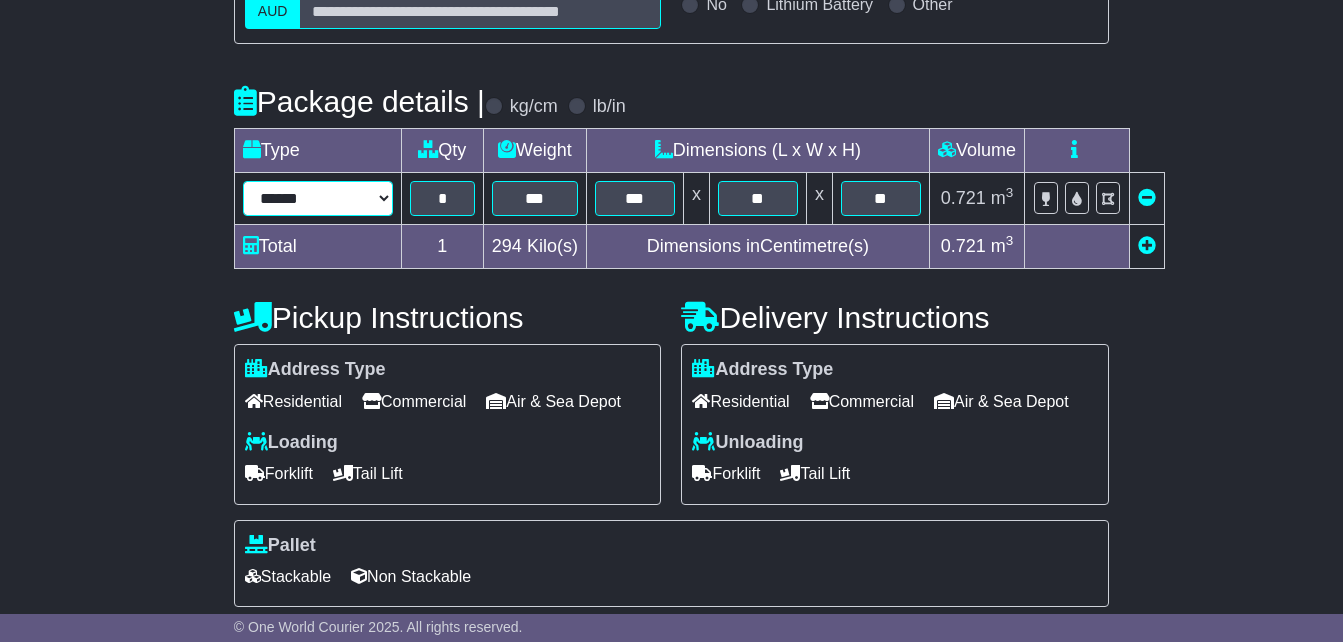 select on "*****" 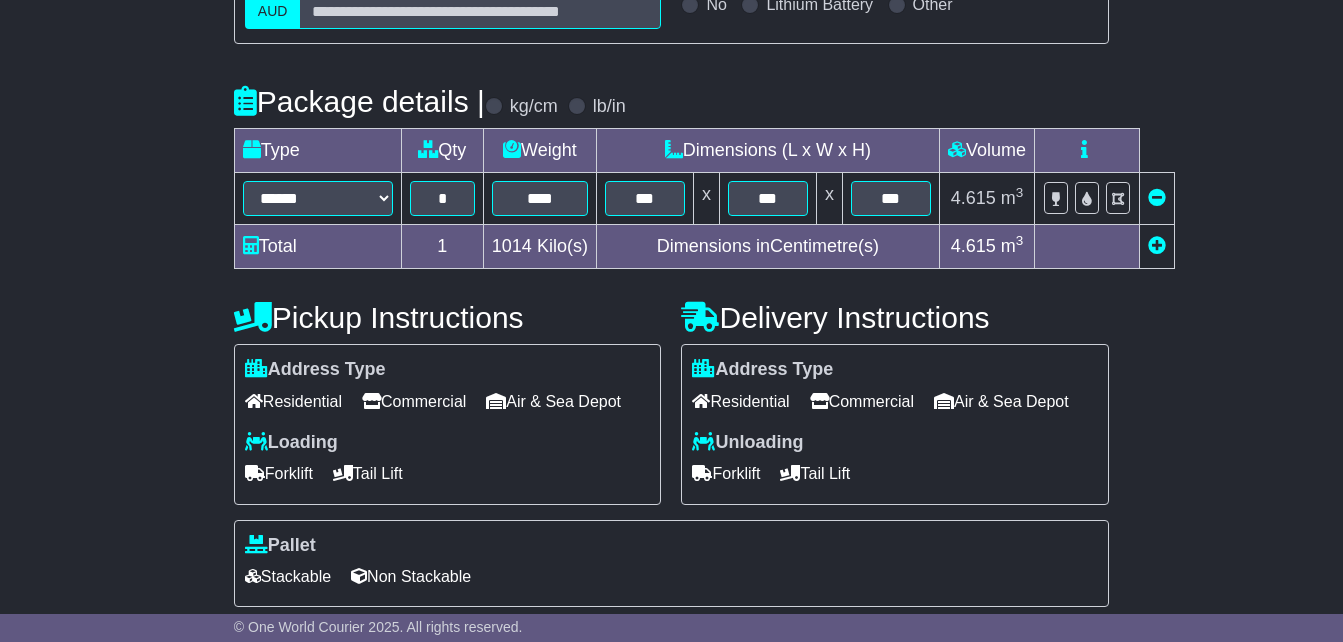 click at bounding box center [1156, 247] 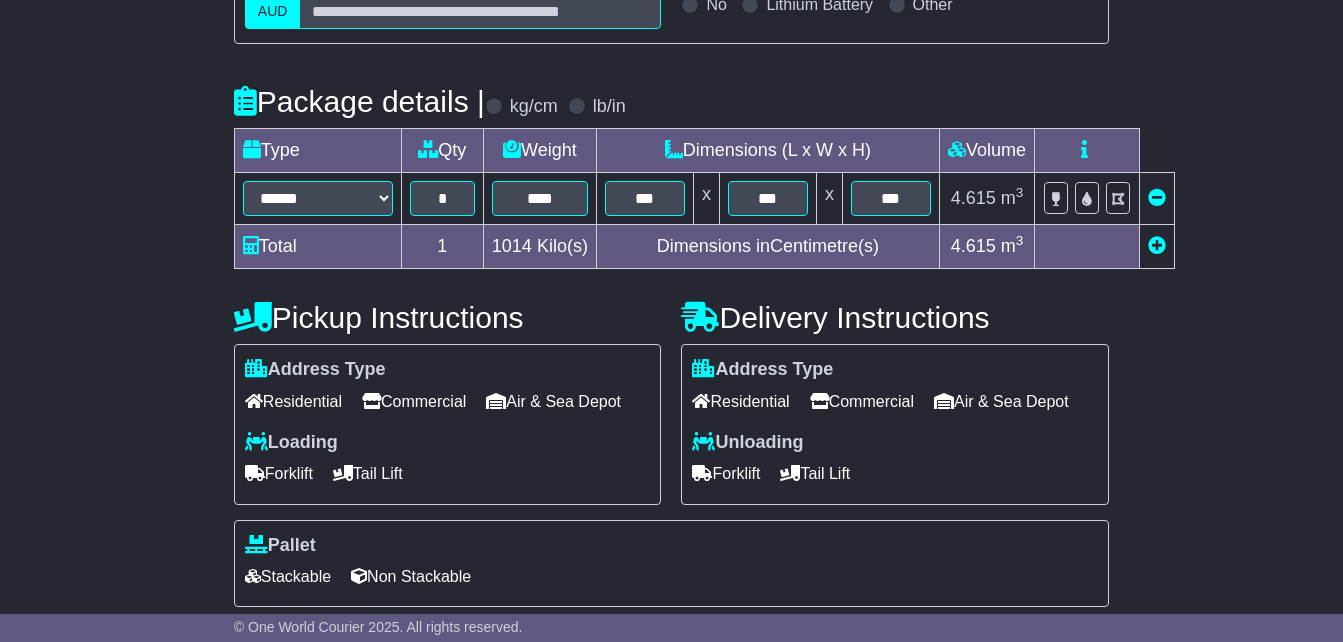 click at bounding box center [1157, 245] 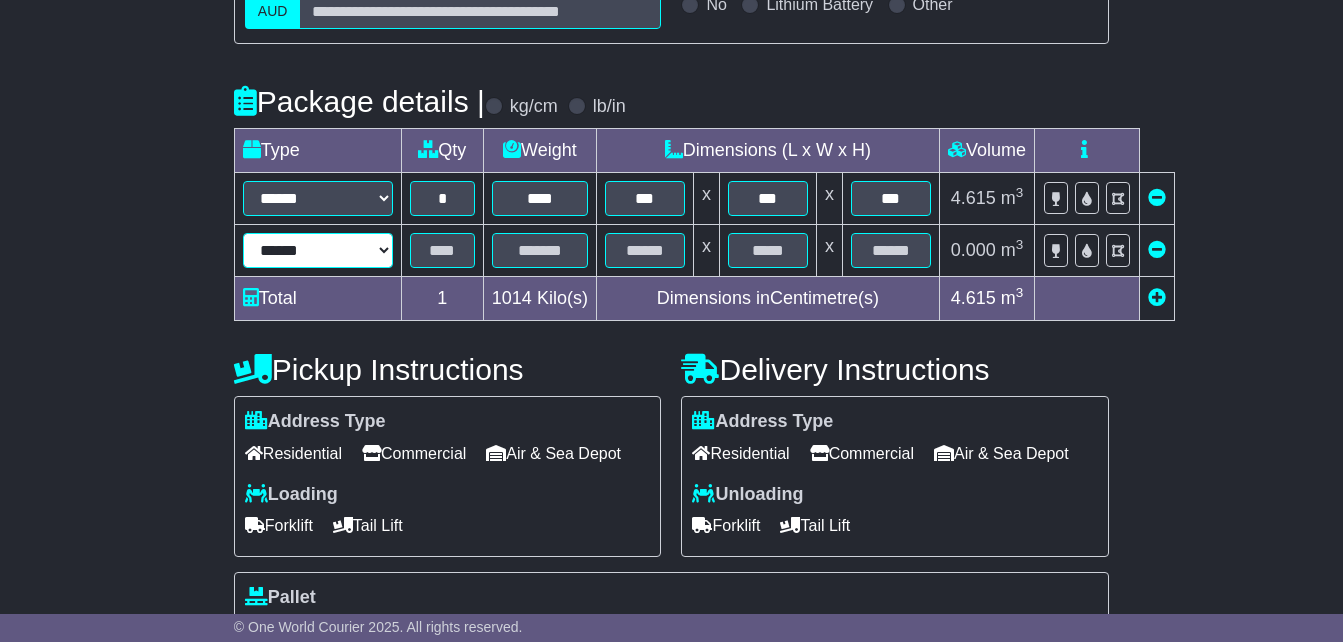 click on "**********" at bounding box center [318, 250] 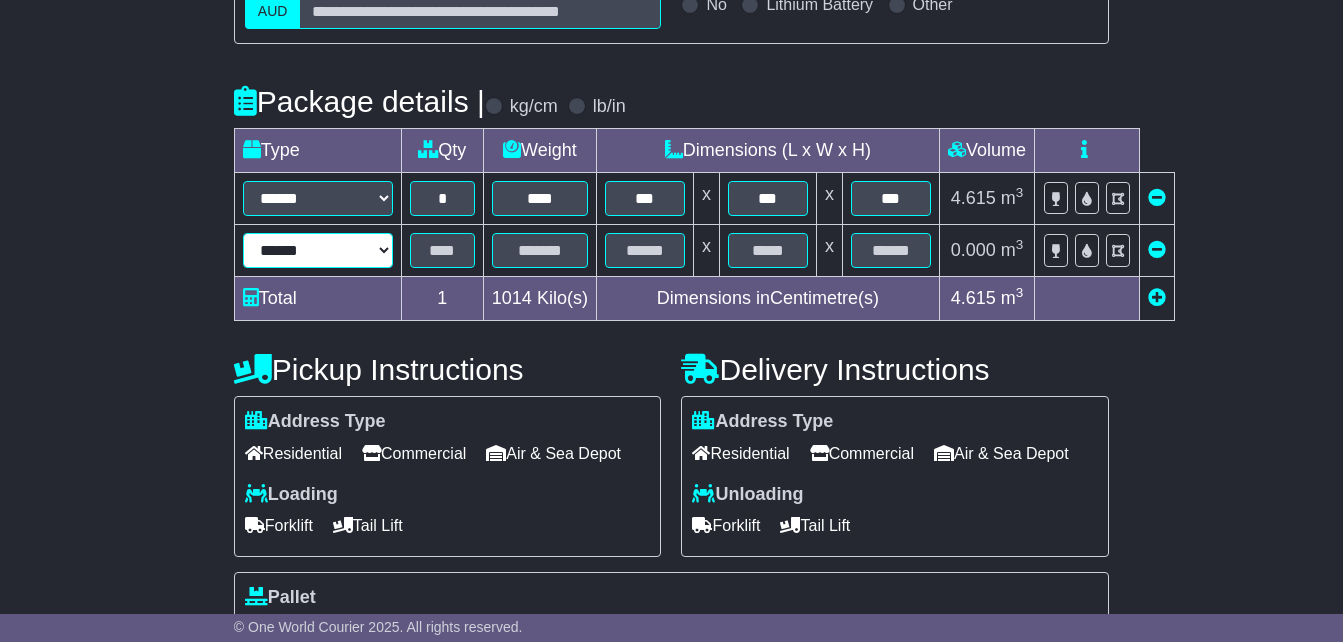 select on "*****" 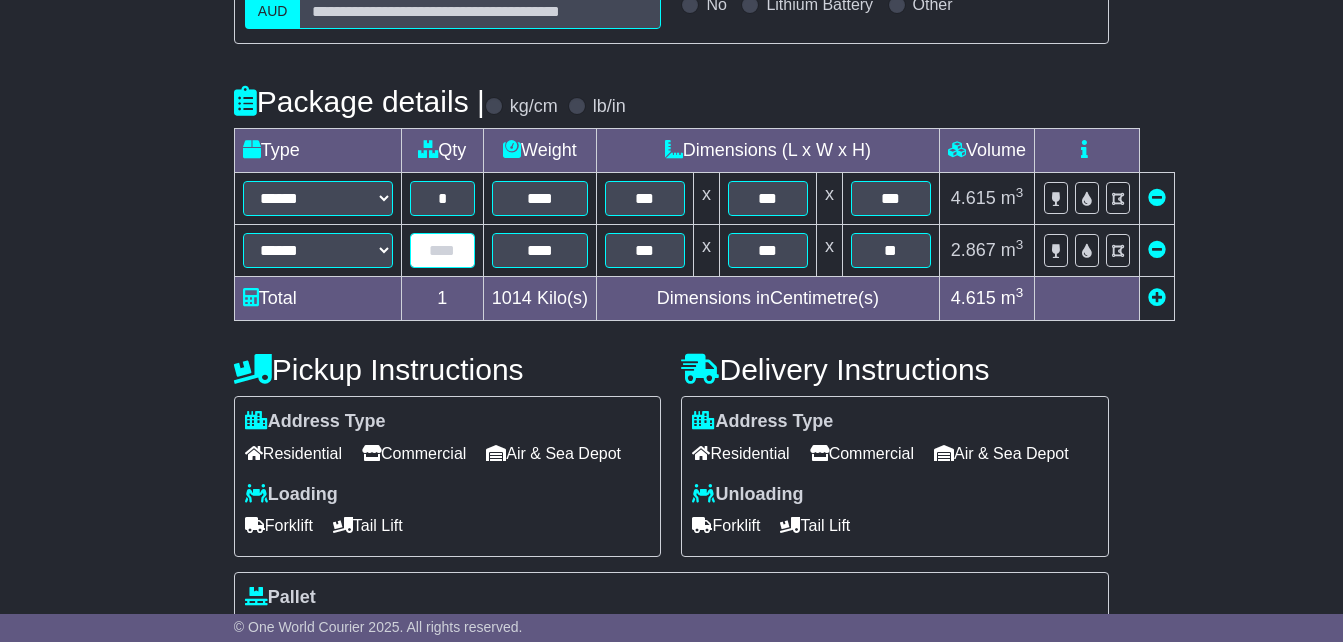 click at bounding box center (442, 250) 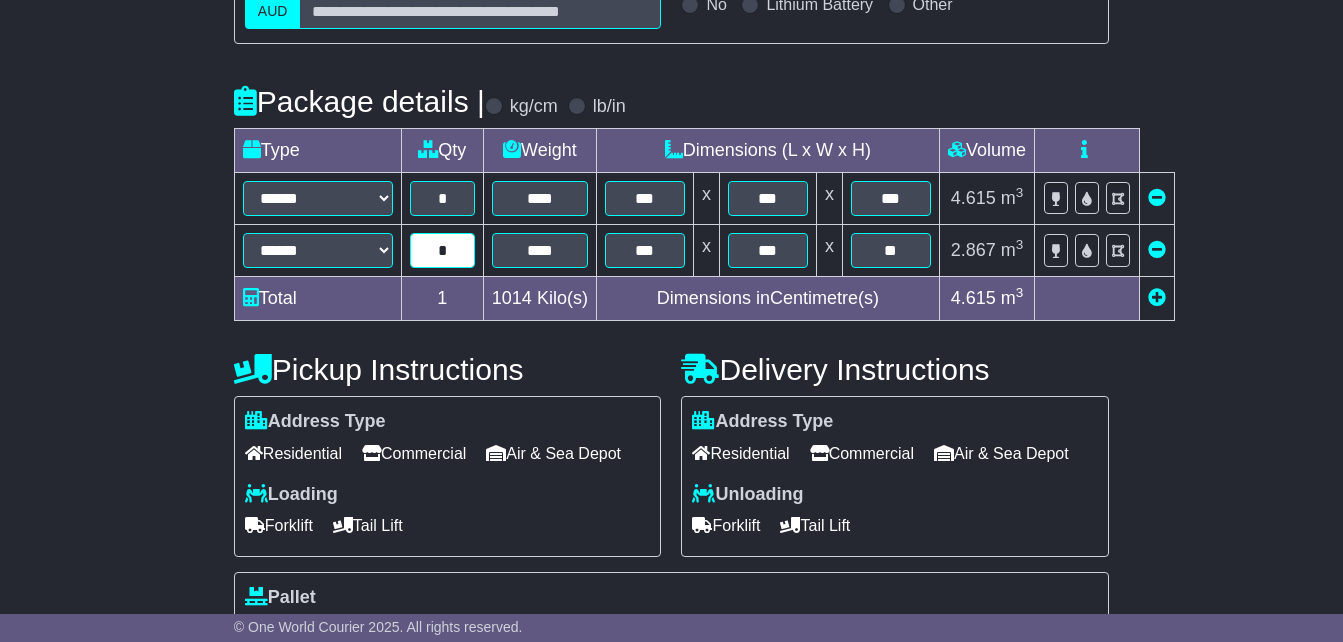 type on "*" 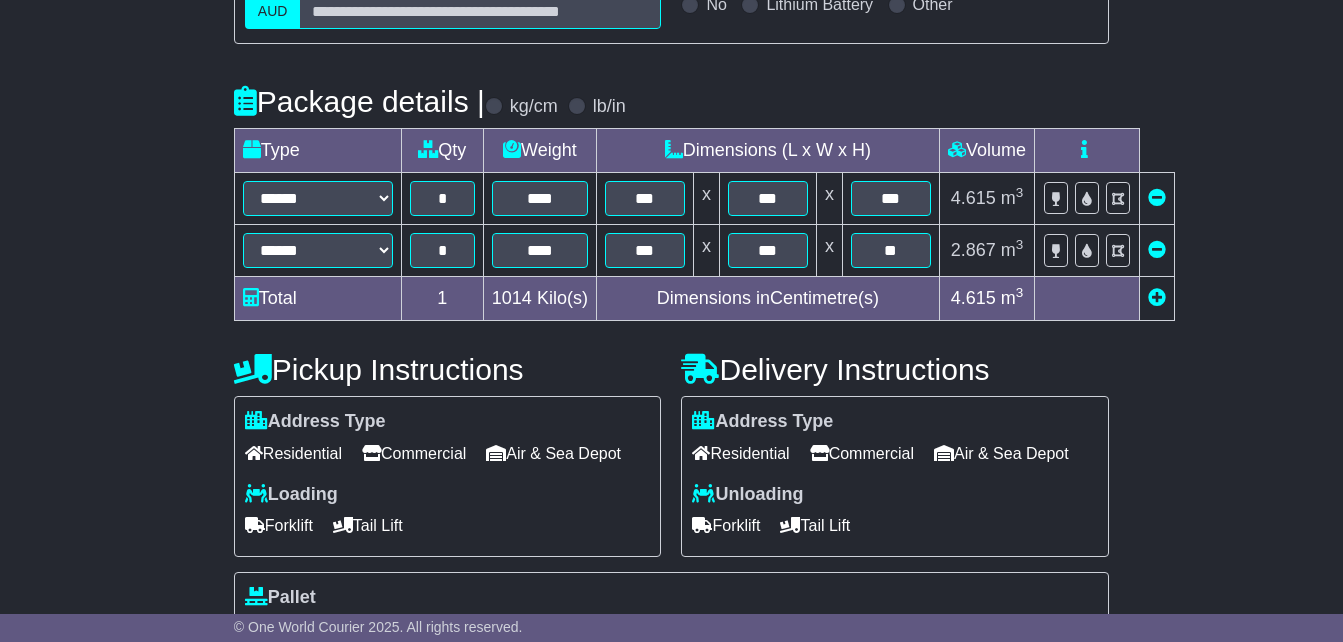 click at bounding box center [1157, 297] 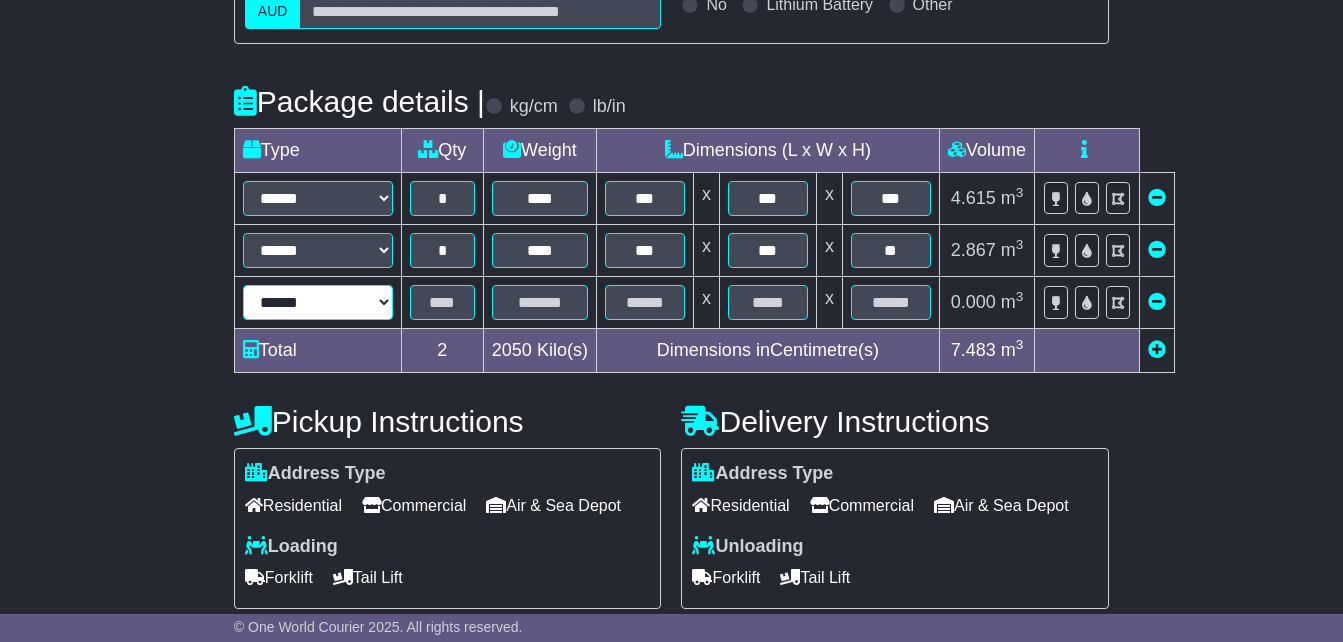 click on "**********" at bounding box center (318, 302) 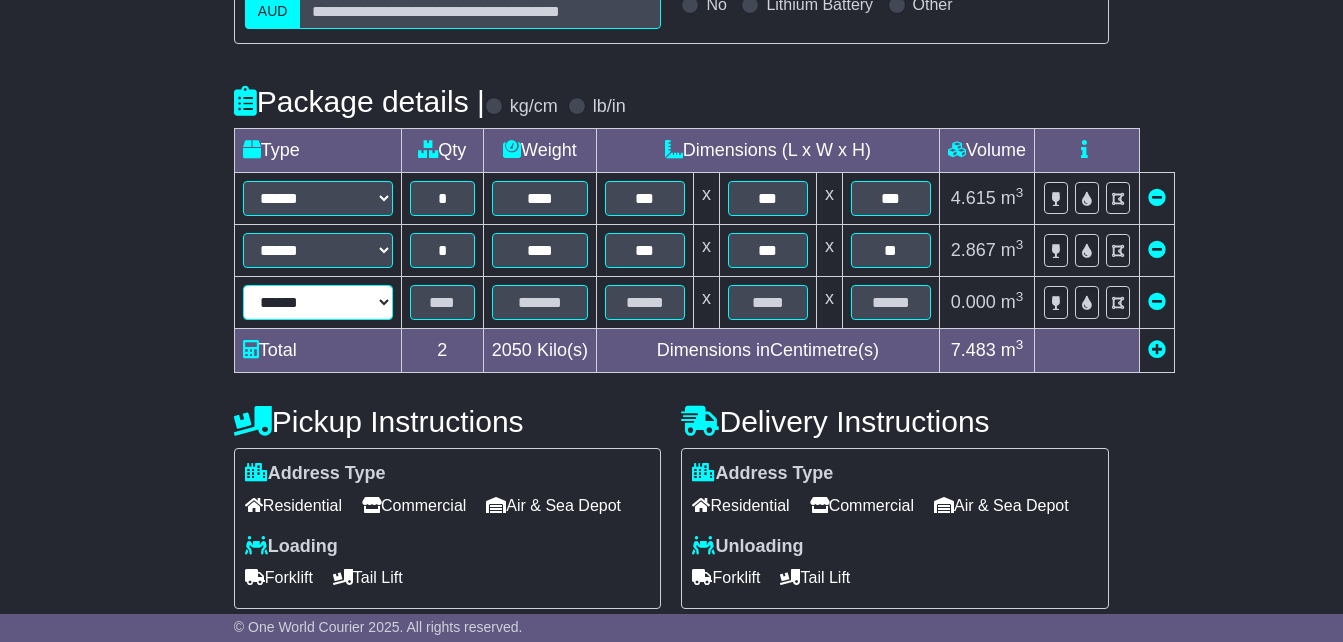 select on "*****" 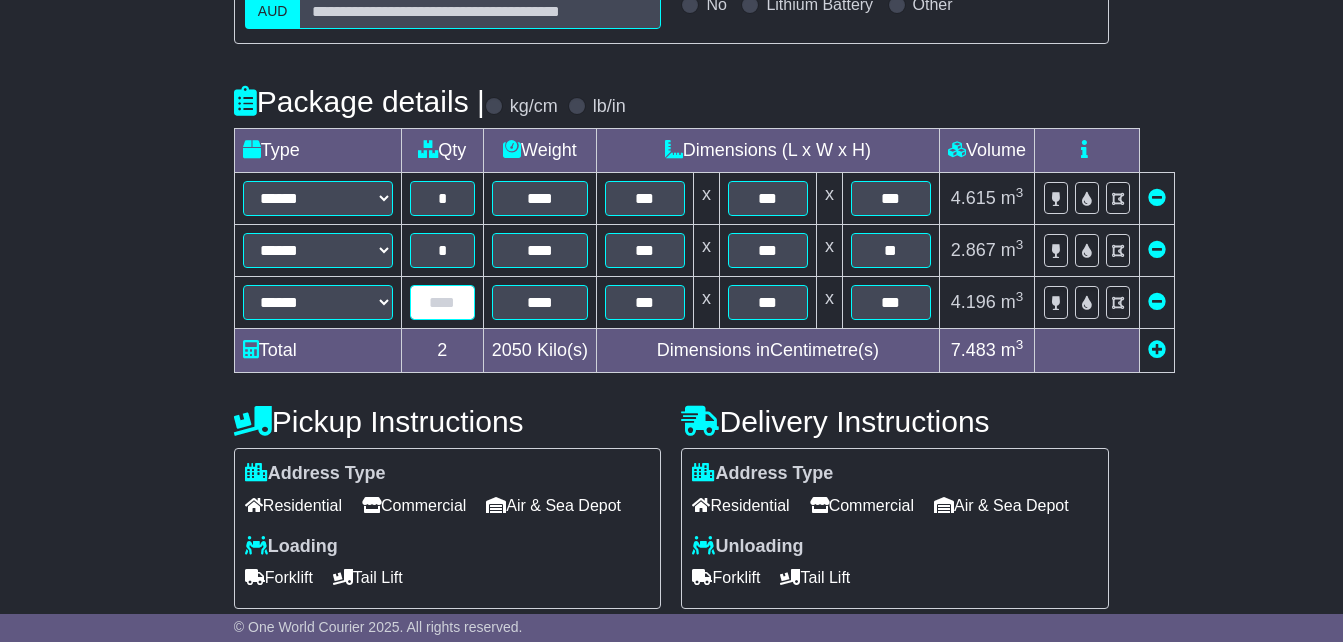 click at bounding box center [442, 302] 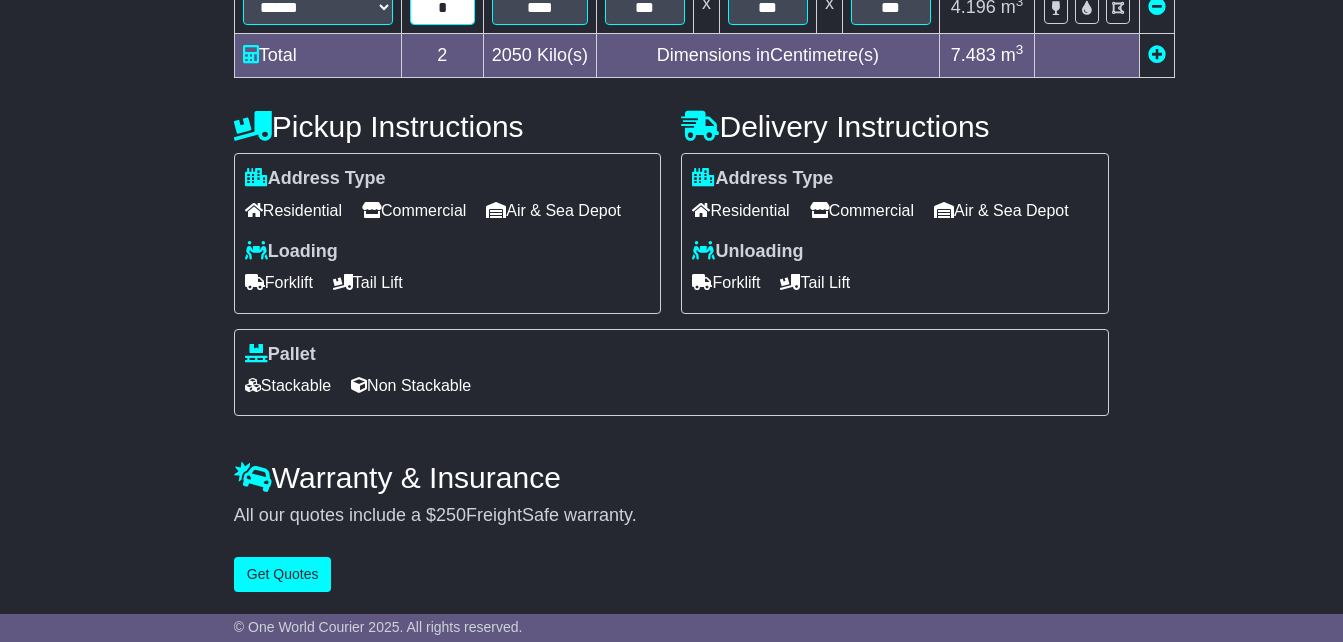 type on "*" 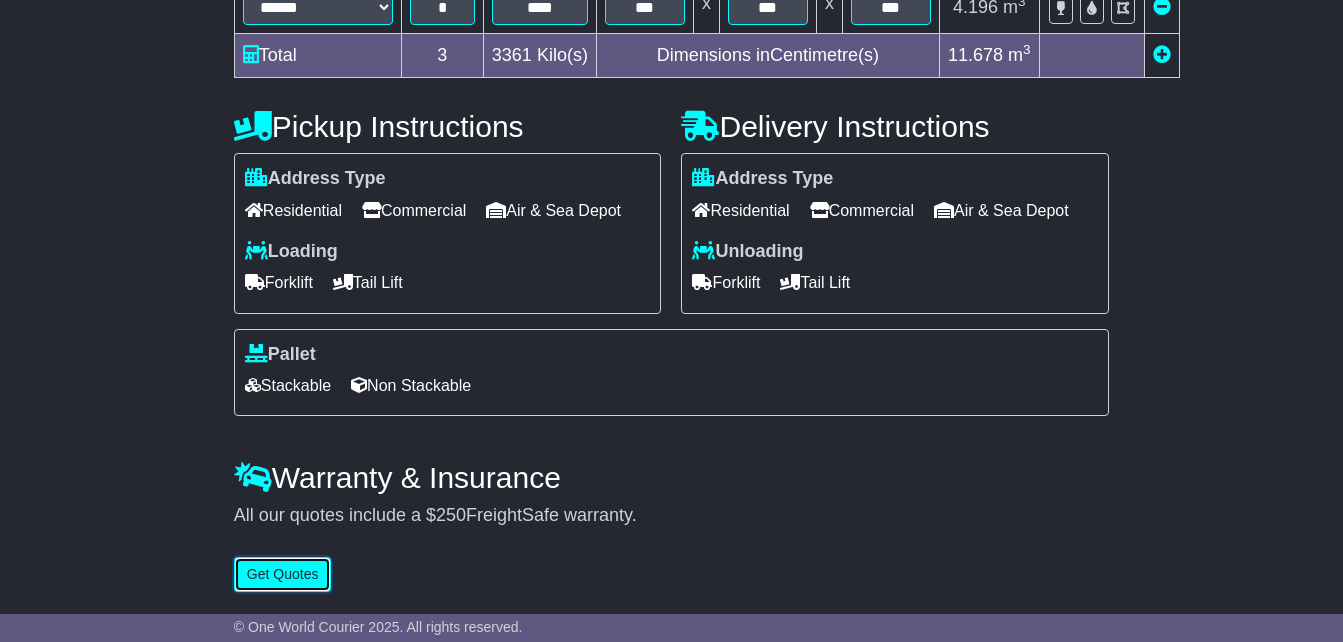 click on "Get Quotes" at bounding box center (283, 574) 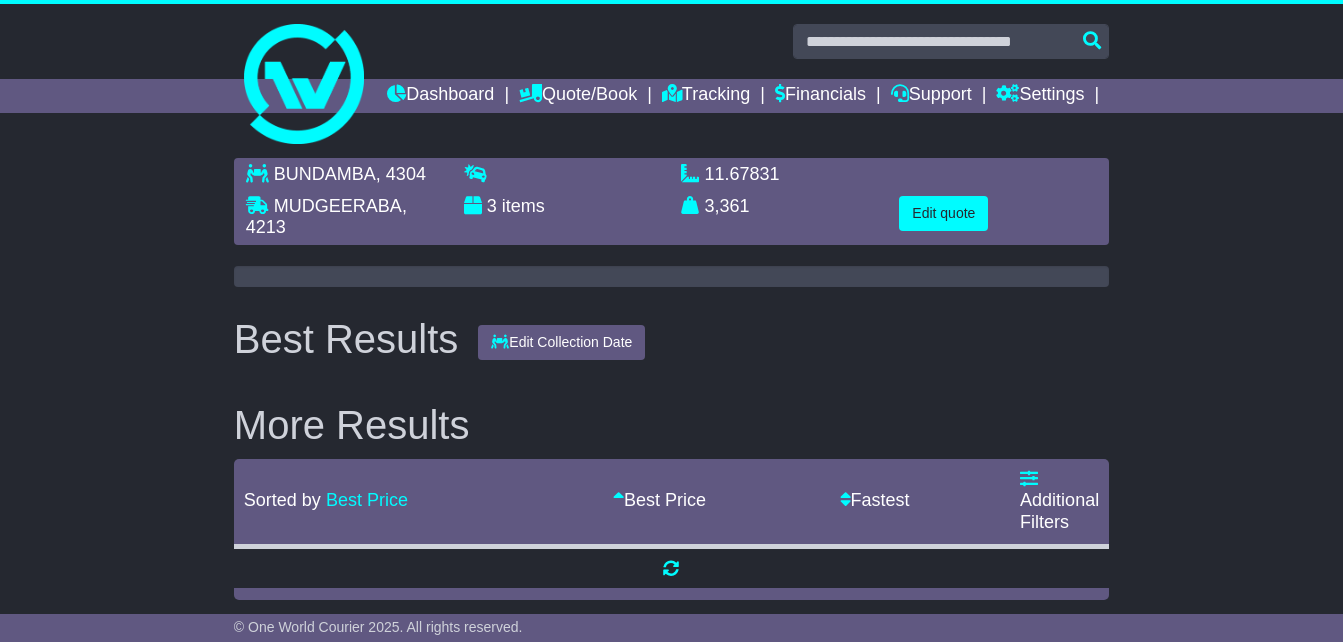 scroll, scrollTop: 0, scrollLeft: 0, axis: both 